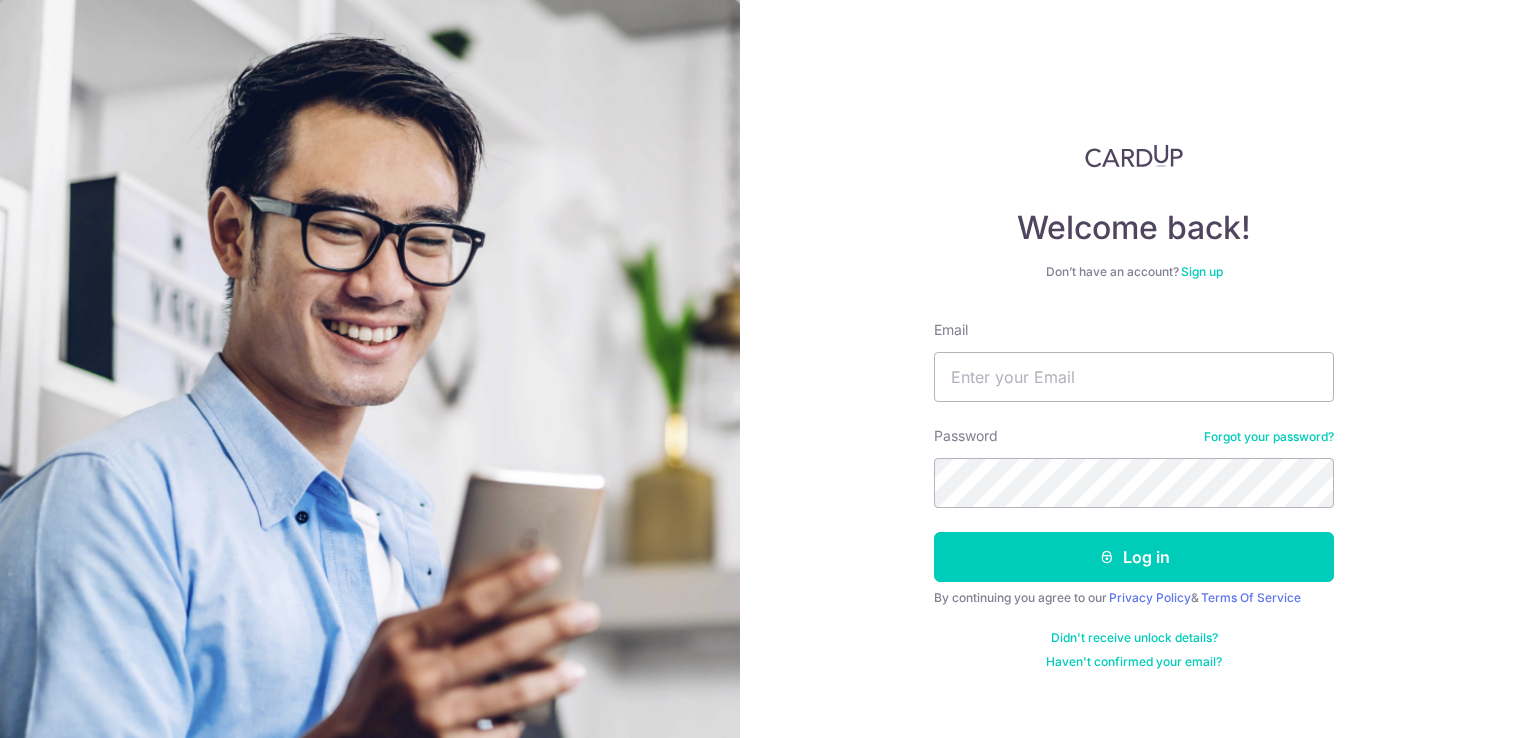 scroll, scrollTop: 0, scrollLeft: 0, axis: both 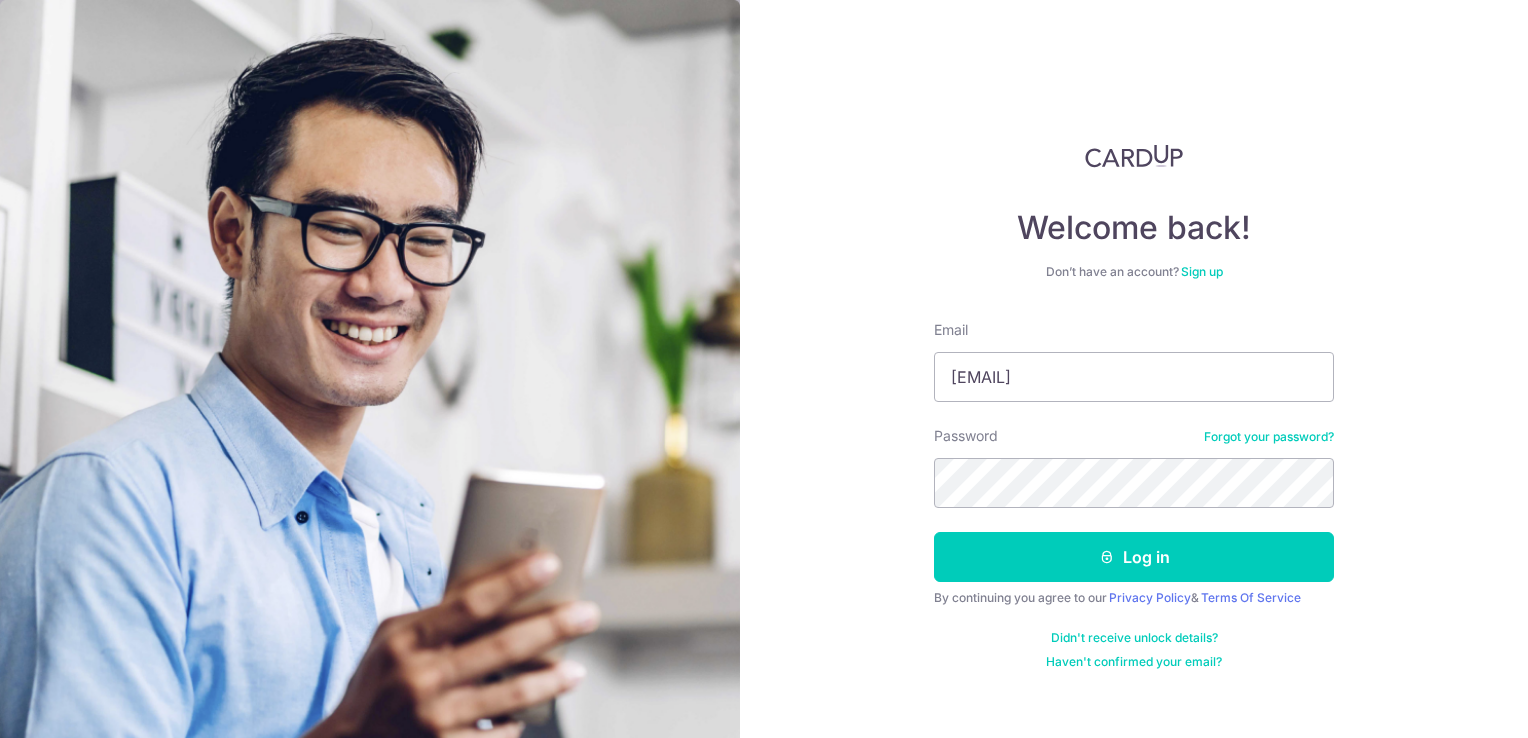 type on "[USERNAME]@example.com" 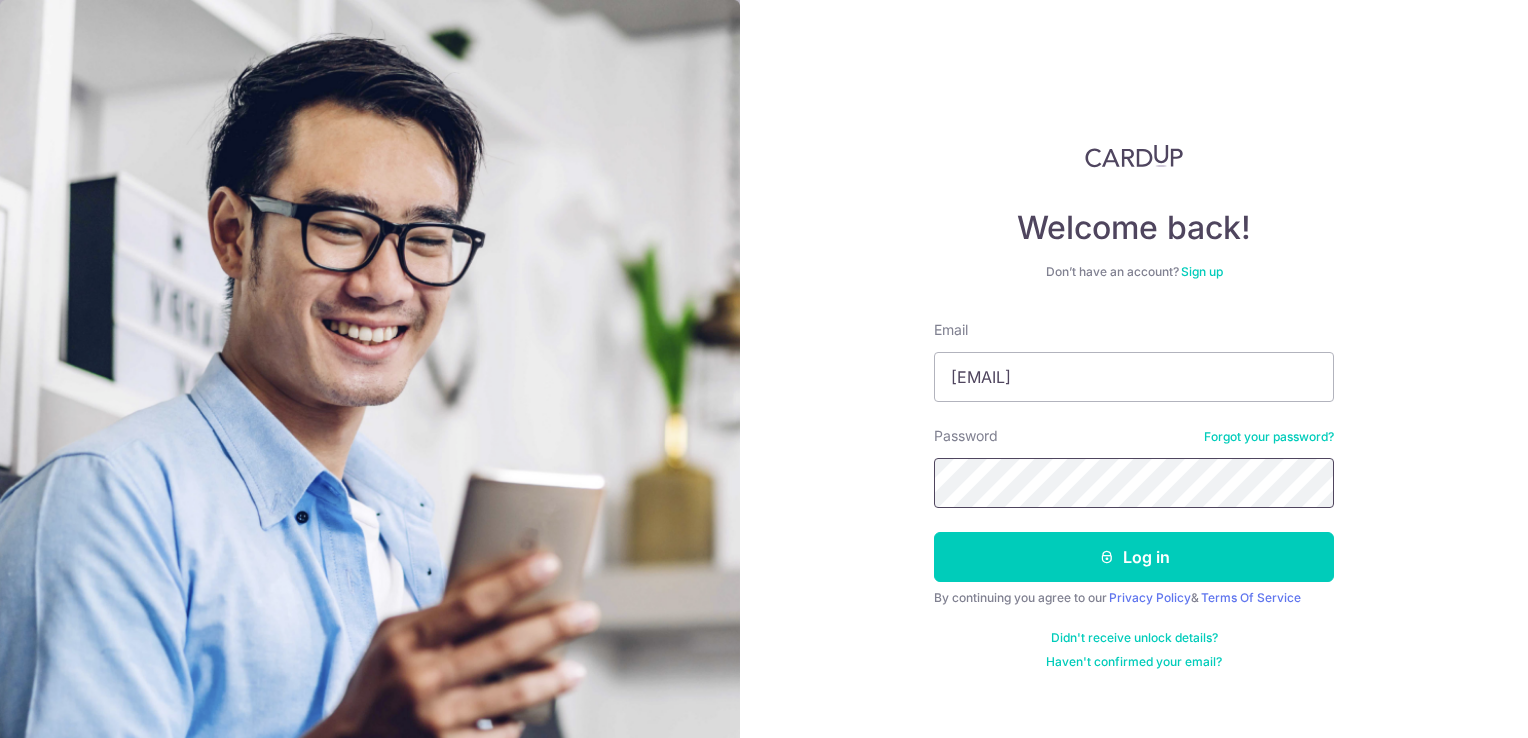 click on "Log in" at bounding box center [1134, 557] 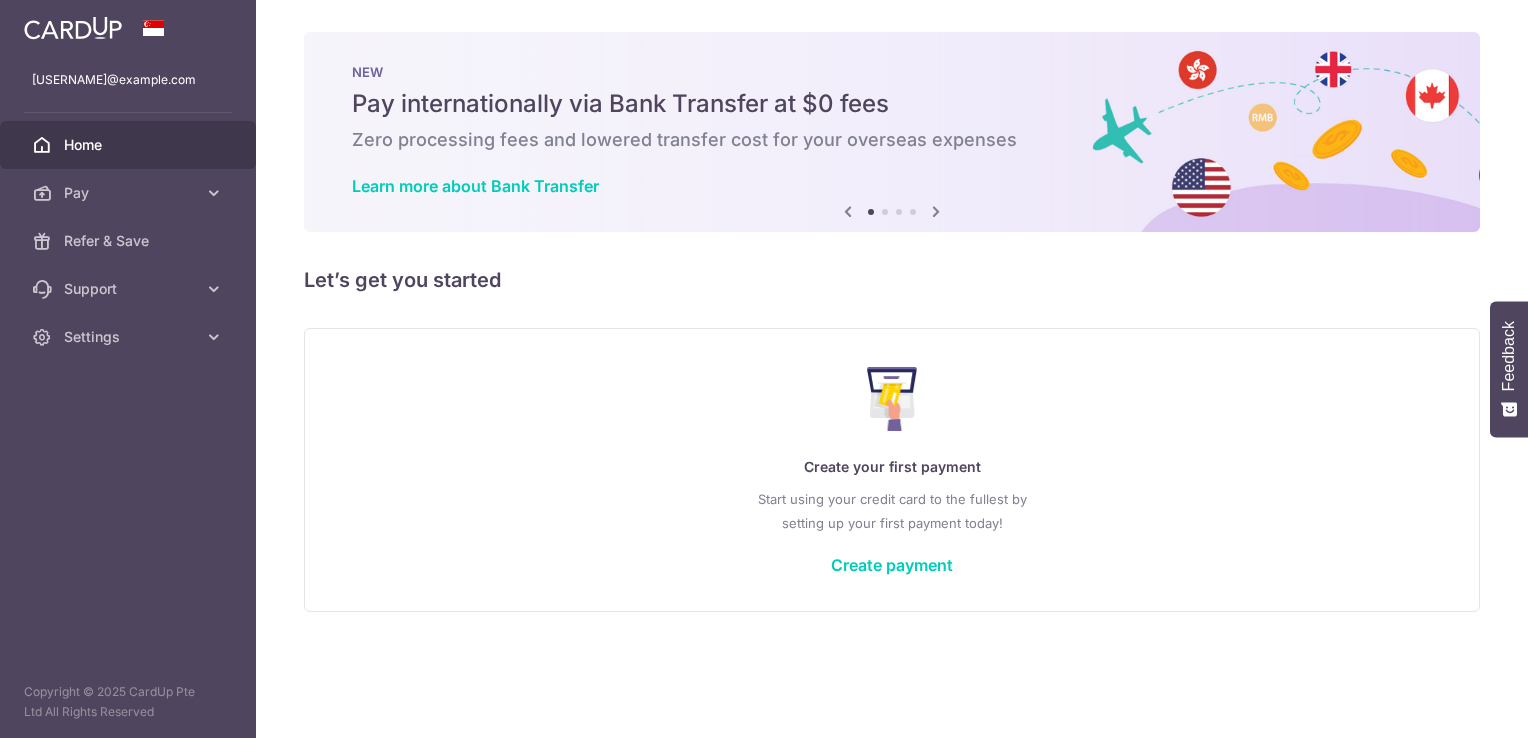 scroll, scrollTop: 0, scrollLeft: 0, axis: both 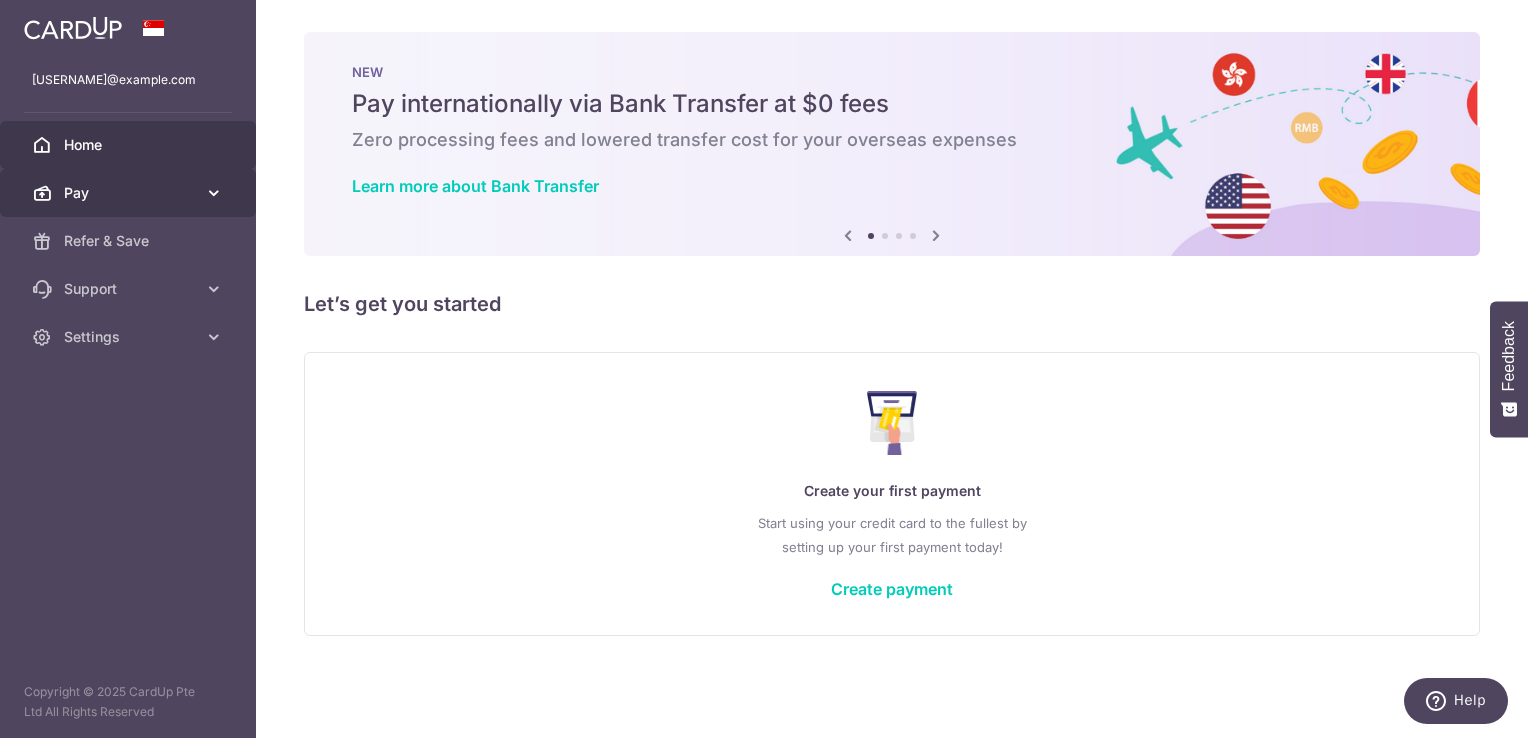 click on "Pay" at bounding box center [130, 193] 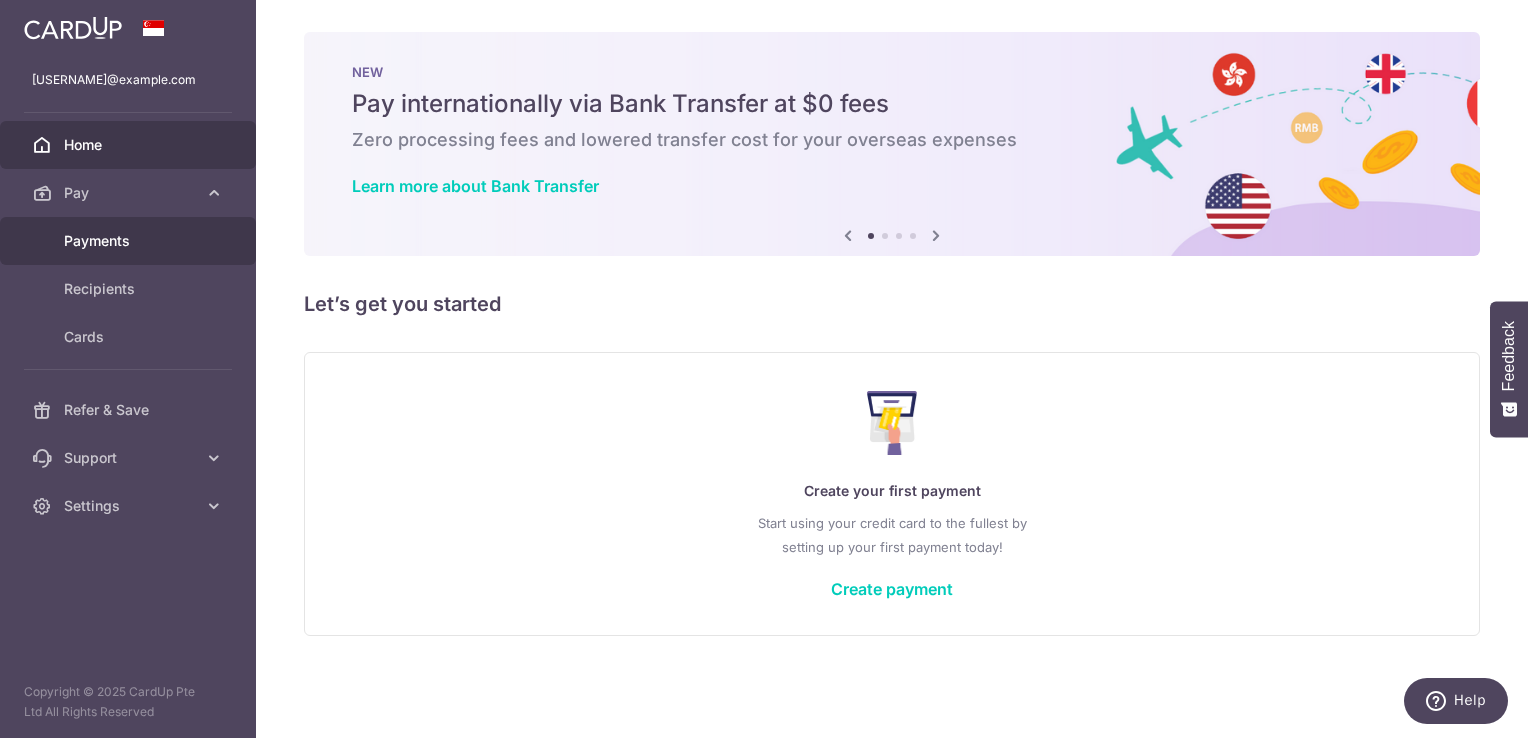 click on "Payments" at bounding box center [130, 241] 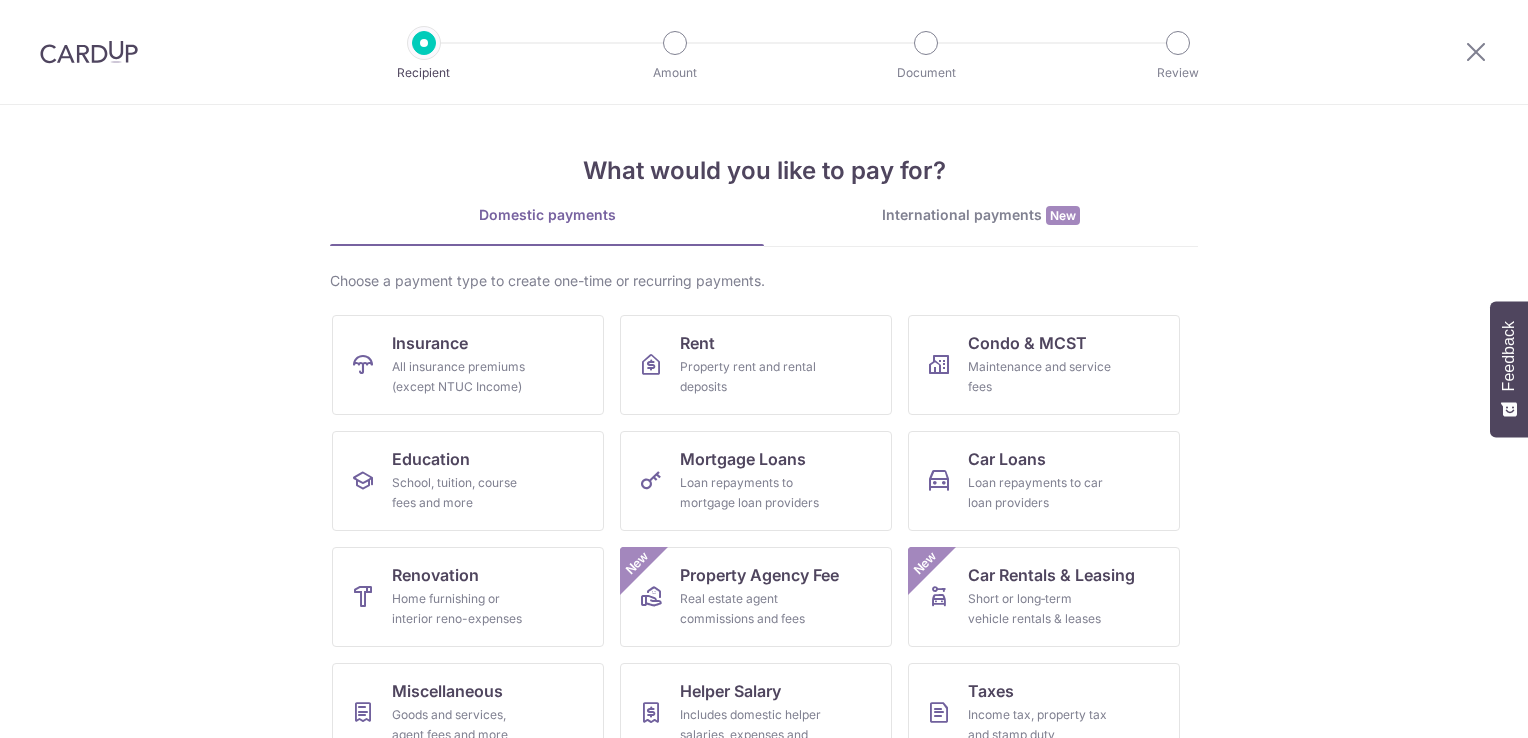 scroll, scrollTop: 0, scrollLeft: 0, axis: both 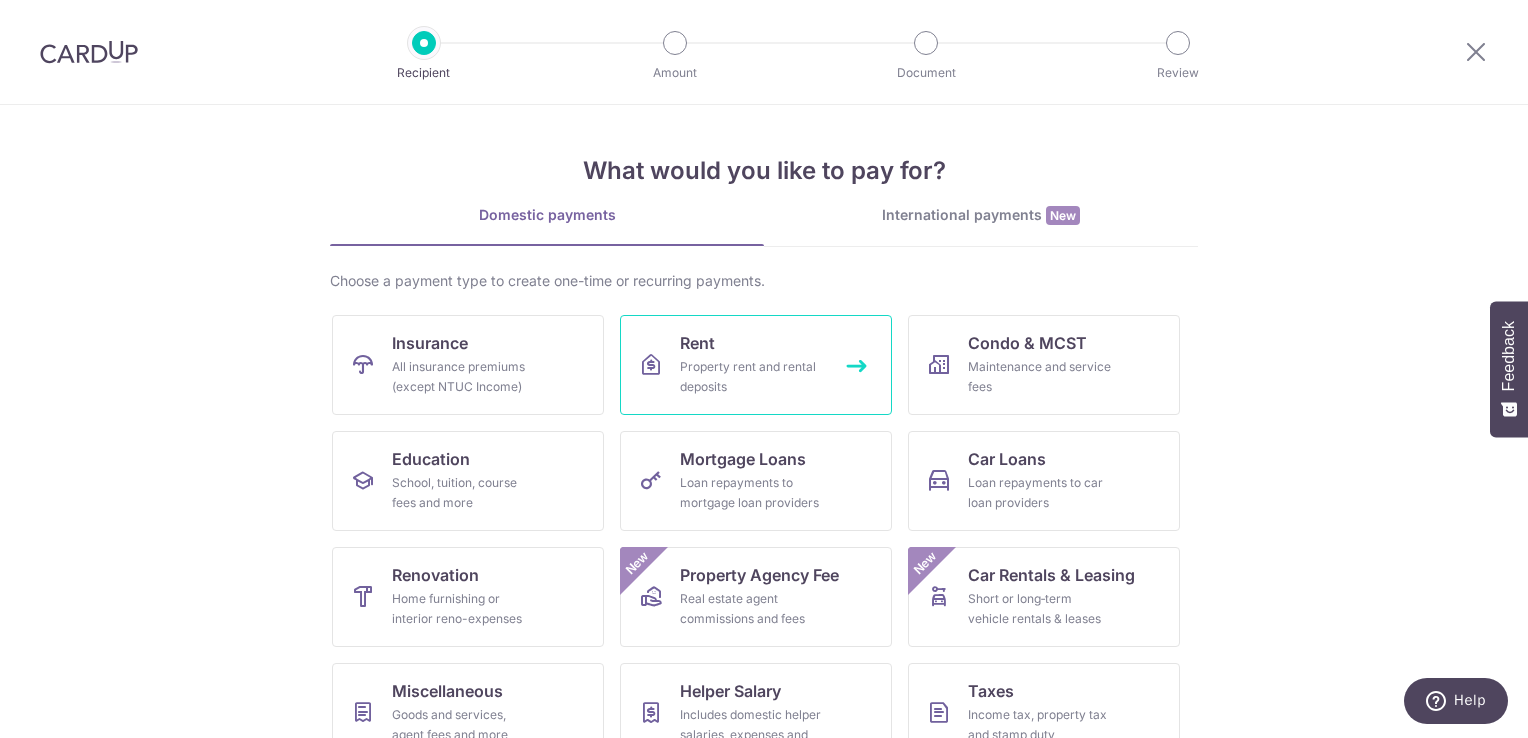 click on "Property rent and rental deposits" at bounding box center (752, 377) 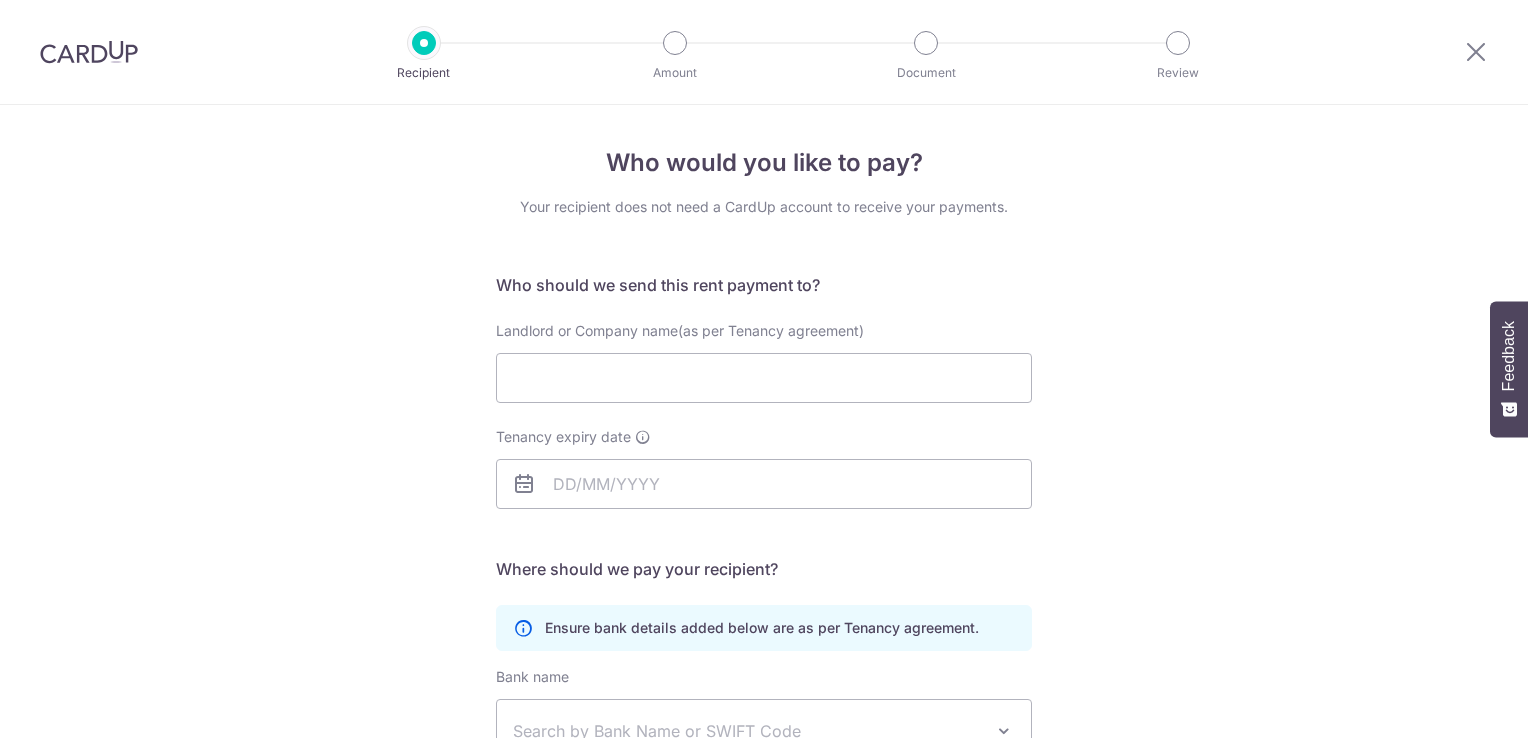 scroll, scrollTop: 0, scrollLeft: 0, axis: both 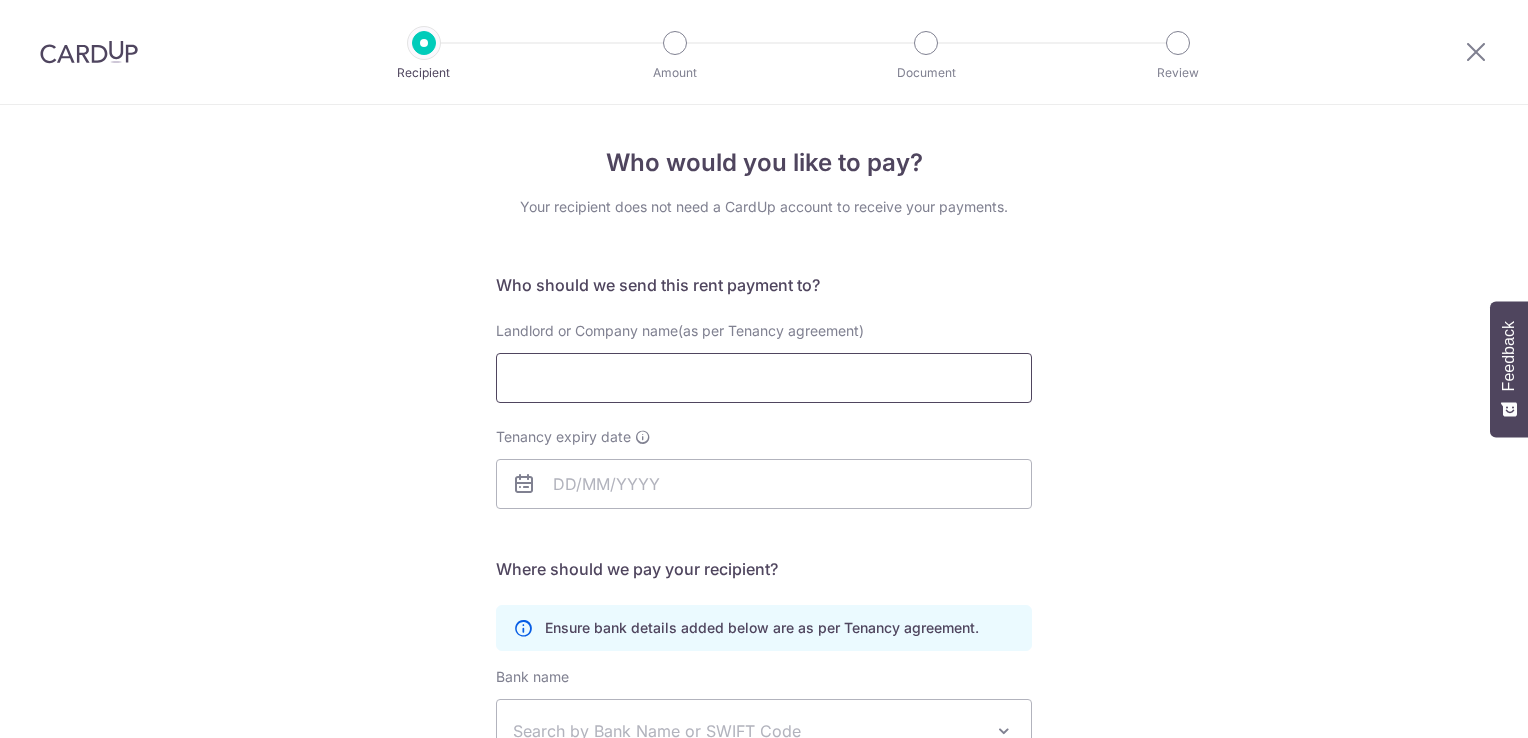 drag, startPoint x: 0, startPoint y: 0, endPoint x: 802, endPoint y: 378, distance: 886.616 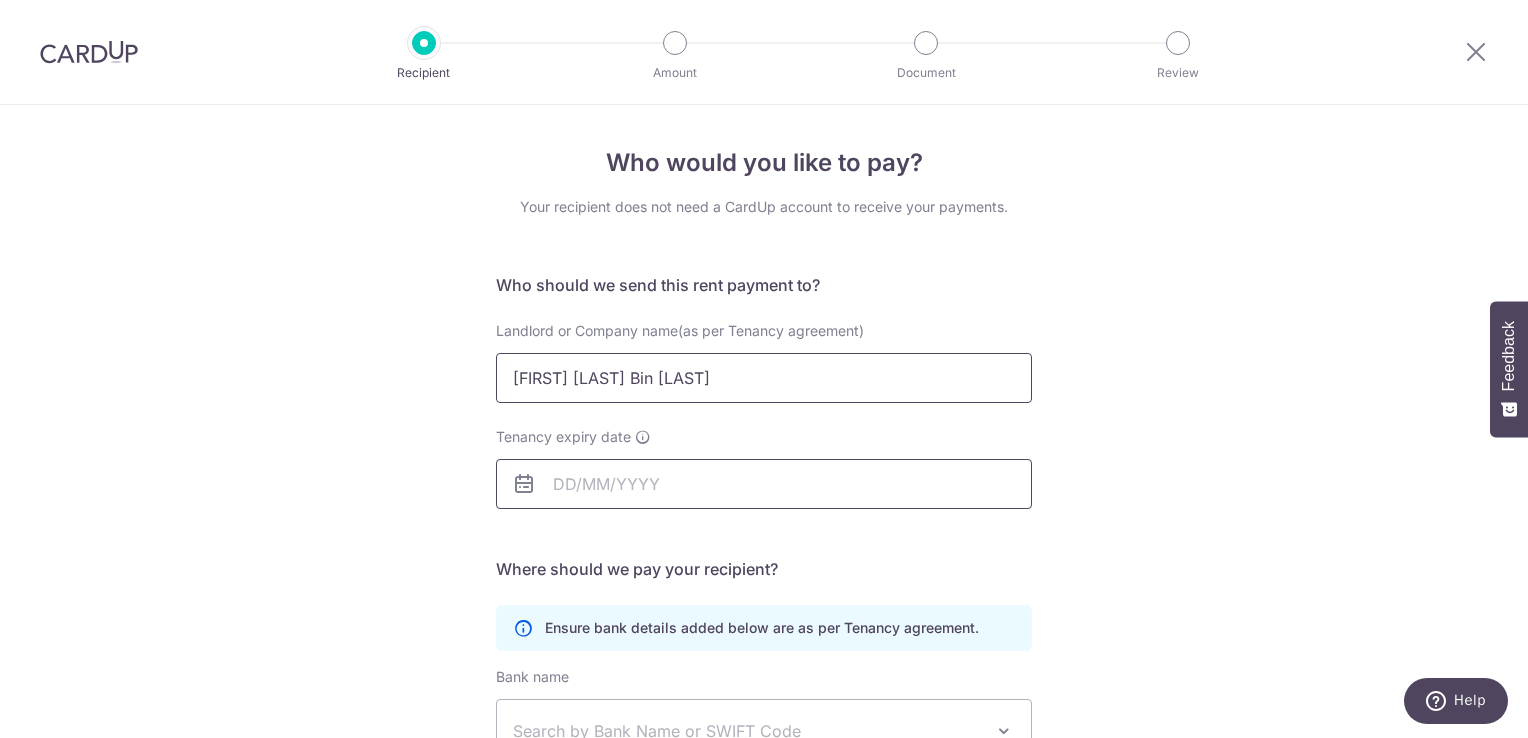 type on "[FIRST] [LAST] Bin [LAST]" 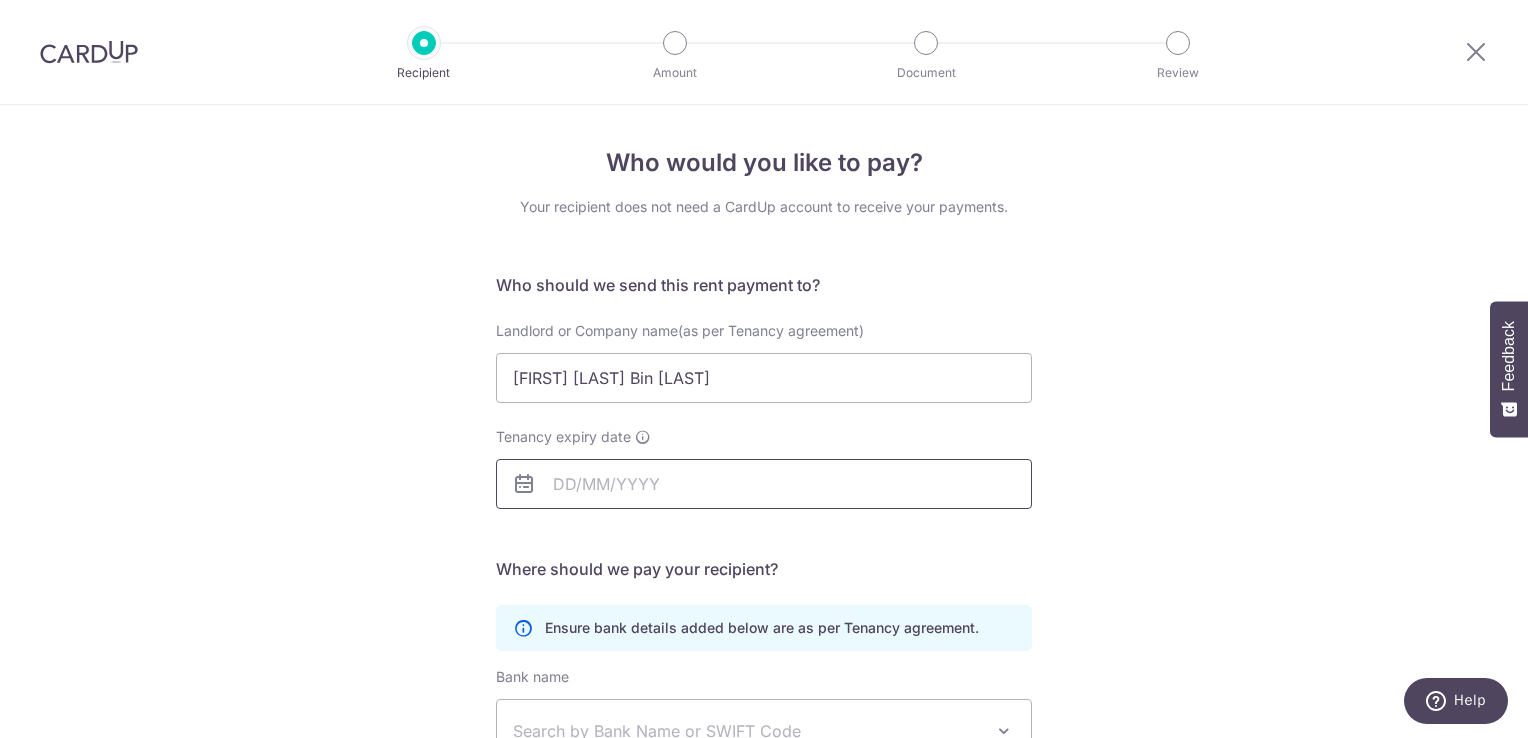 click on "Tenancy expiry date" at bounding box center (764, 484) 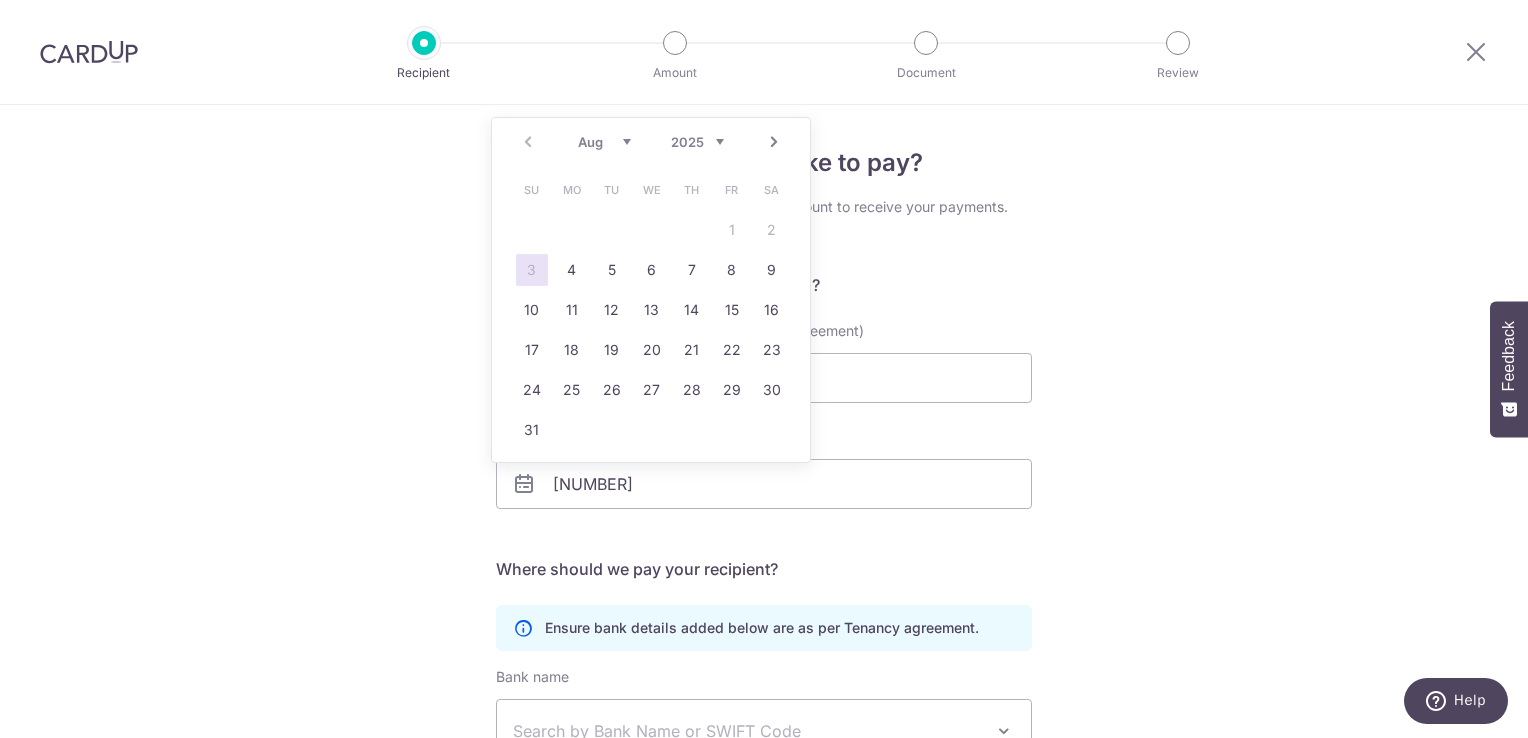click on "Prev Next Aug Sep Oct Nov Dec 2025 2026 2027 2028 2029 2030 2031 2032 2033 2034 2035" at bounding box center [651, 142] 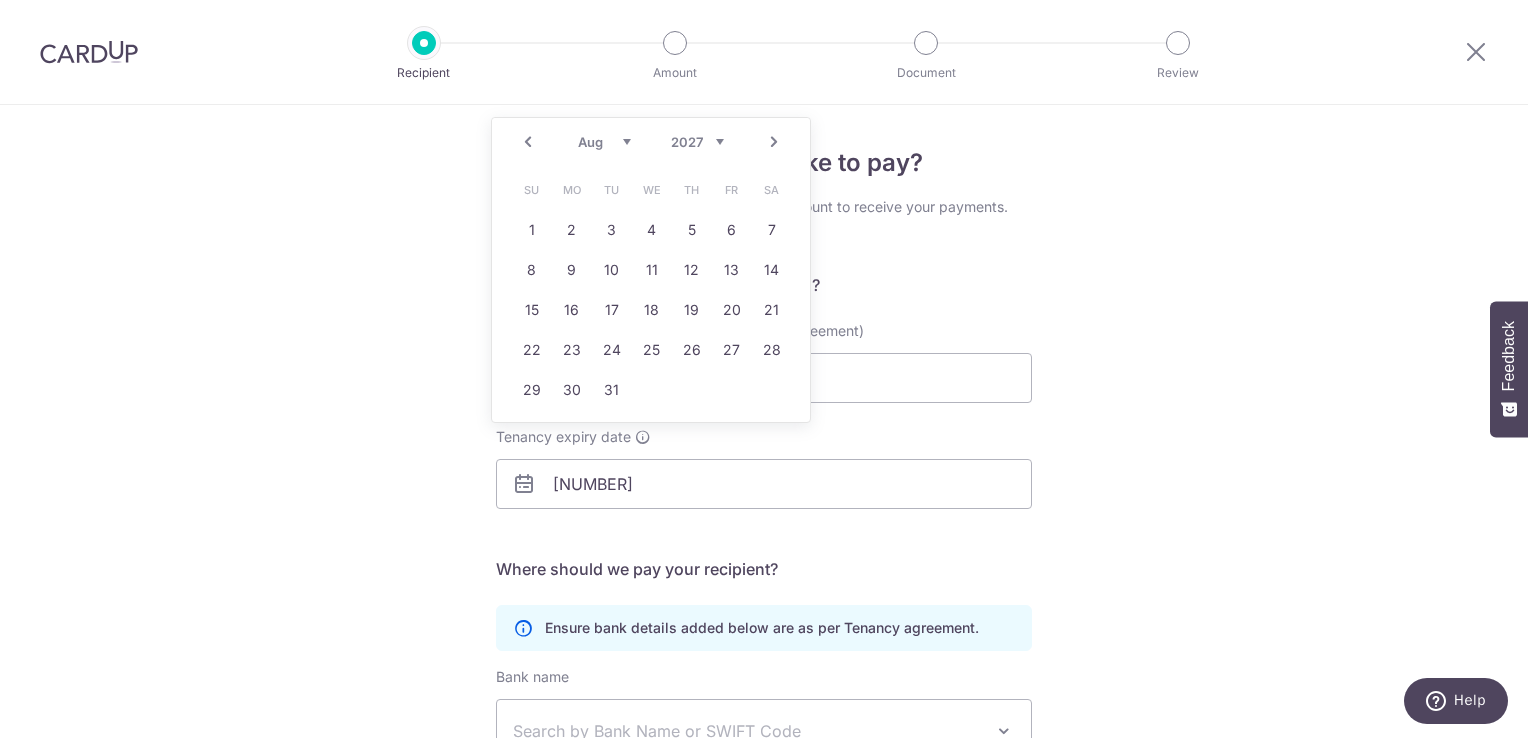 click on "Jan Feb Mar Apr May Jun Jul Aug Sep Oct Nov Dec" at bounding box center [604, 142] 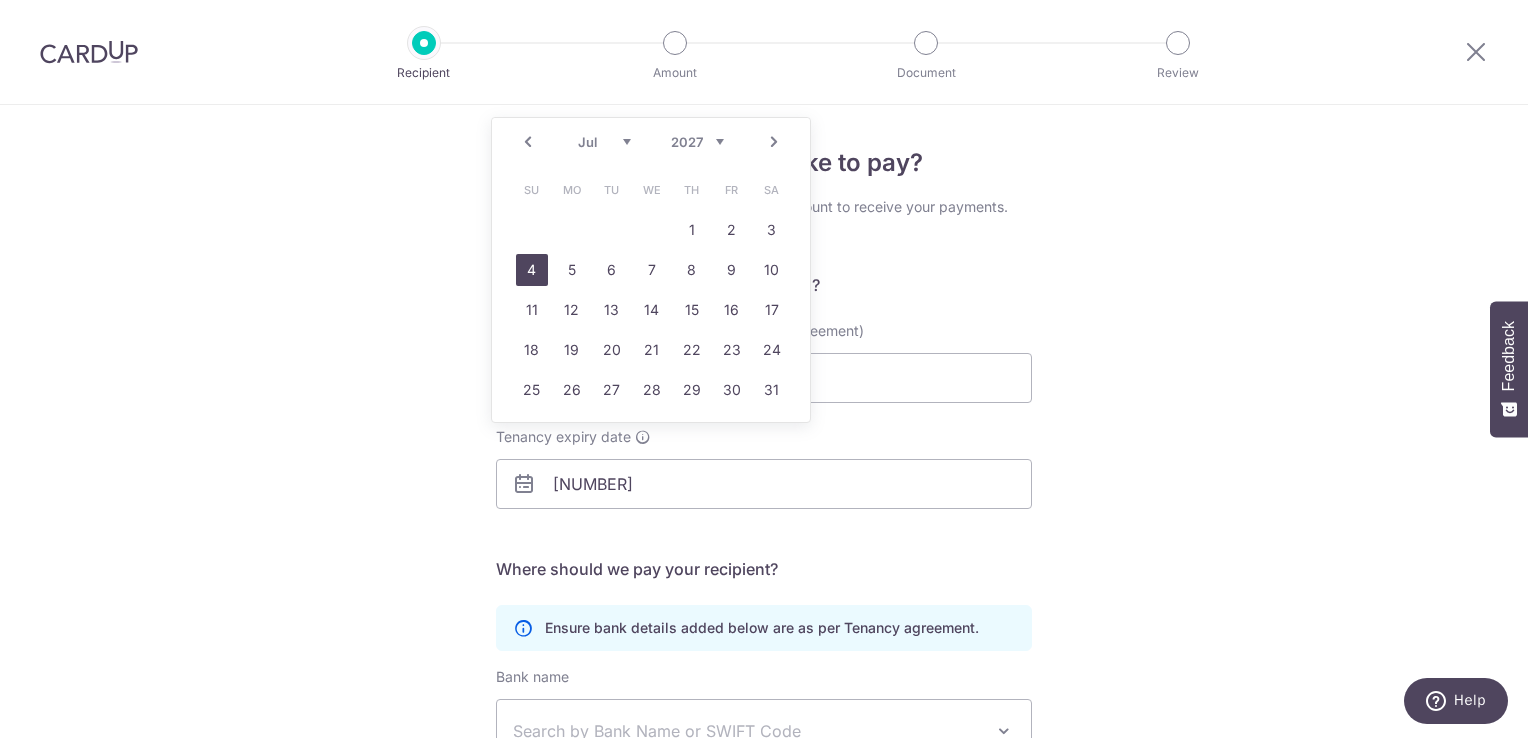 click on "4" at bounding box center [532, 270] 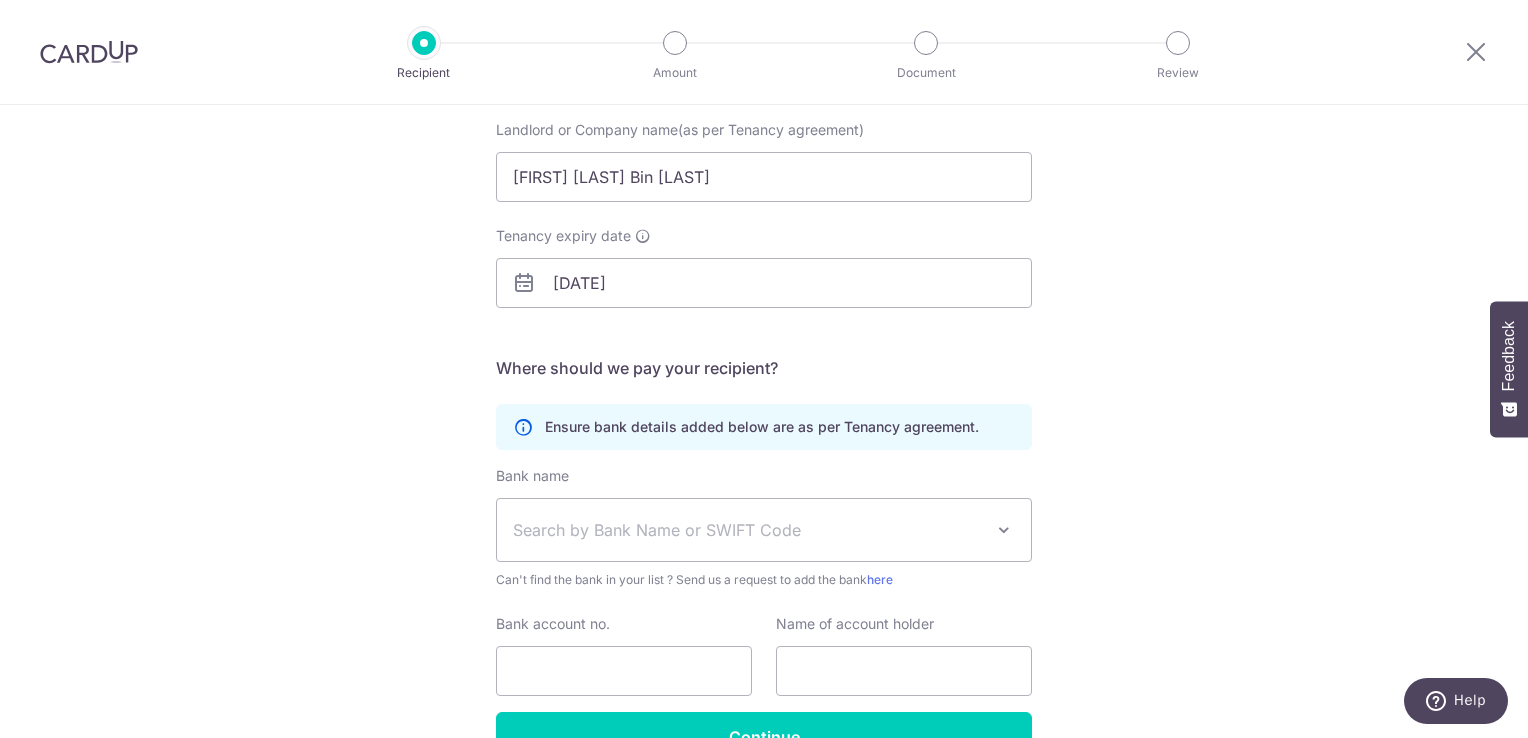 scroll, scrollTop: 300, scrollLeft: 0, axis: vertical 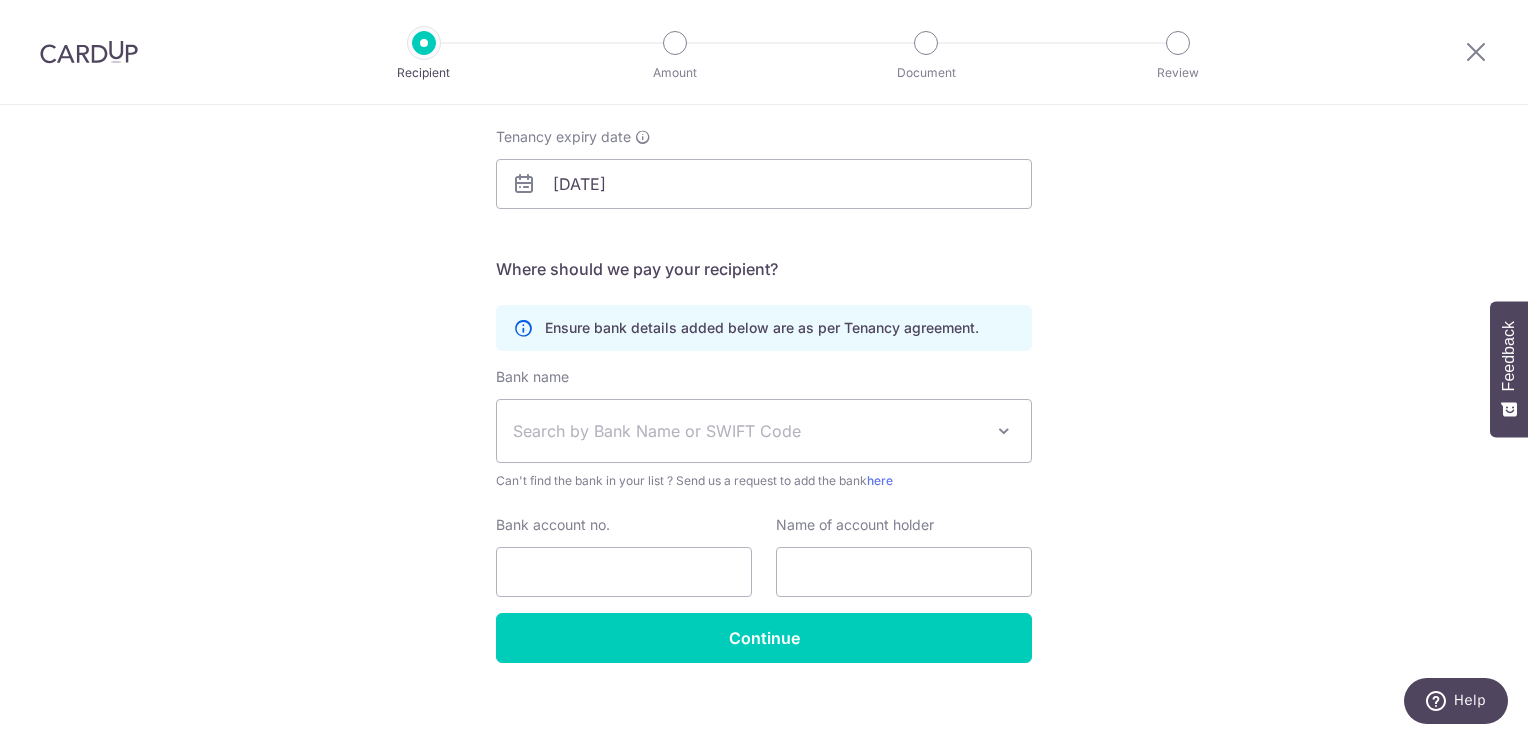 click on "Search by Bank Name or SWIFT Code" at bounding box center (748, 431) 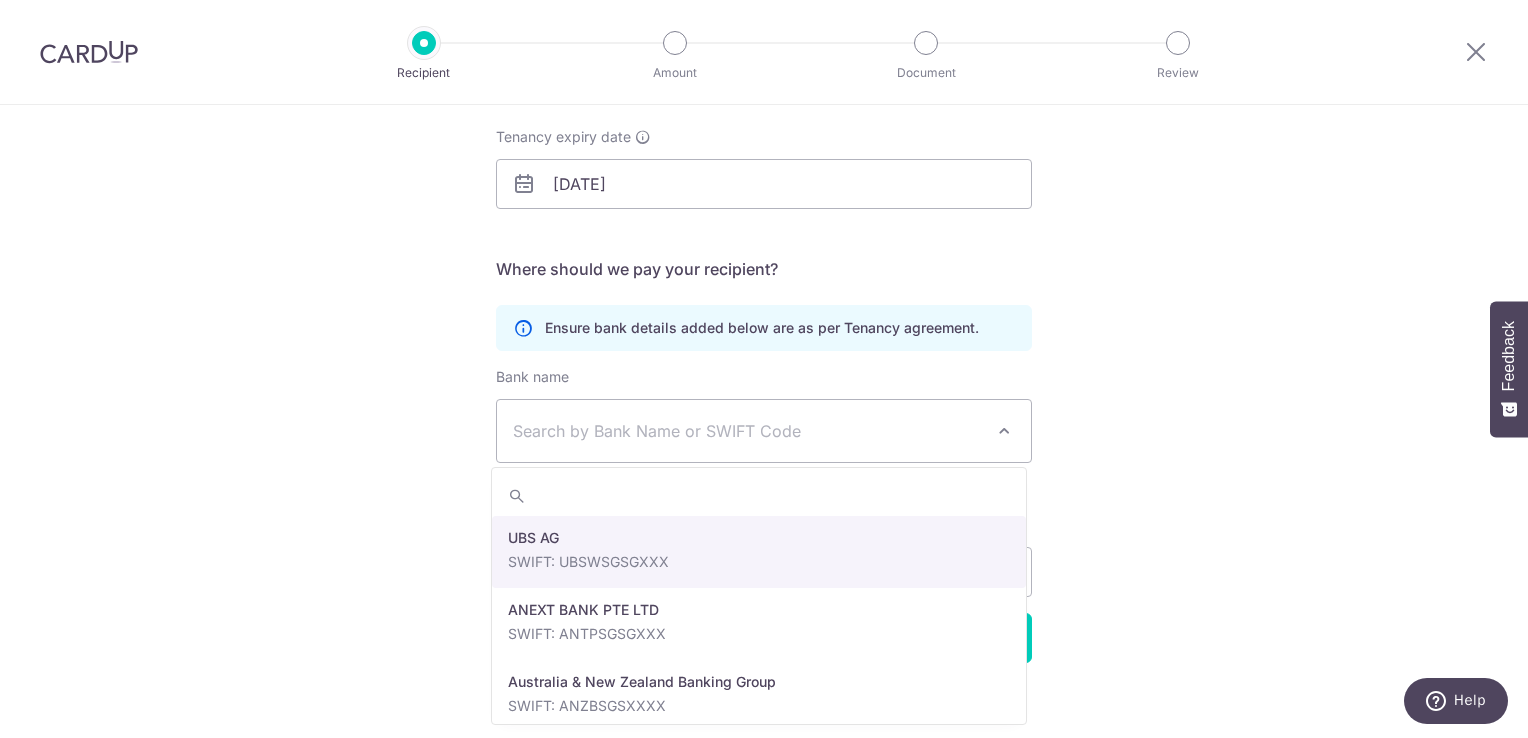 scroll, scrollTop: 300, scrollLeft: 0, axis: vertical 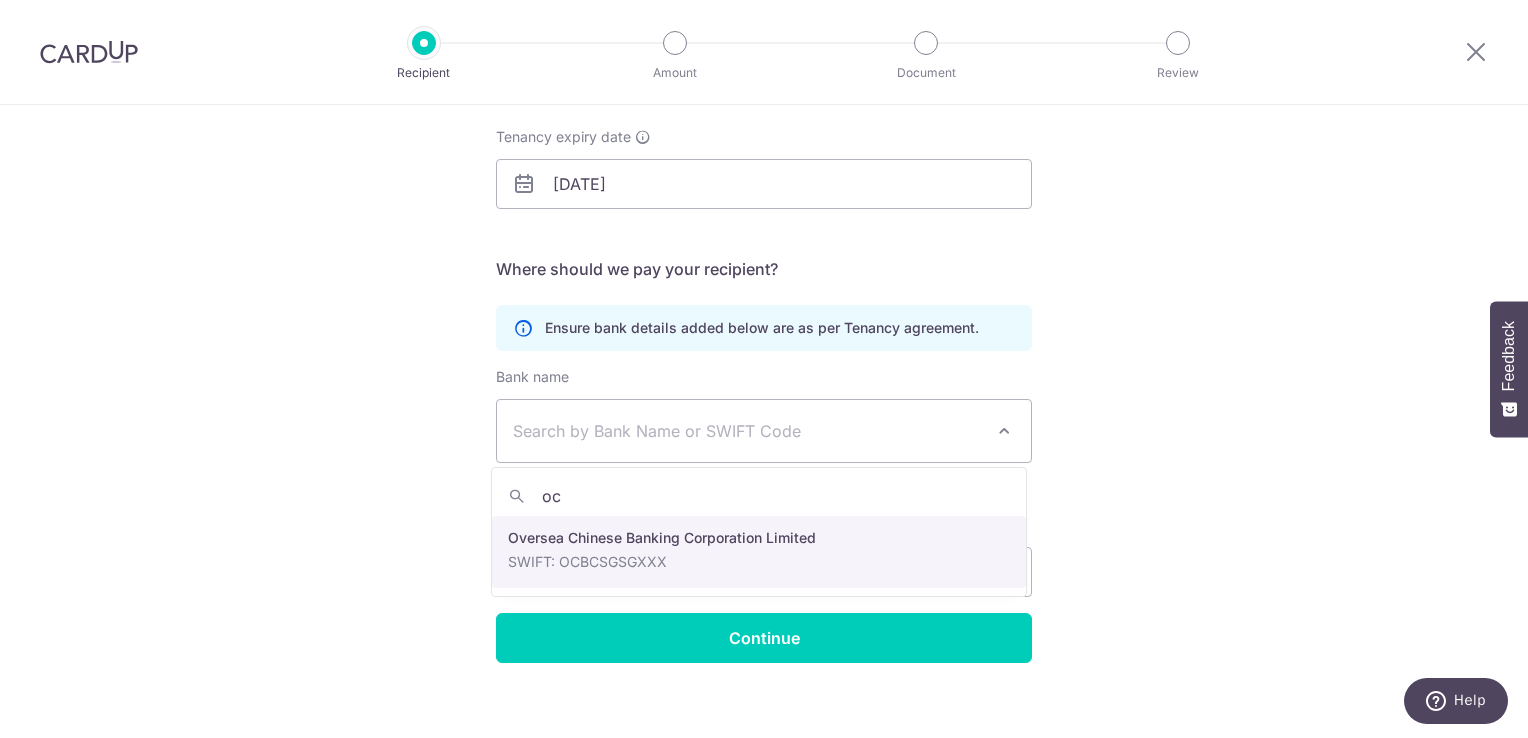 type on "ocb" 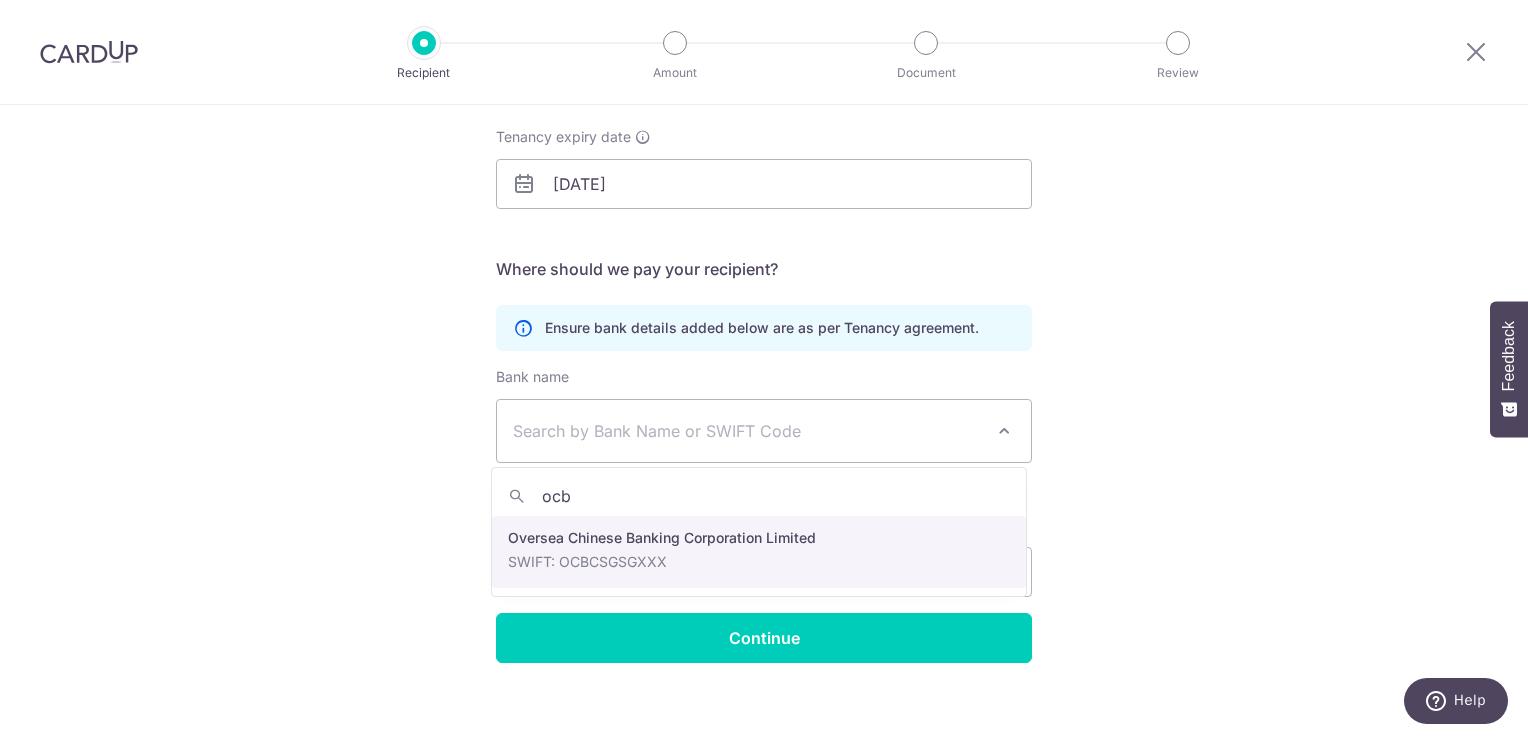 select on "12" 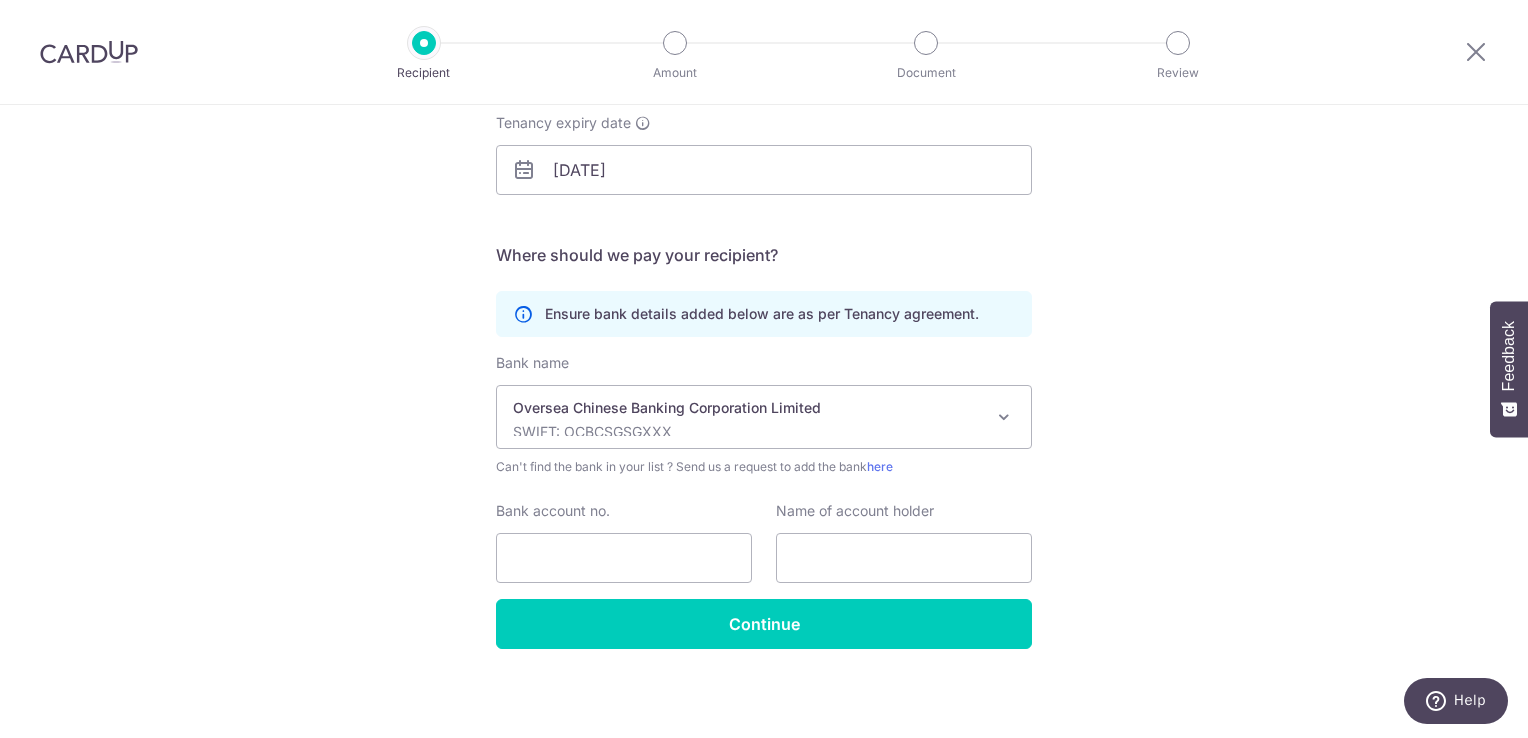 scroll, scrollTop: 317, scrollLeft: 0, axis: vertical 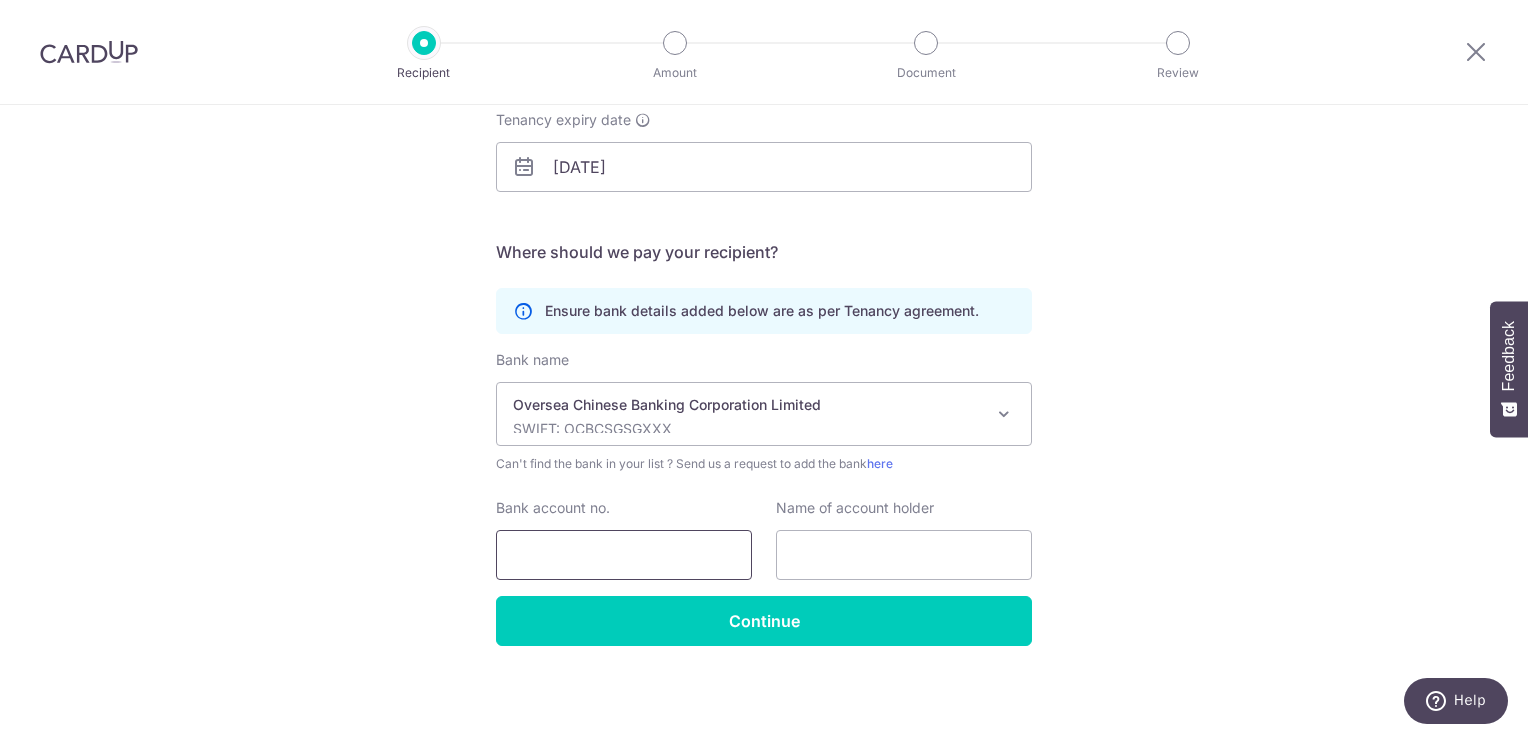 click on "Bank account no." at bounding box center [624, 555] 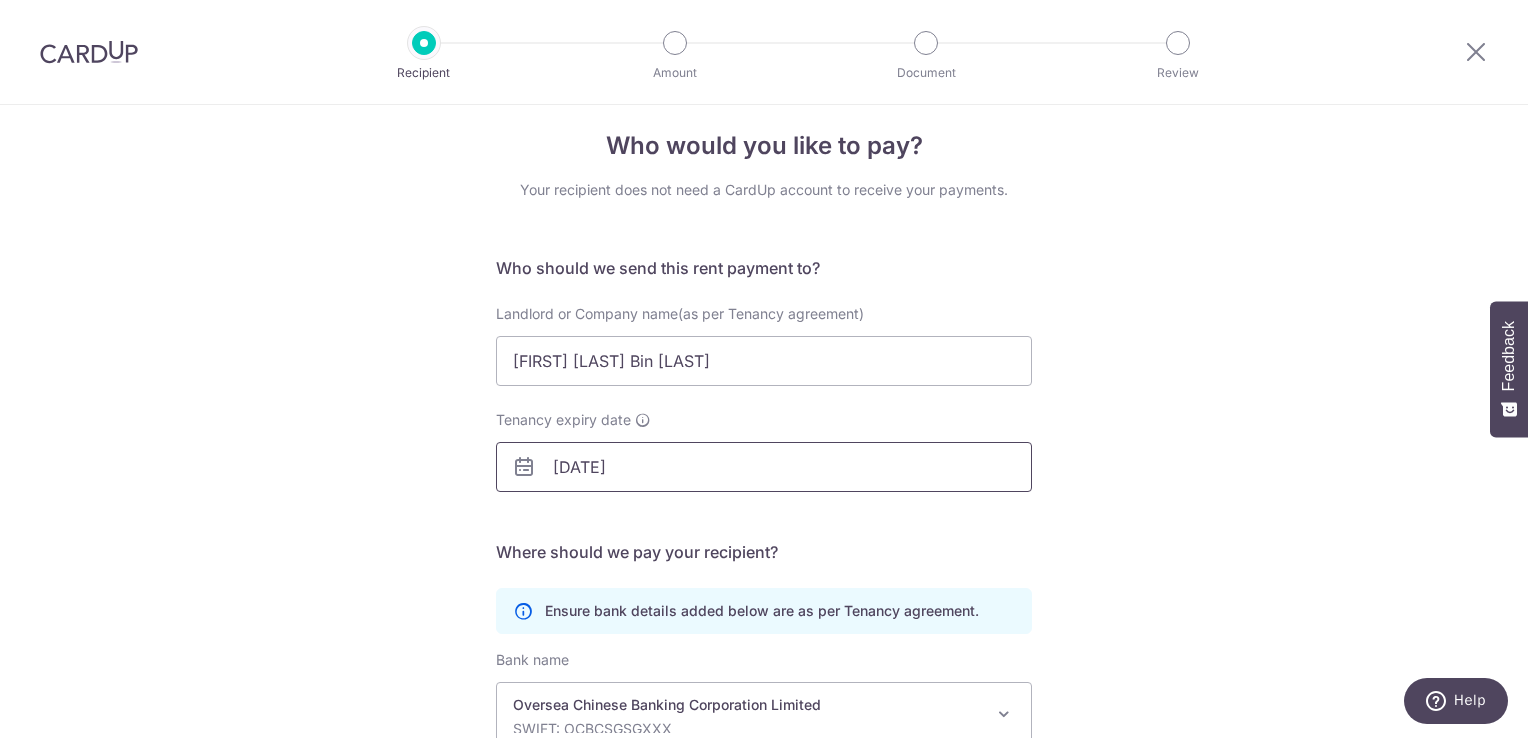 scroll, scrollTop: 317, scrollLeft: 0, axis: vertical 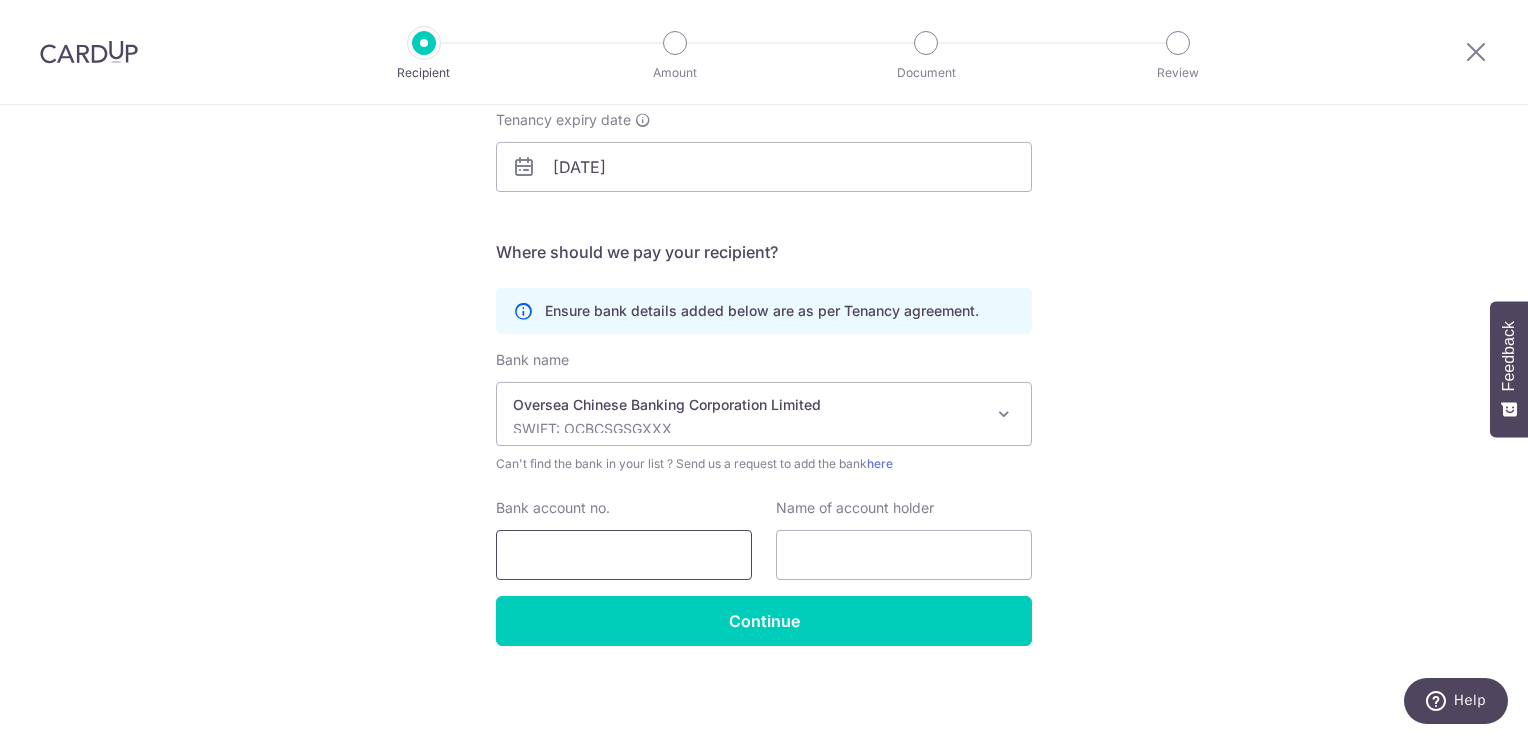 click on "Bank account no." at bounding box center [624, 555] 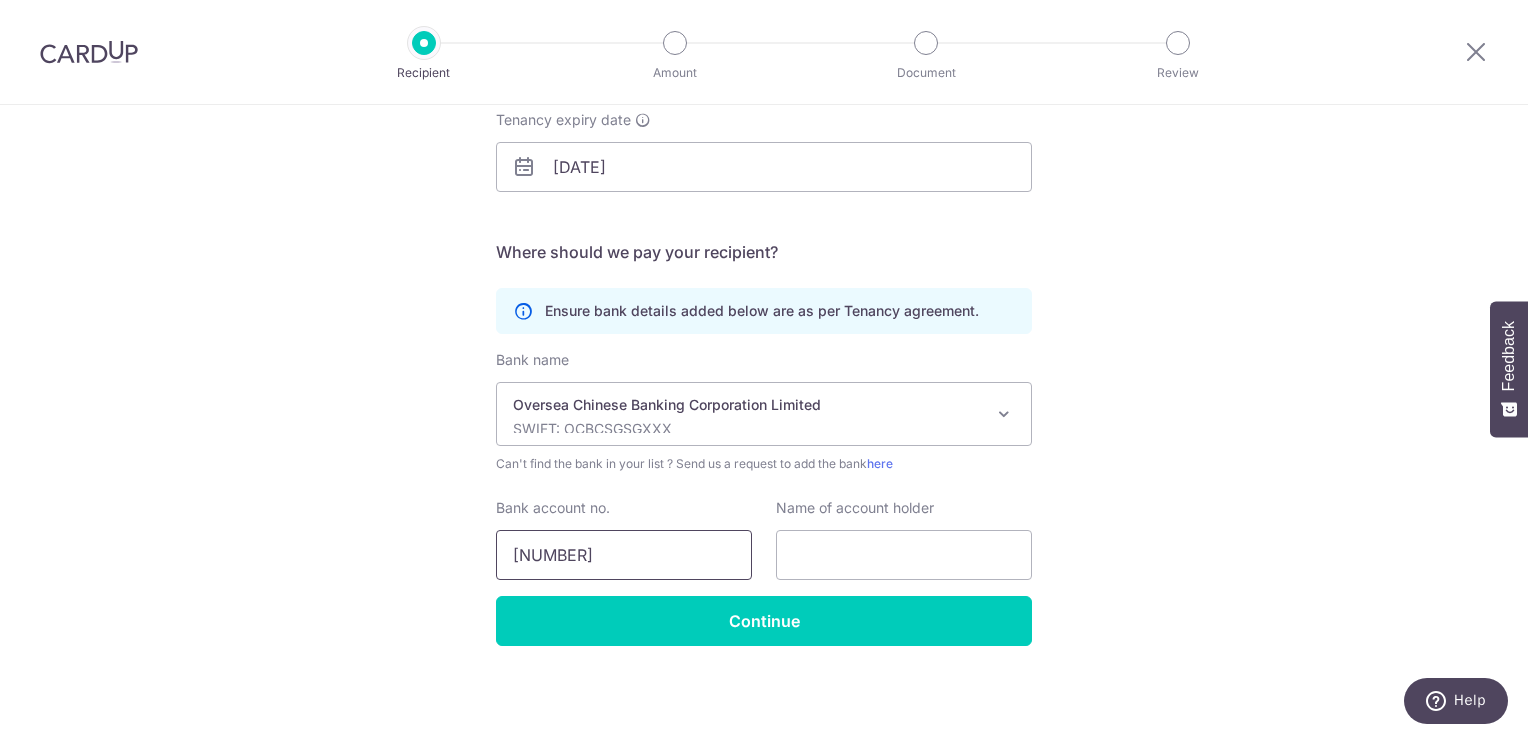 type on "694100199001" 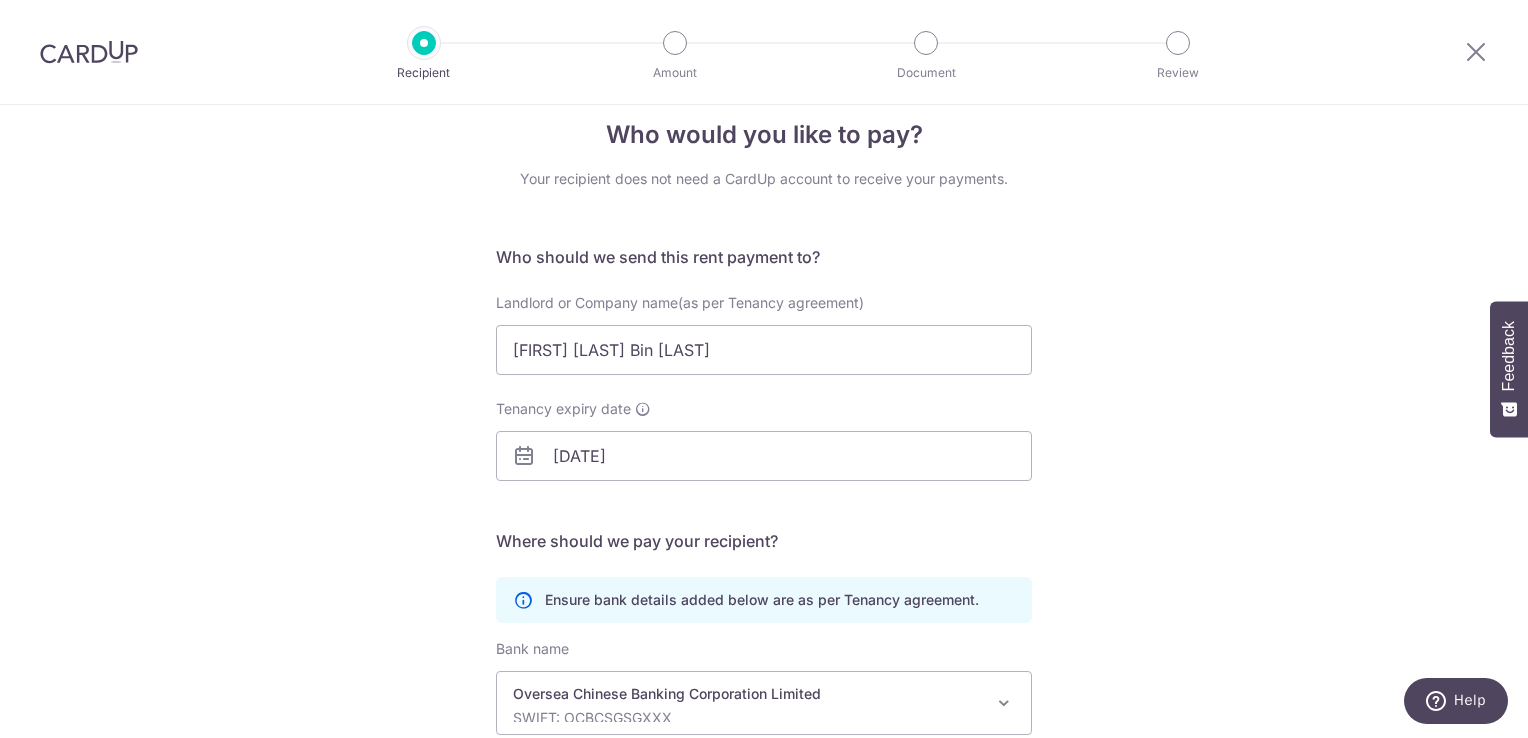 scroll, scrollTop: 17, scrollLeft: 0, axis: vertical 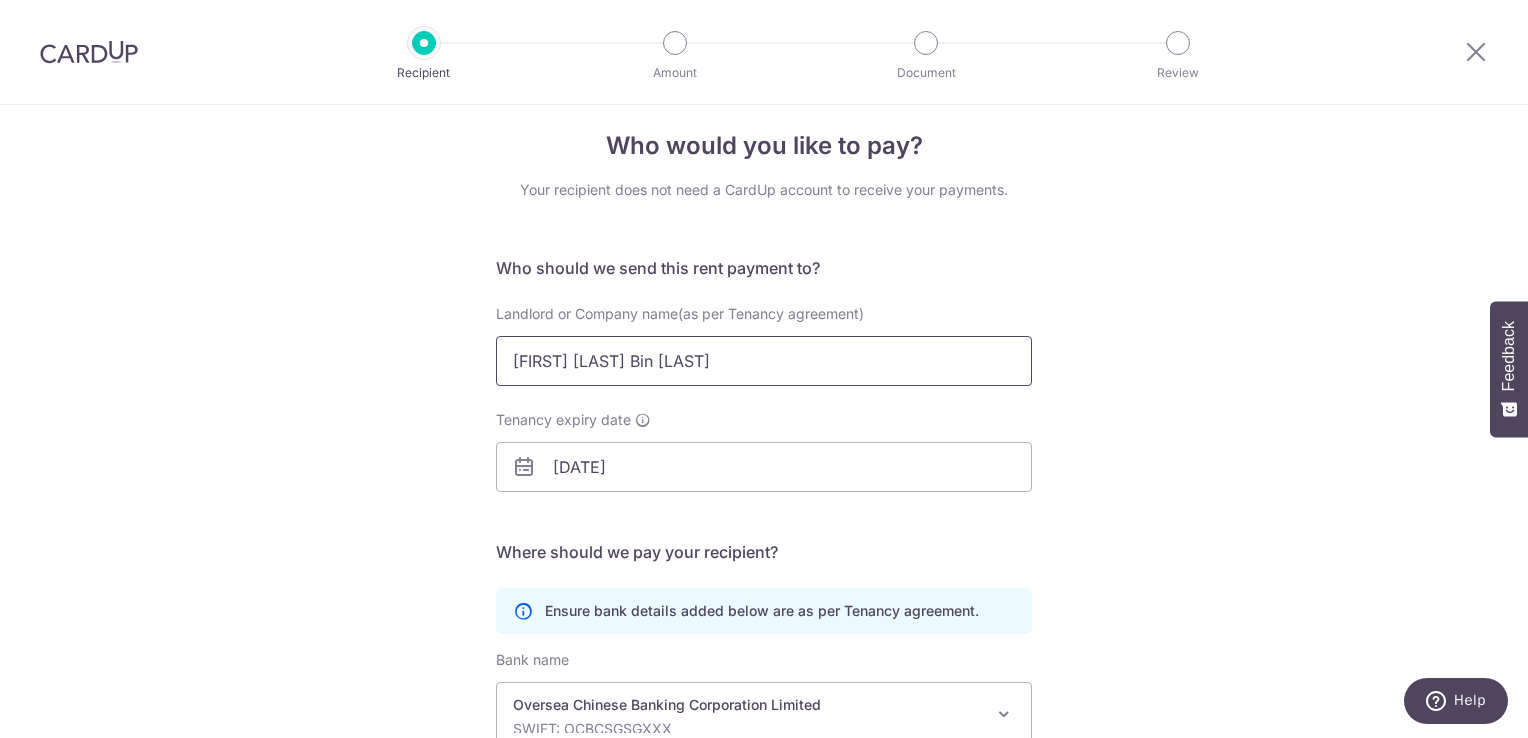 drag, startPoint x: 504, startPoint y: 359, endPoint x: 877, endPoint y: 333, distance: 373.90506 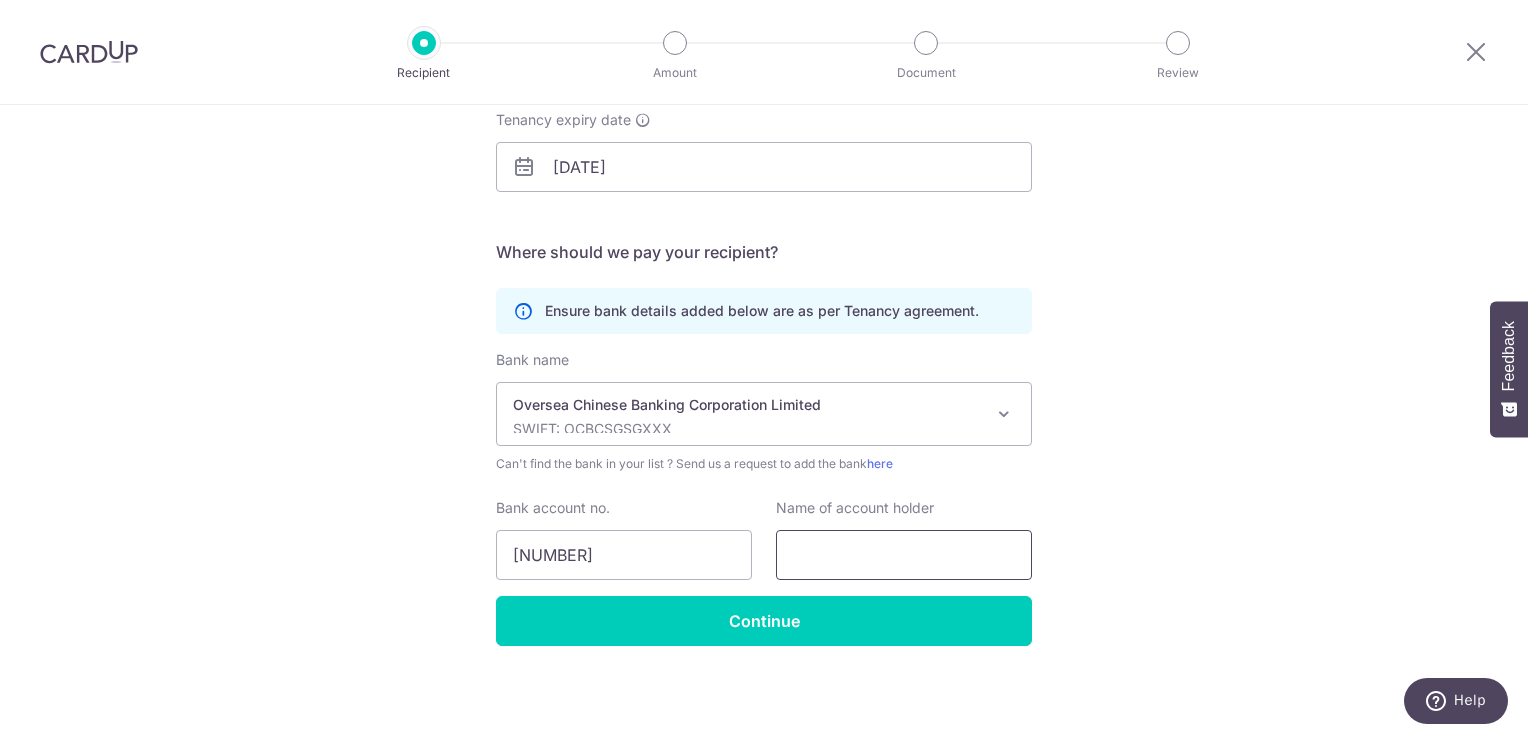 click at bounding box center [904, 555] 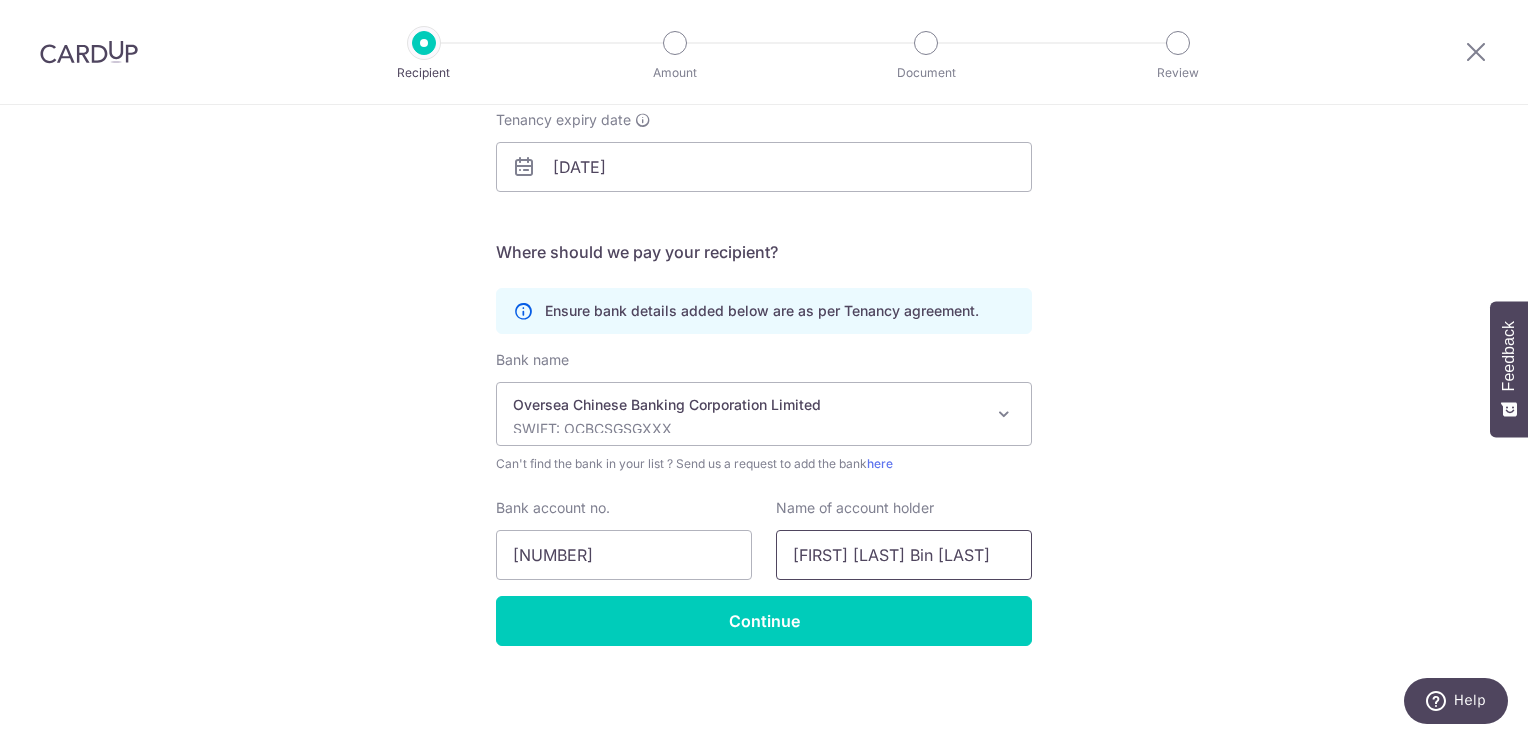 scroll, scrollTop: 0, scrollLeft: 38, axis: horizontal 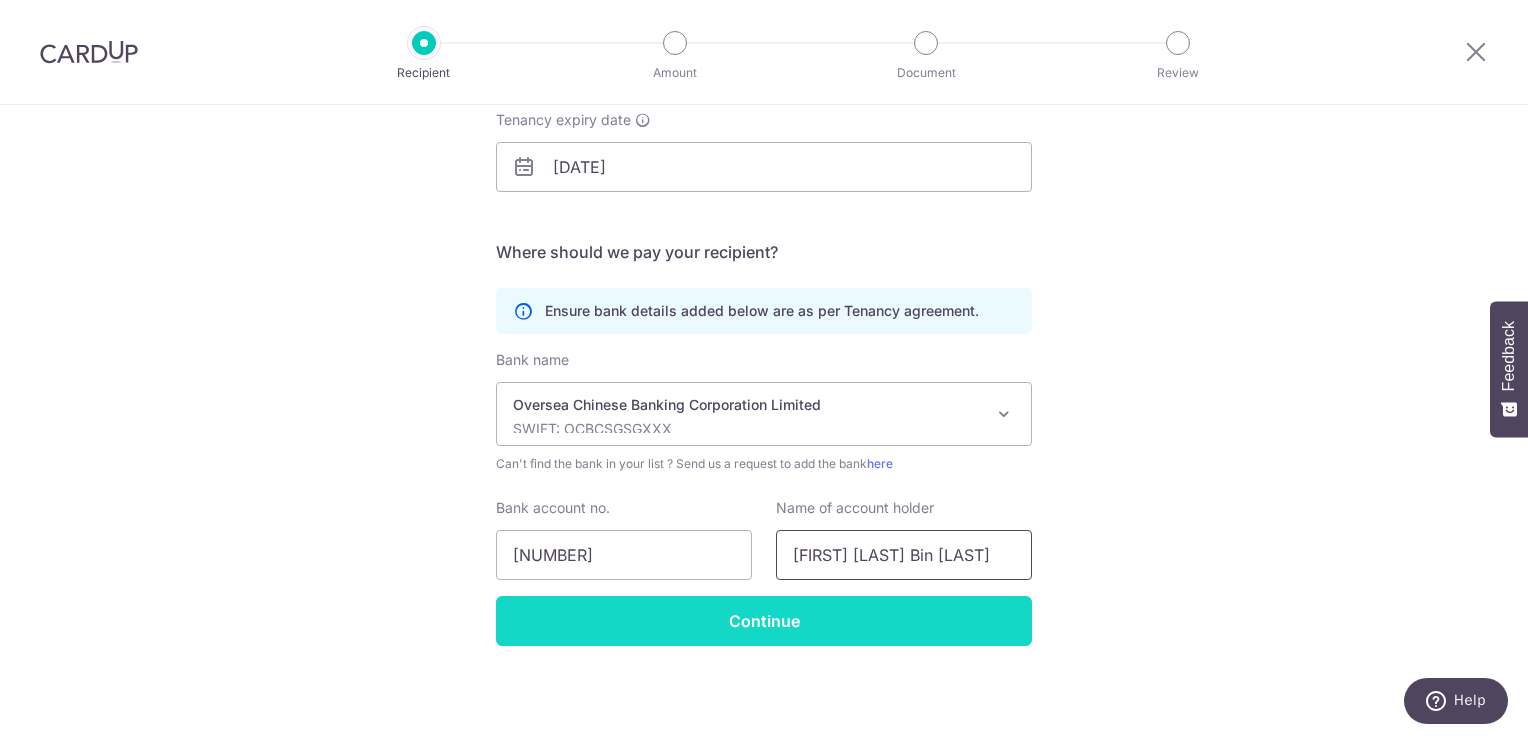 type on "Mohammad Ridzuwan Bin Ya'akop" 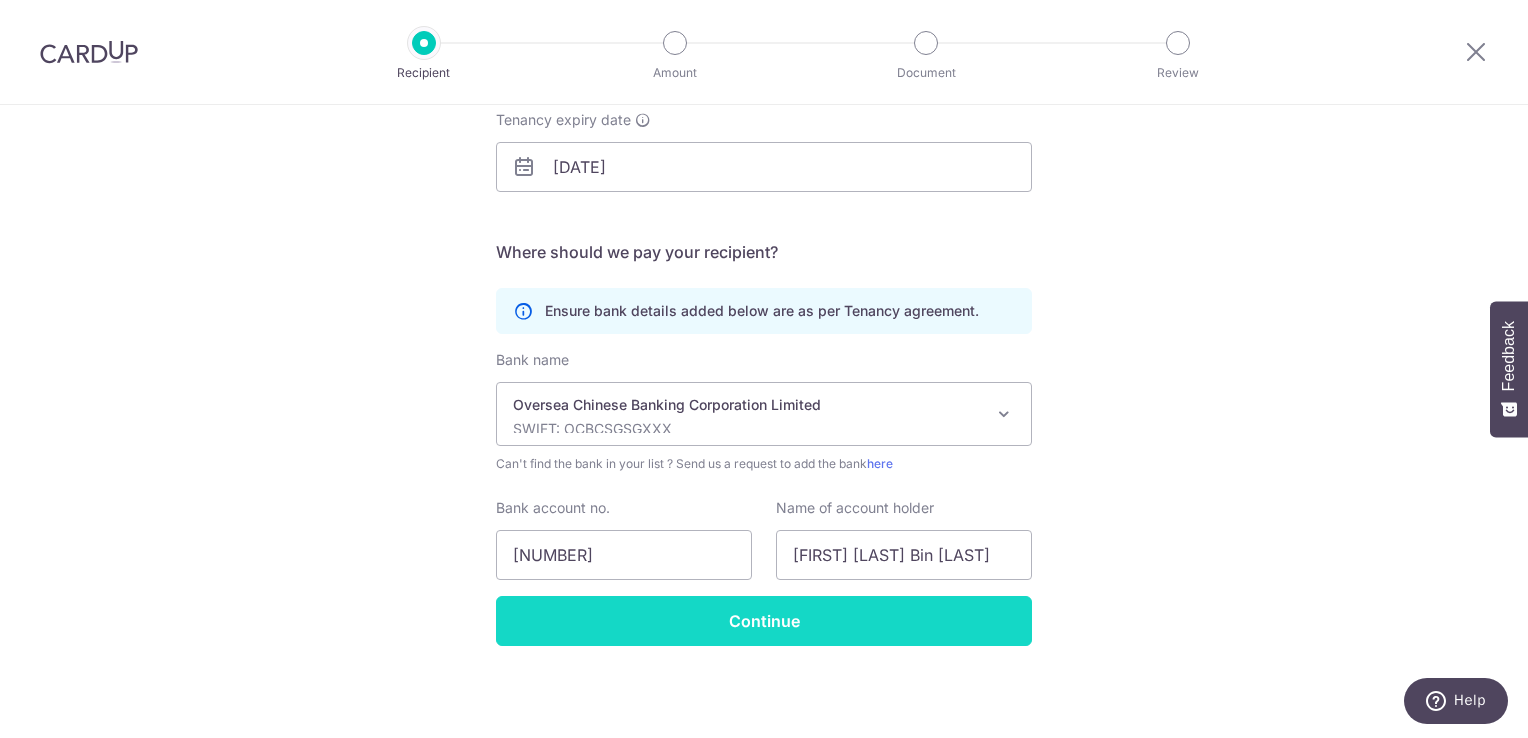 click on "Continue" at bounding box center [764, 621] 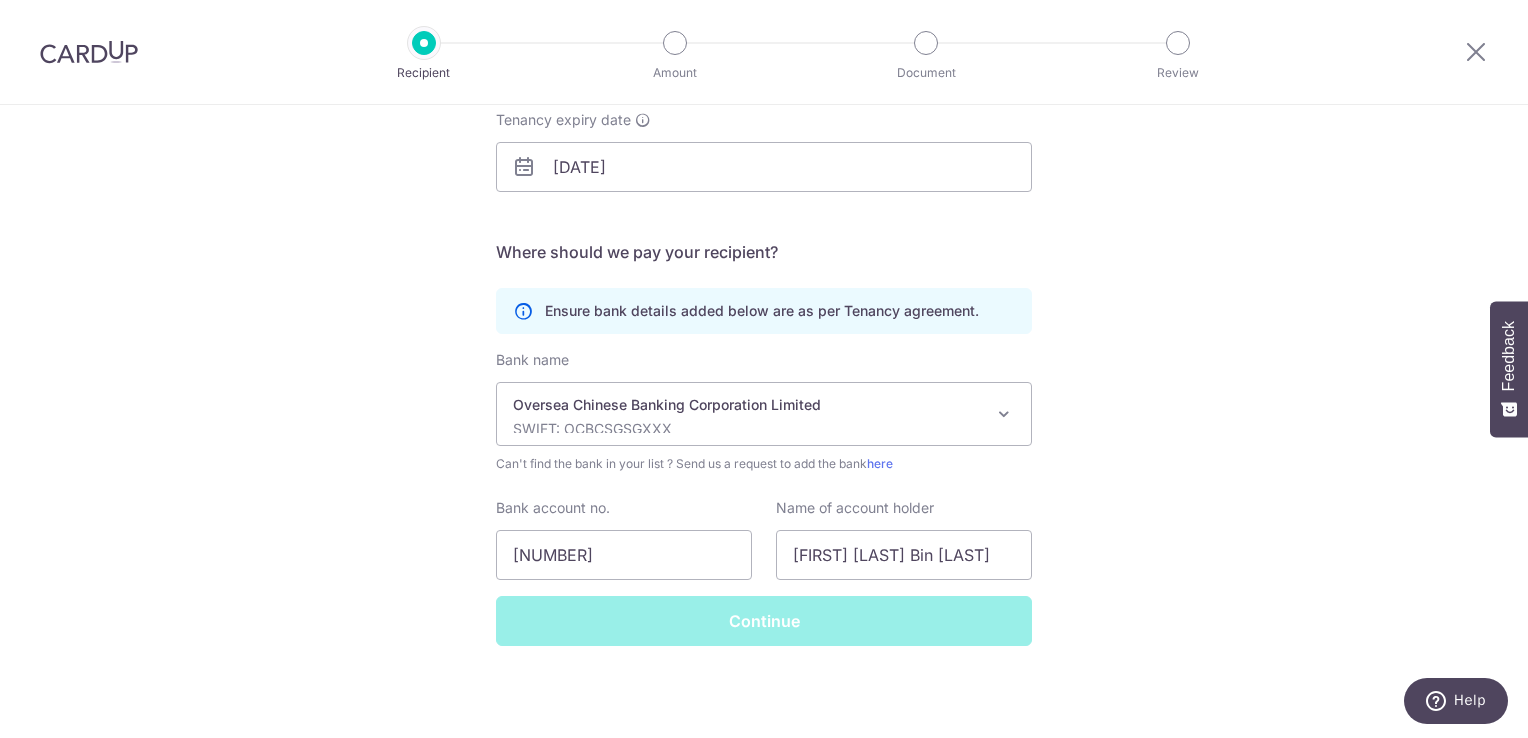 scroll, scrollTop: 0, scrollLeft: 0, axis: both 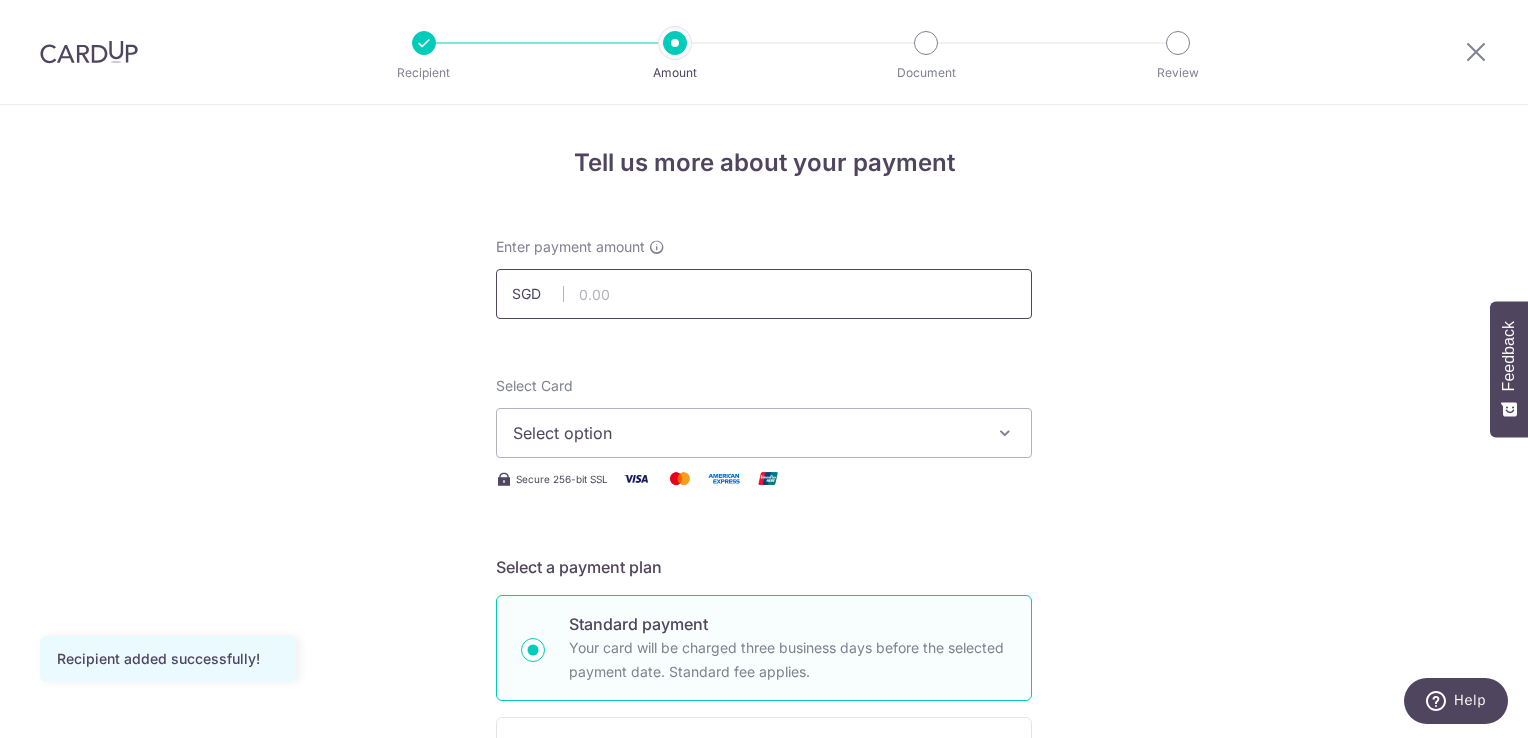 click at bounding box center [764, 294] 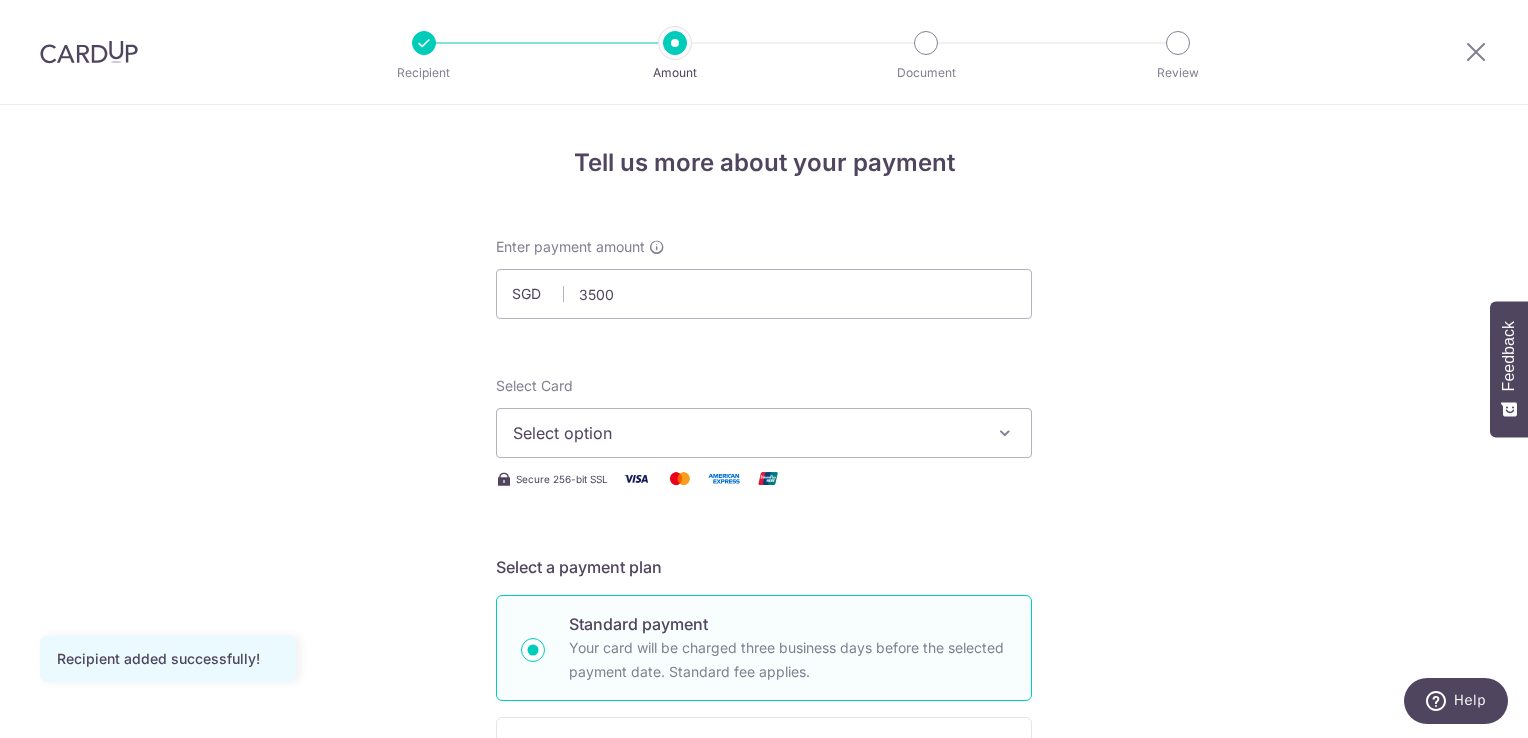type on "3,500.00" 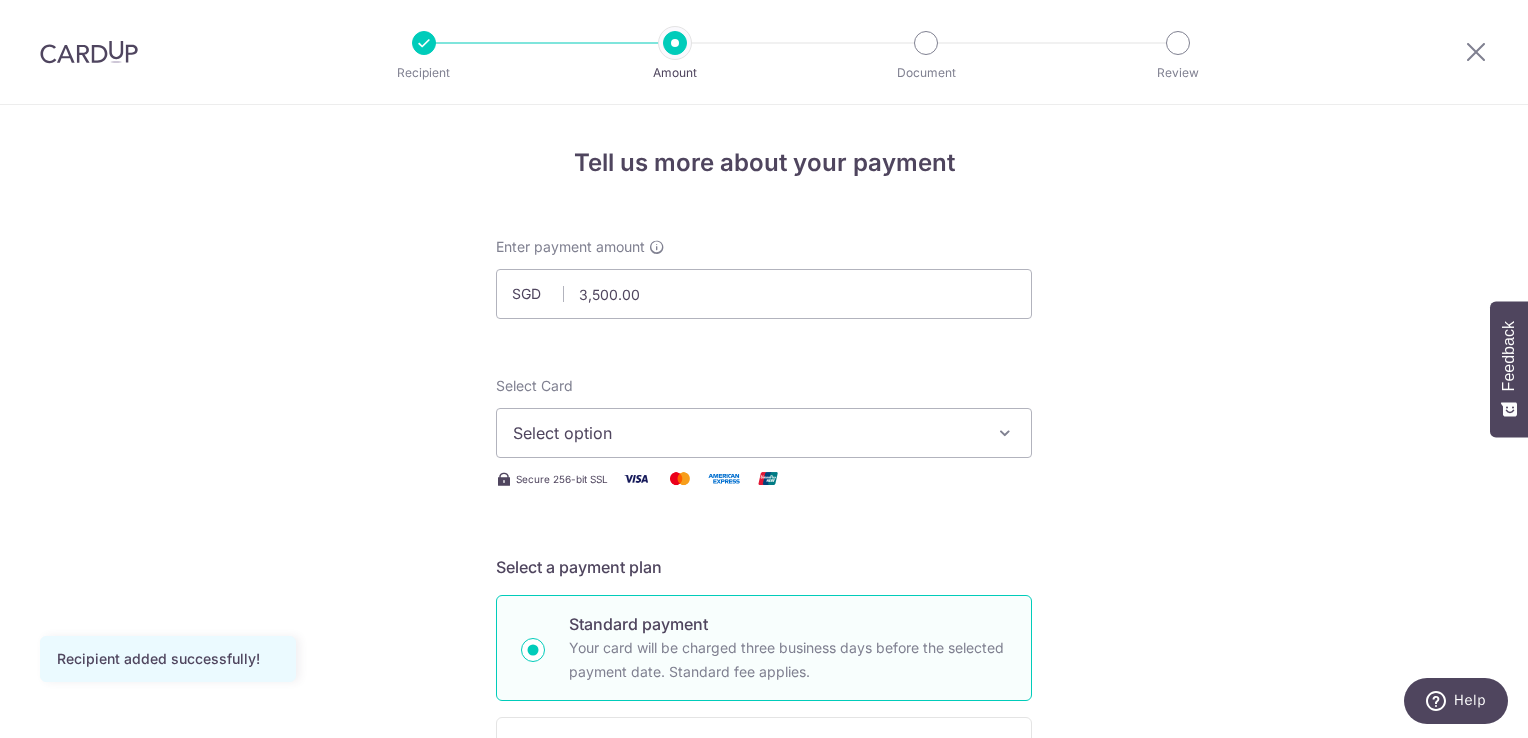 click on "Tell us more about your payment
Enter payment amount
SGD
3,500.00
3500.00
Recipient added successfully!
Select Card
Select option
Add credit card
Secure 256-bit SSL
Text
New card details
Card
Secure 256-bit SSL" at bounding box center [764, 1009] 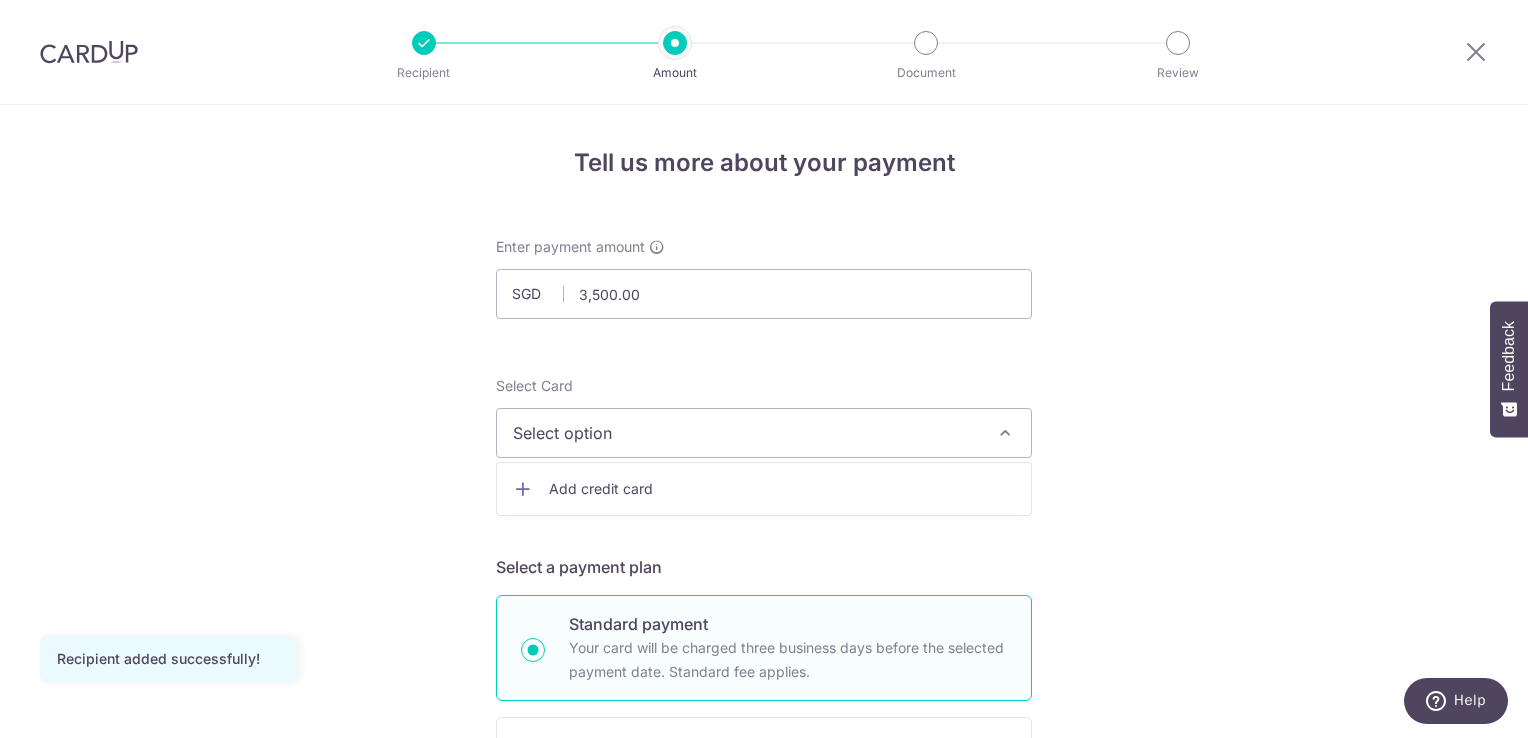 click on "Add credit card" at bounding box center (782, 489) 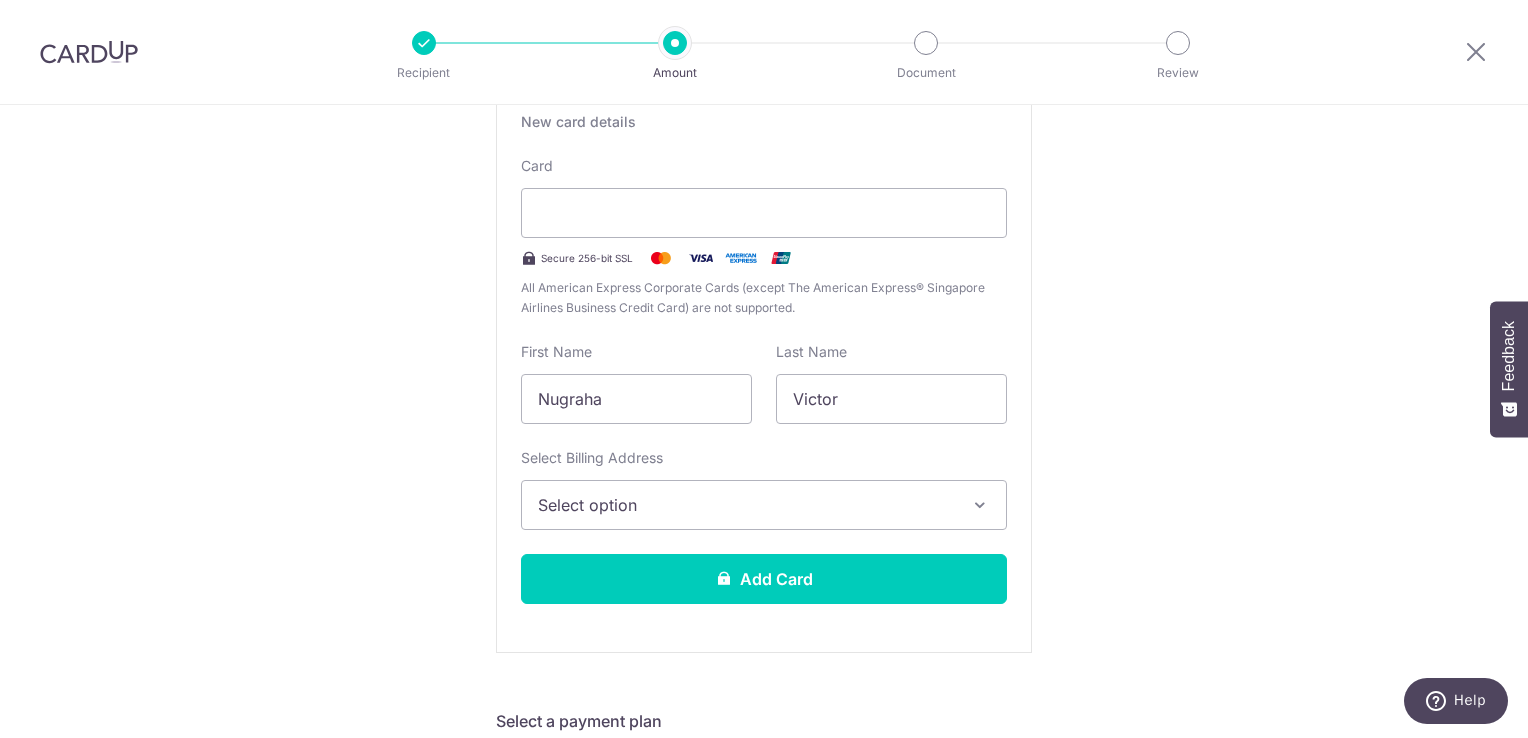 scroll, scrollTop: 400, scrollLeft: 0, axis: vertical 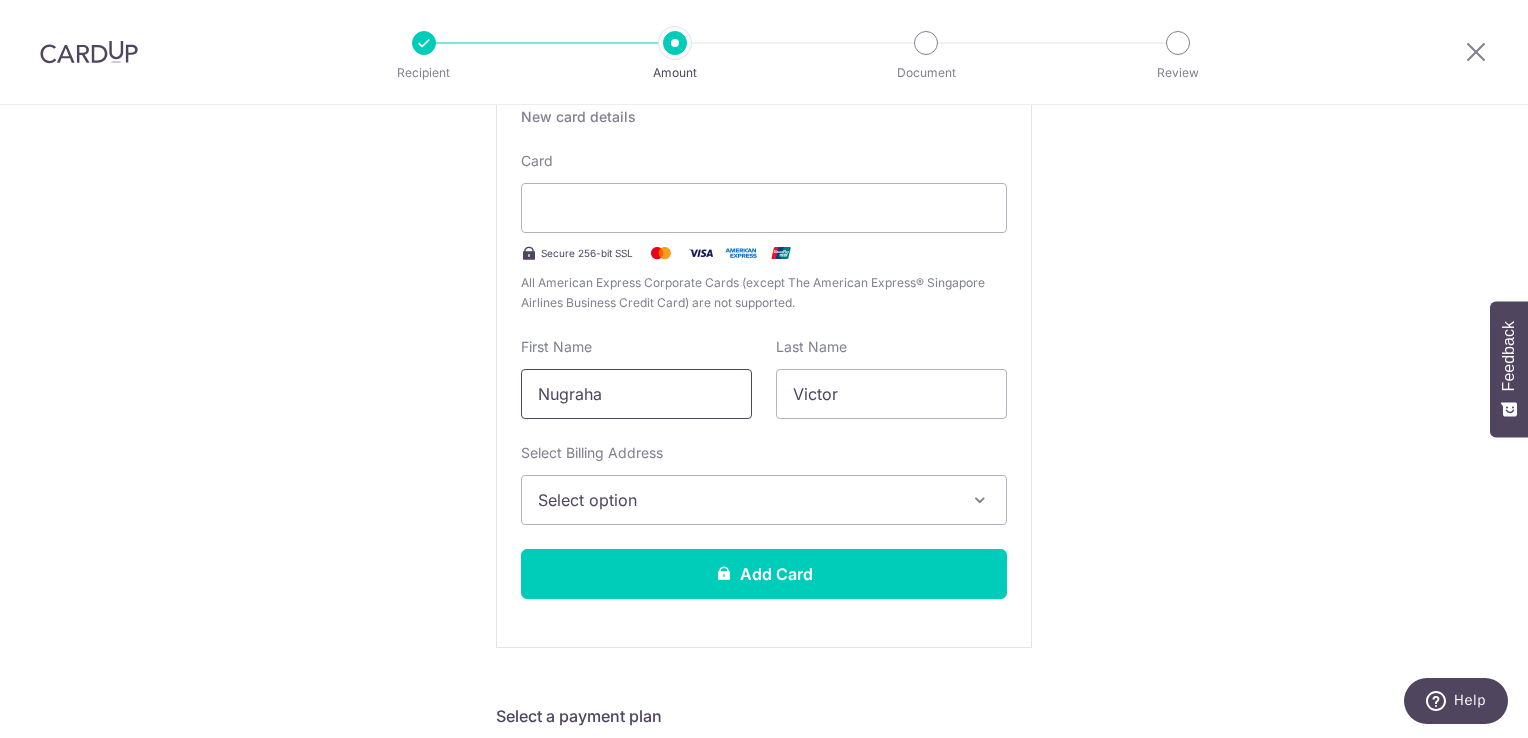 click on "Nugraha" at bounding box center [636, 394] 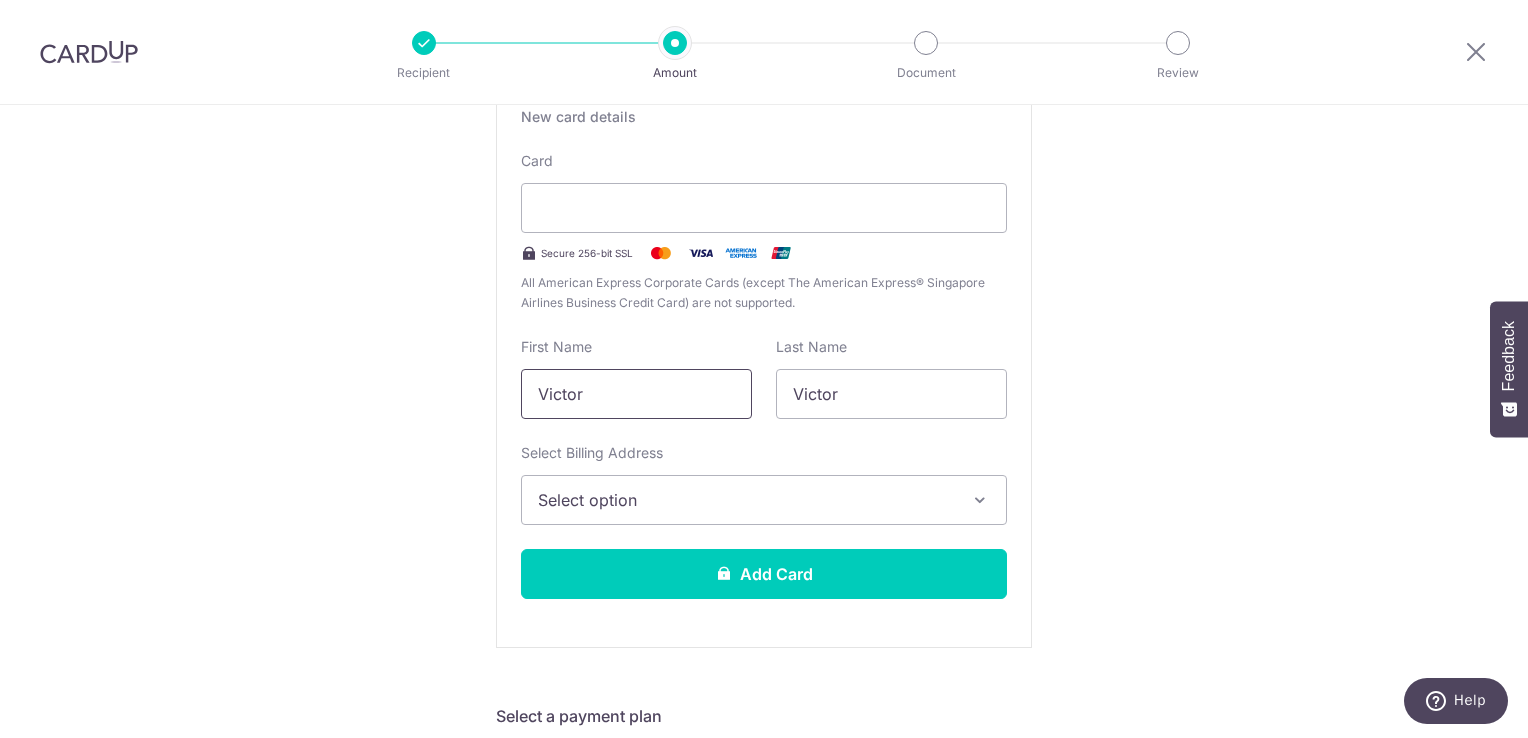 type on "Victor" 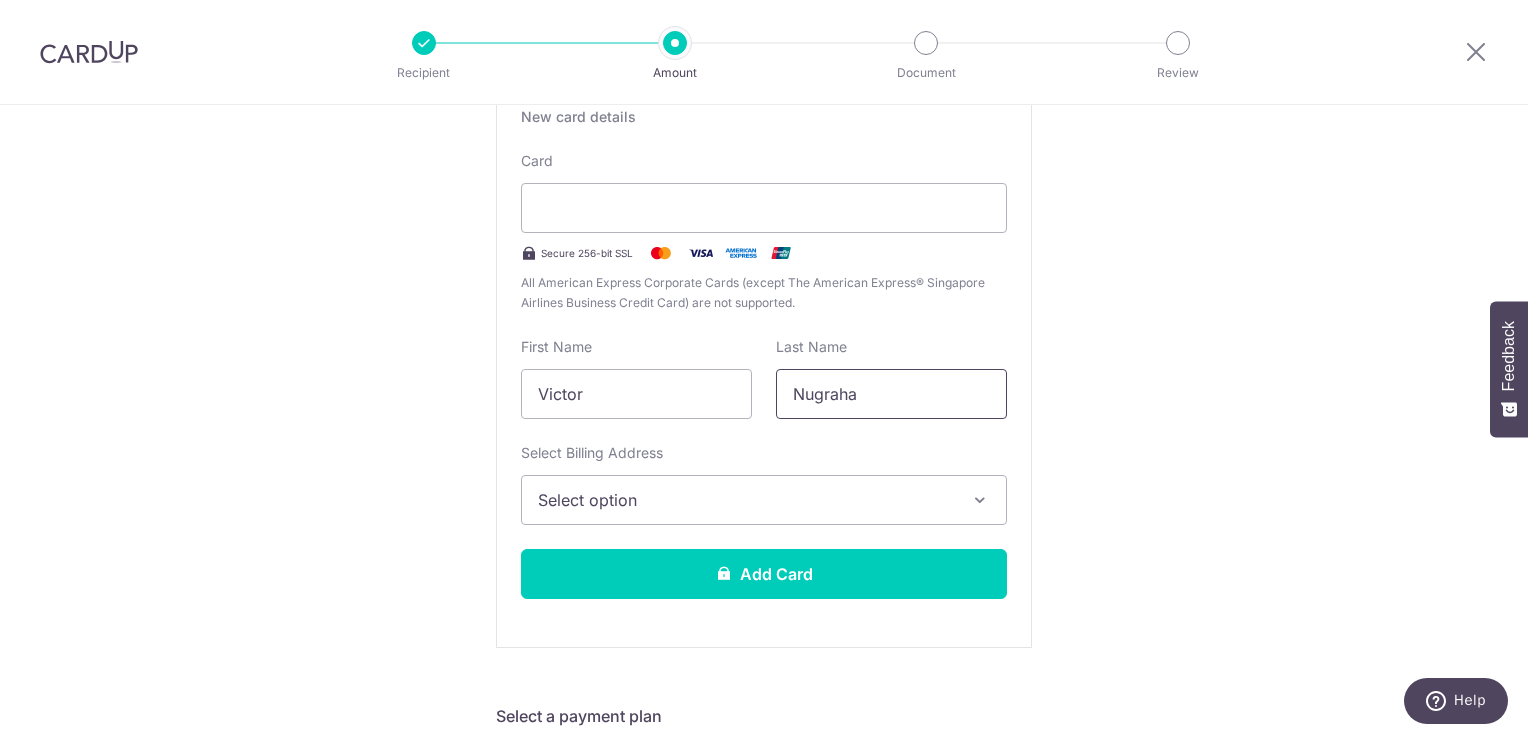 type on "Nugraha" 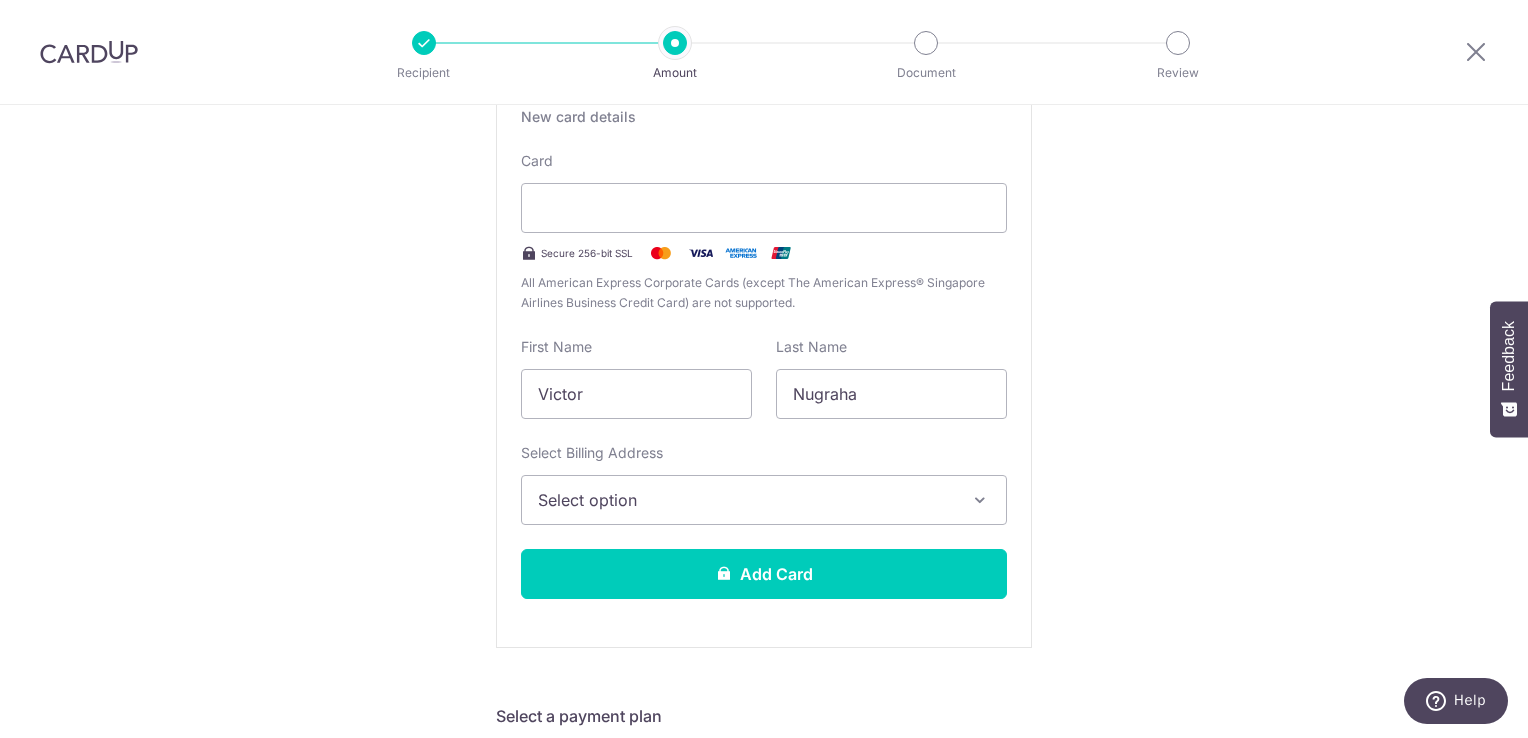 click on "Select Billing Address
Select option
Add Billing Address" at bounding box center [764, 484] 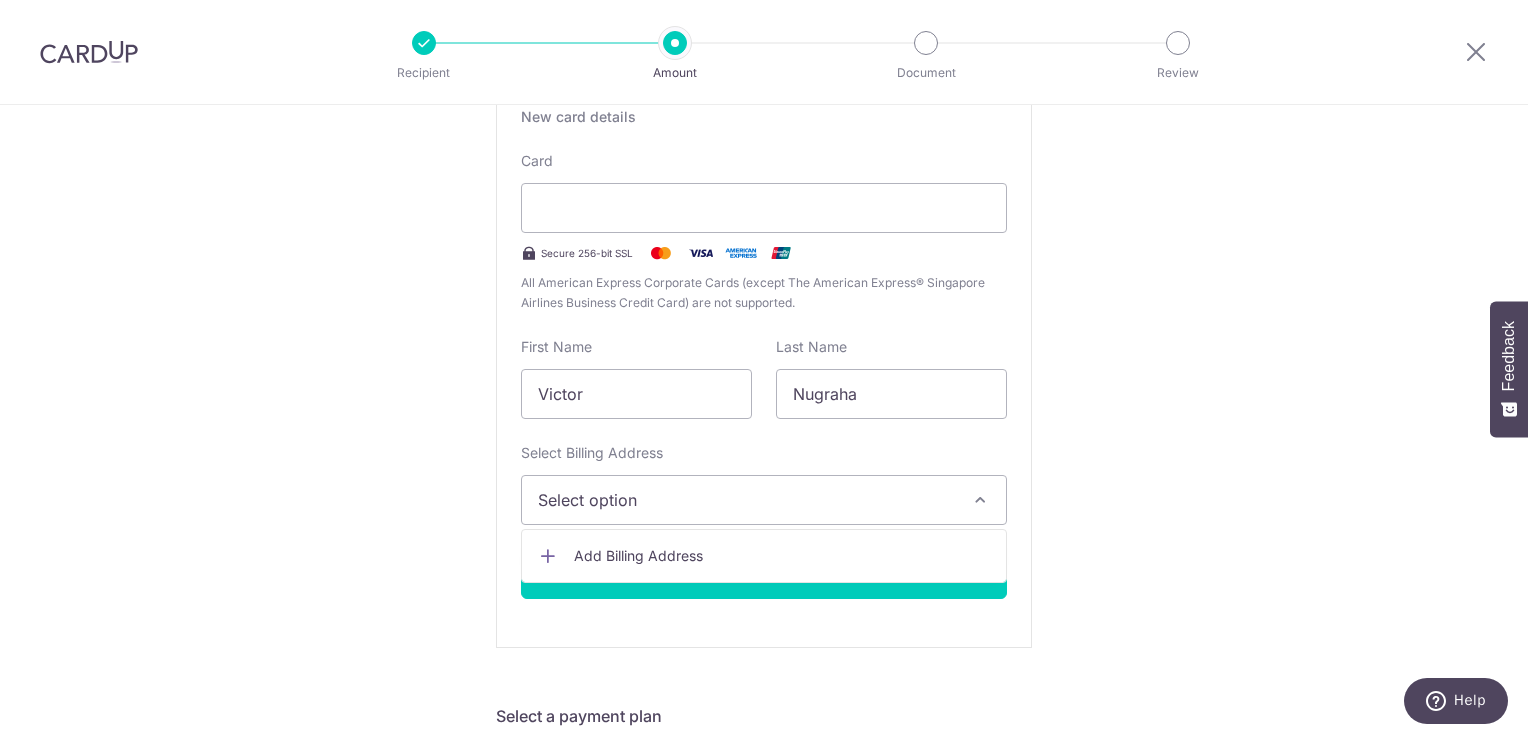 click on "Add Billing Address" at bounding box center (782, 556) 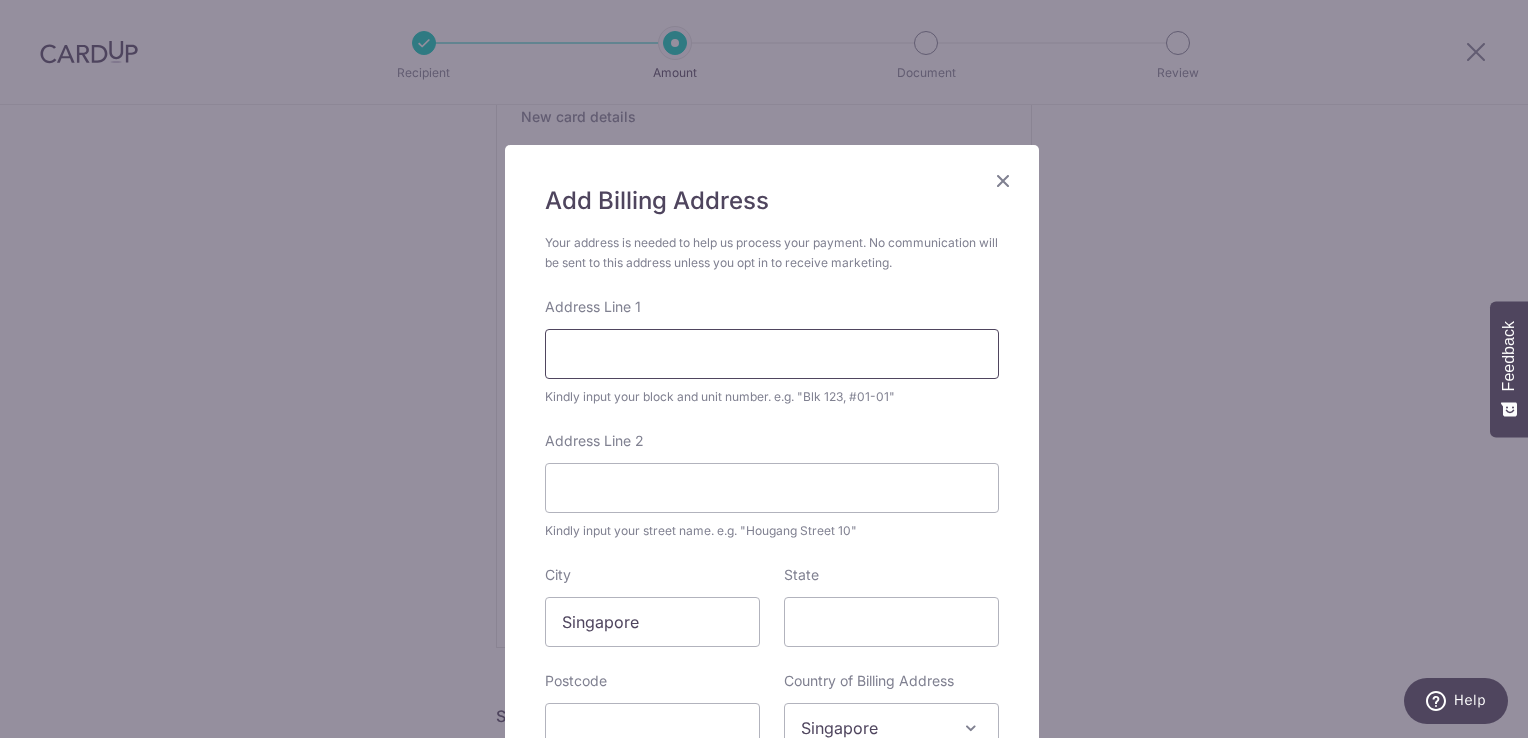 click on "Address Line 1" at bounding box center (772, 354) 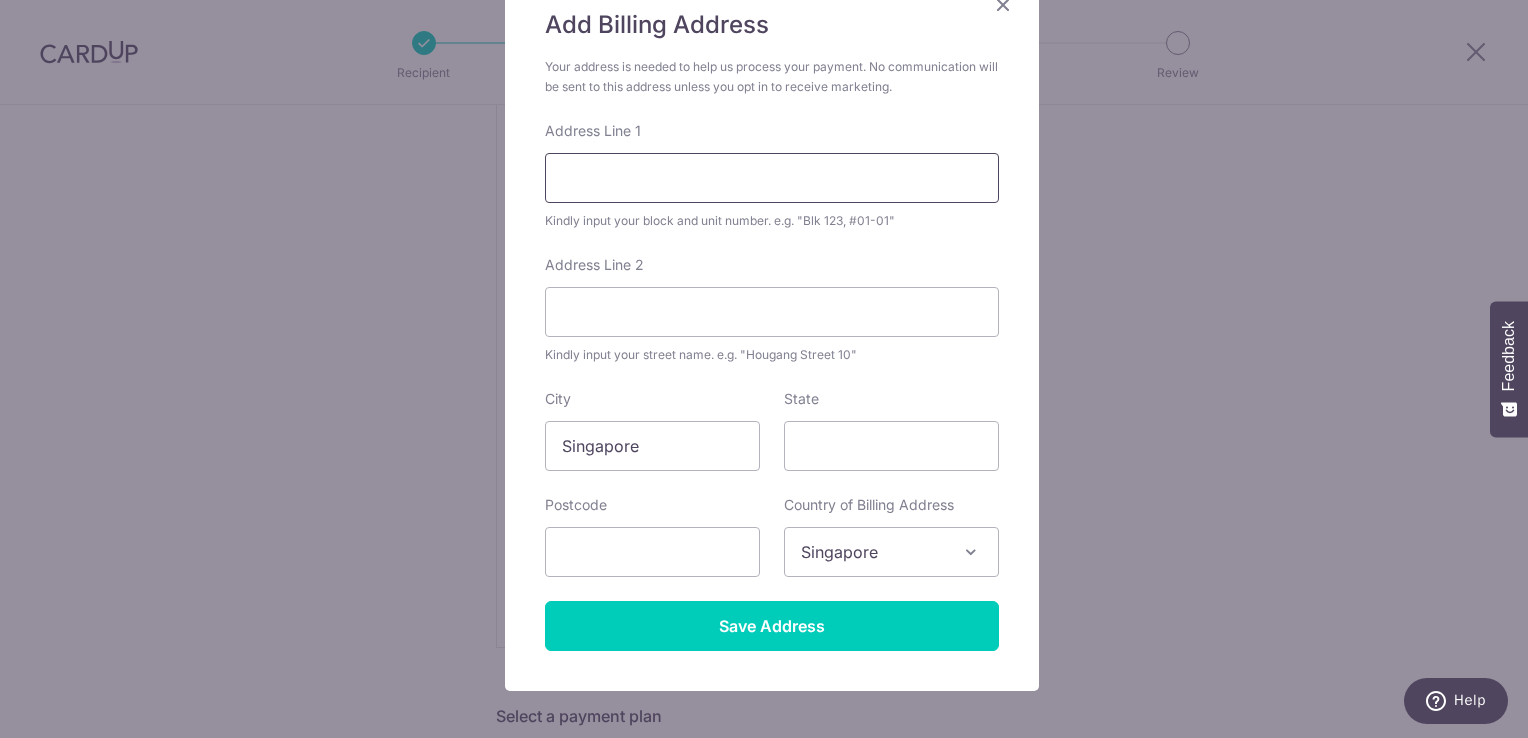 scroll, scrollTop: 200, scrollLeft: 0, axis: vertical 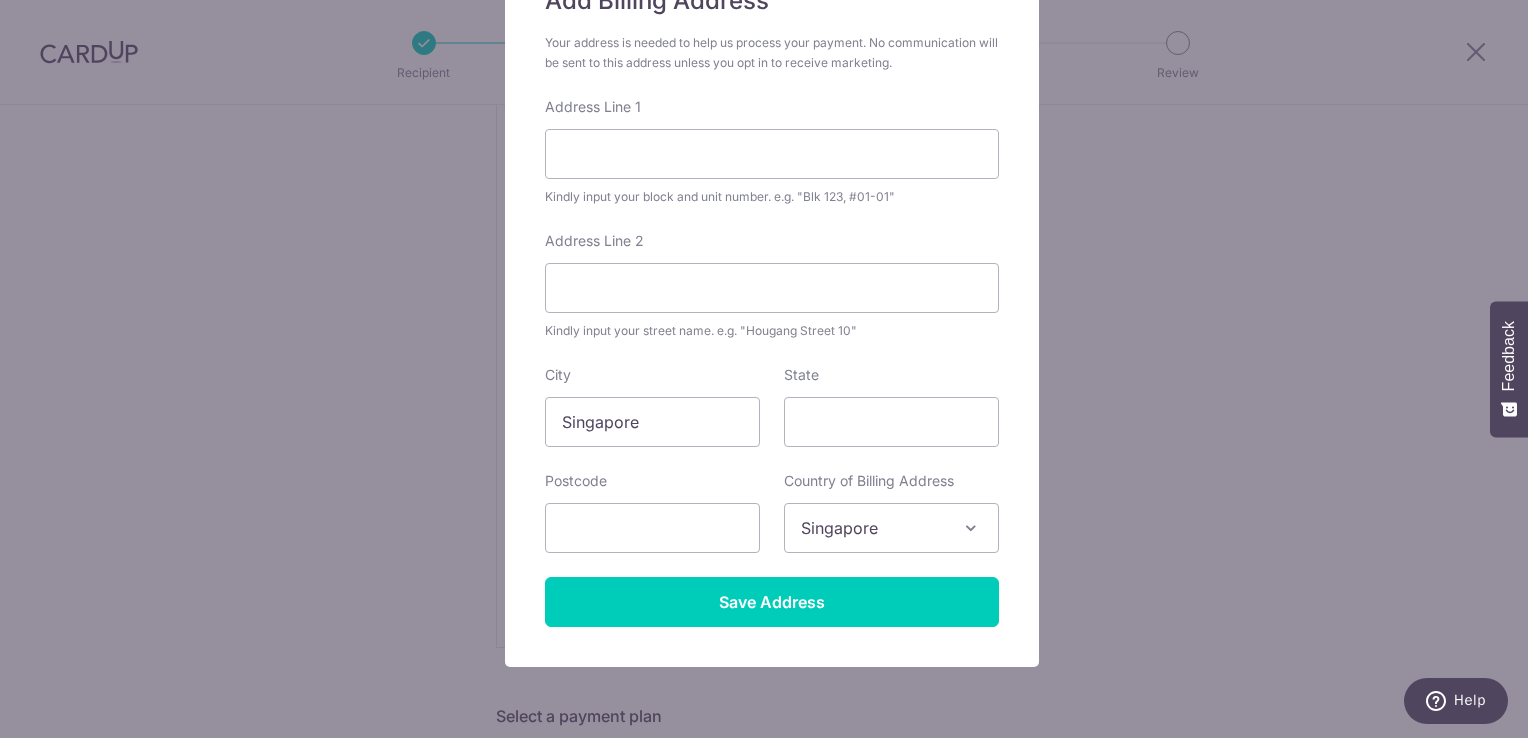 click on "Add Billing Address
Your address is needed to help us process your payment. No communication will be sent to this address unless you opt in to receive marketing.
Address Line 1
Kindly input your block and unit number. e.g. "Blk 123, #01-01"
Address Line 2
Kindly input your street name. e.g. "Hougang Street 10"
City
Singapore
State
Postcode
Country of Billing Address
Select Country Afghanistan
Aland Islands
Albania
Algeria
American Samoa
Andorra
Angola
Anguilla
Antarctica
Antigua and Barbuda
Argentina
Armenia
Aruba
Australia
Austria
Bahamas" at bounding box center (764, 369) 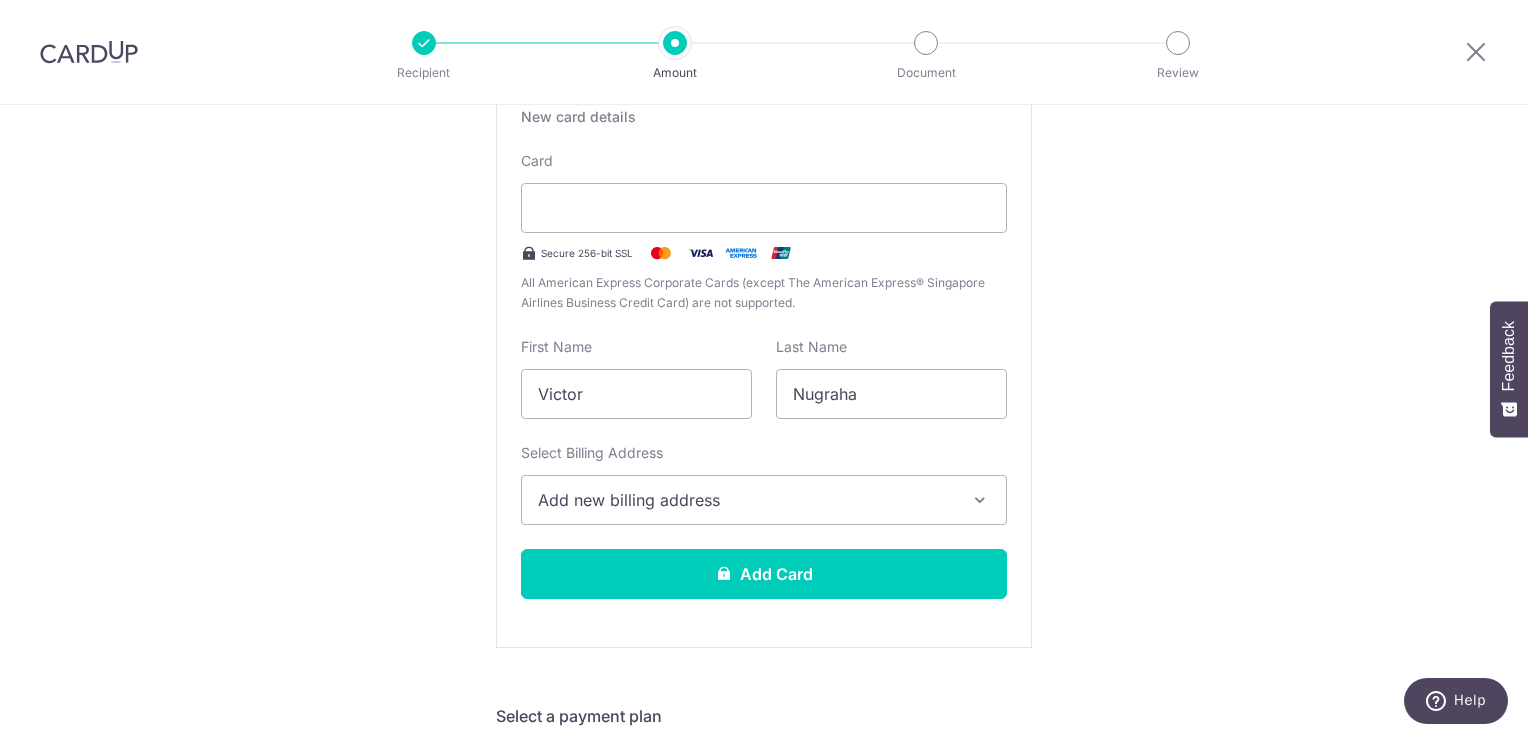 click on "Add new billing address" at bounding box center [746, 500] 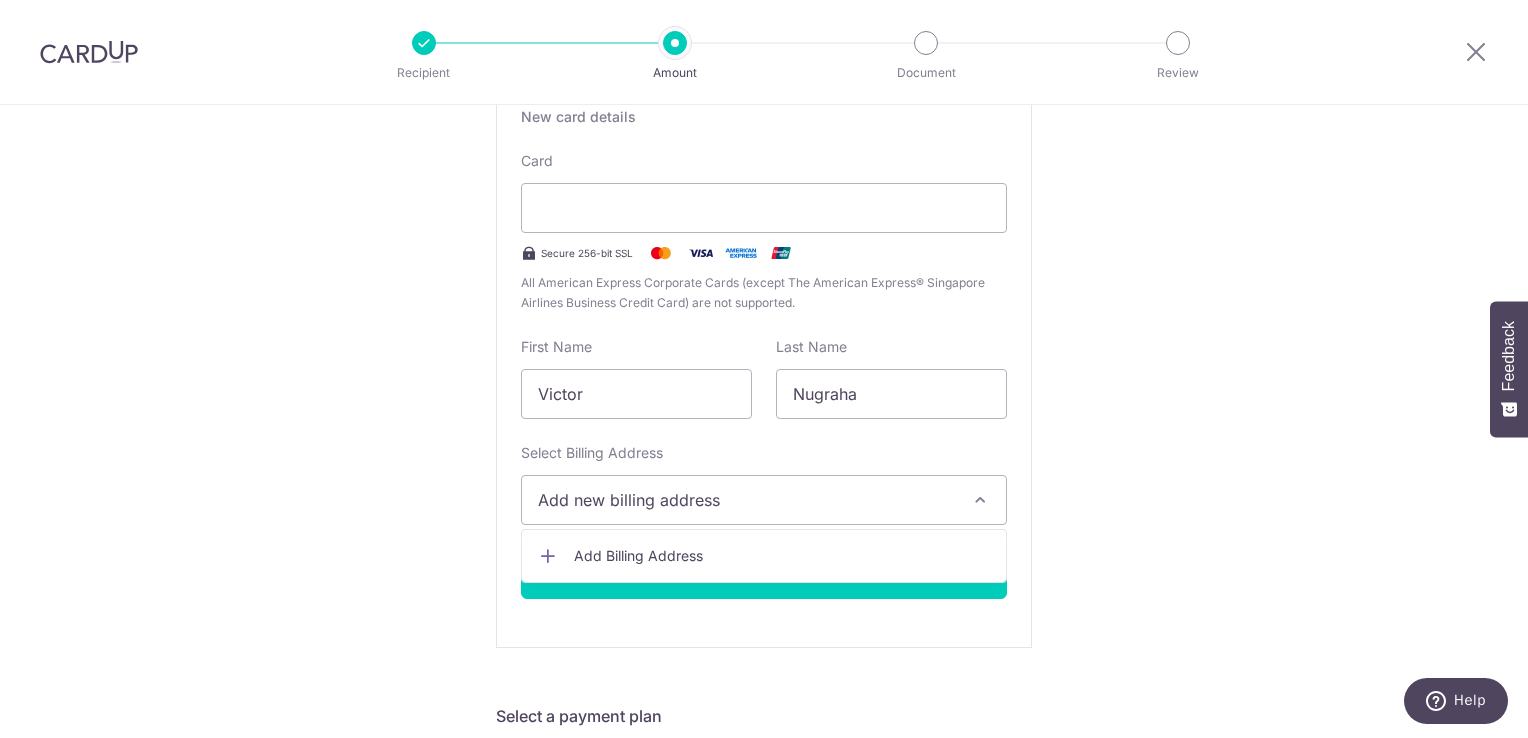 click on "Add Billing Address" at bounding box center (782, 556) 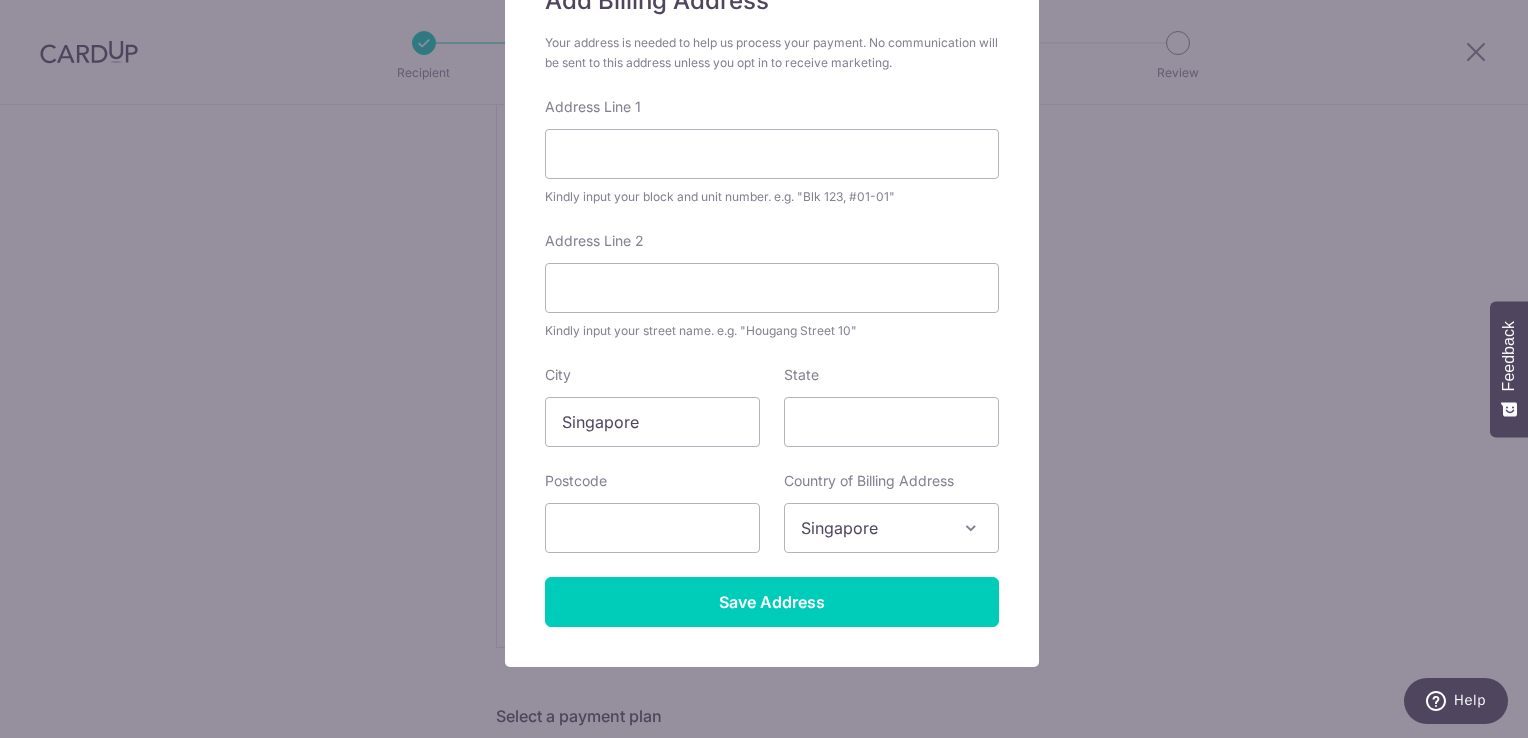 scroll, scrollTop: 0, scrollLeft: 0, axis: both 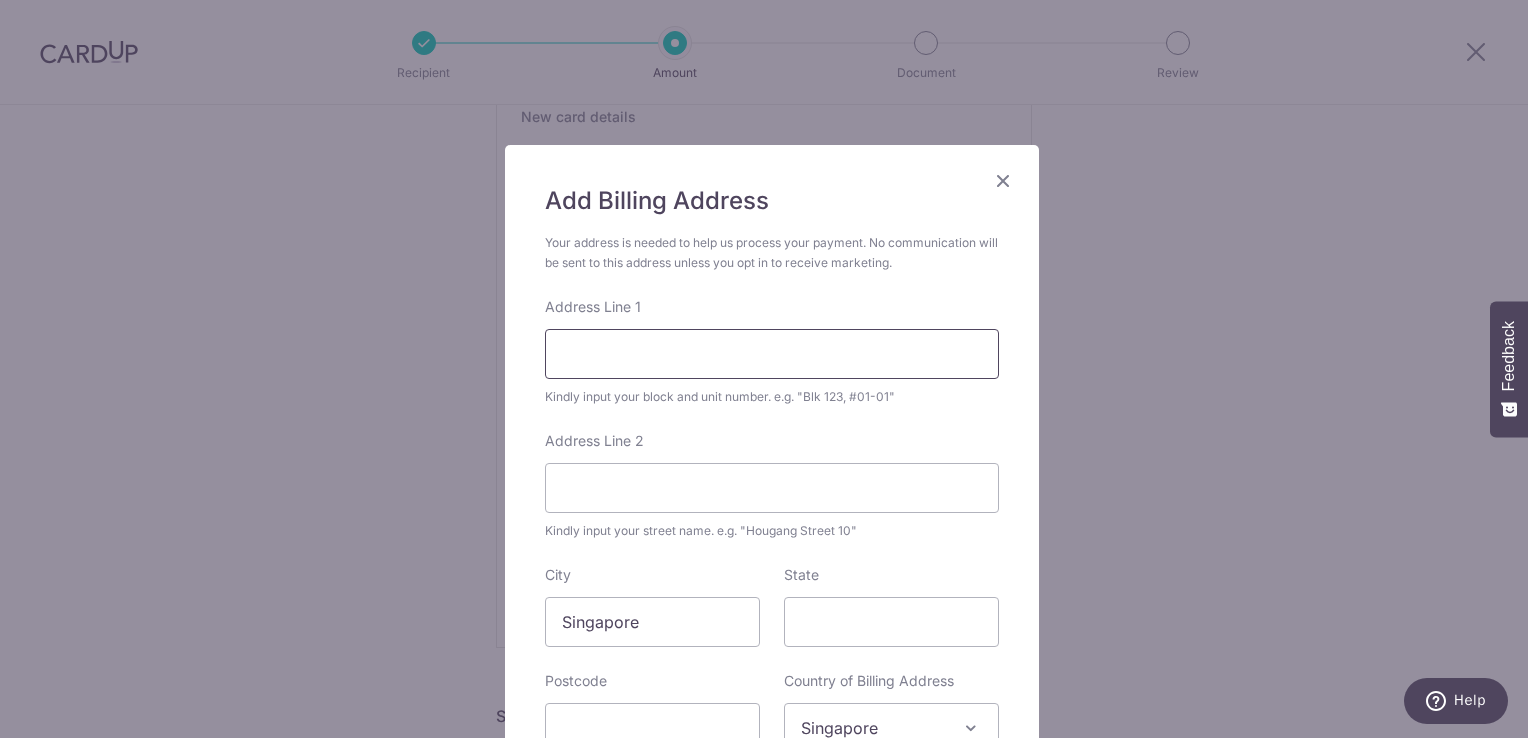 click on "Address Line 1" at bounding box center [772, 354] 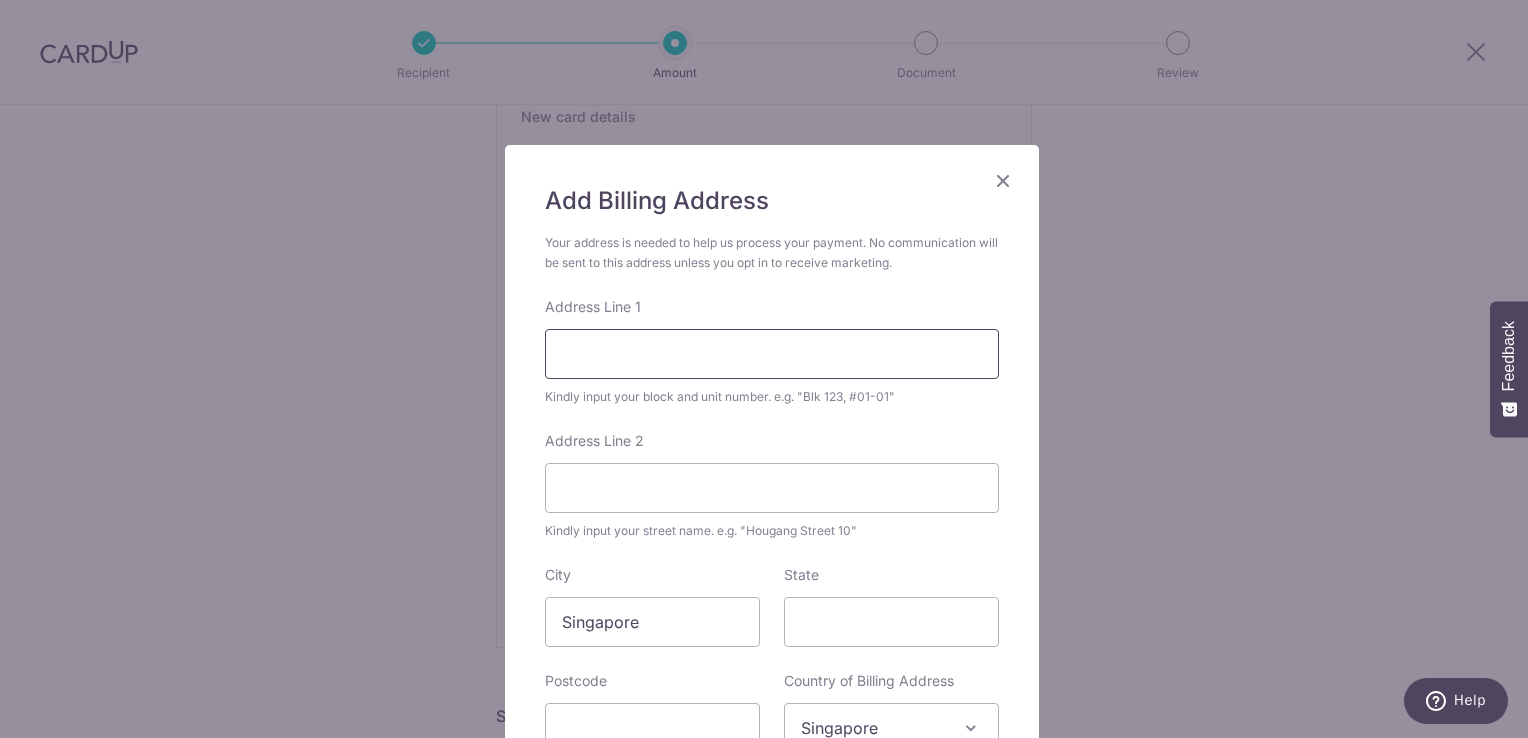 click on "Address Line 1" at bounding box center (772, 354) 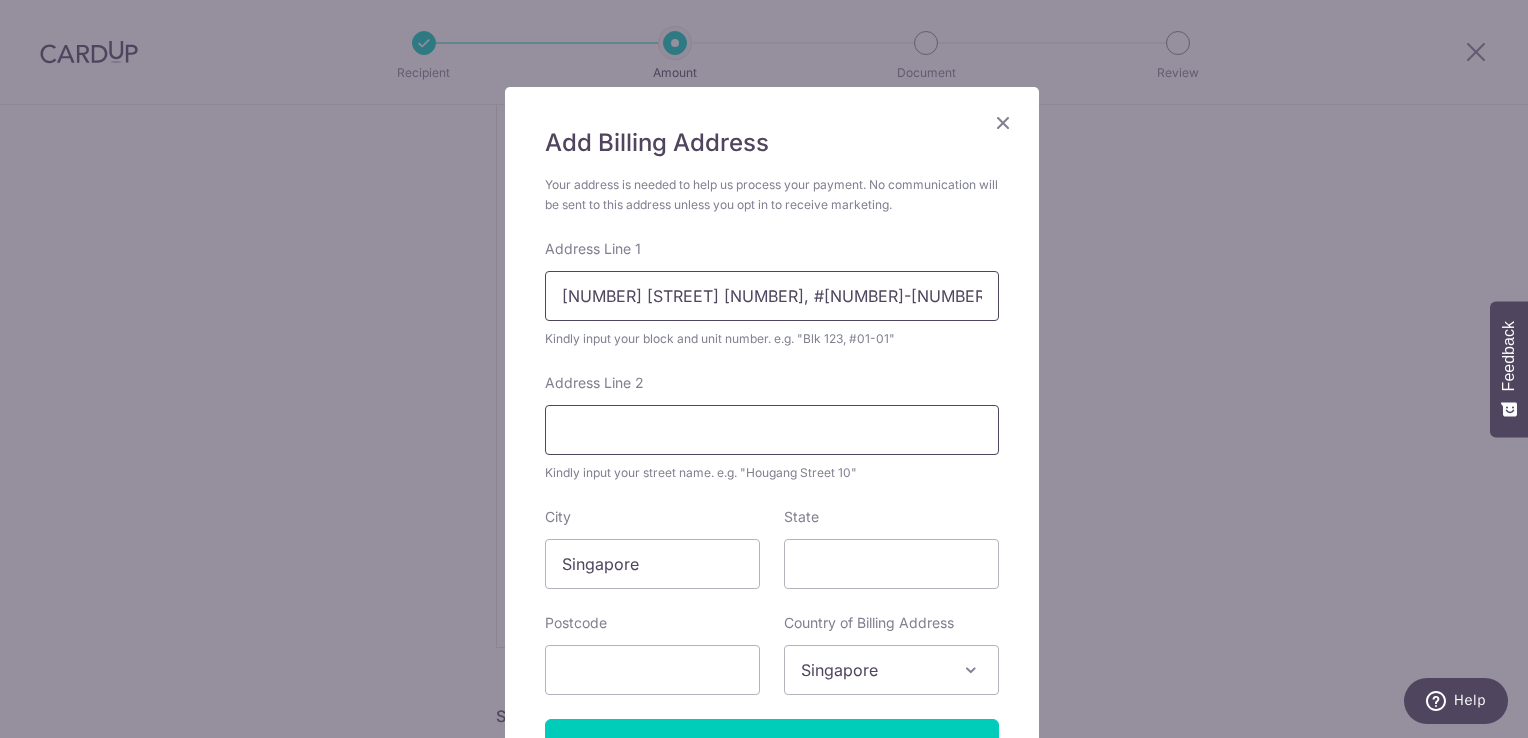 scroll, scrollTop: 200, scrollLeft: 0, axis: vertical 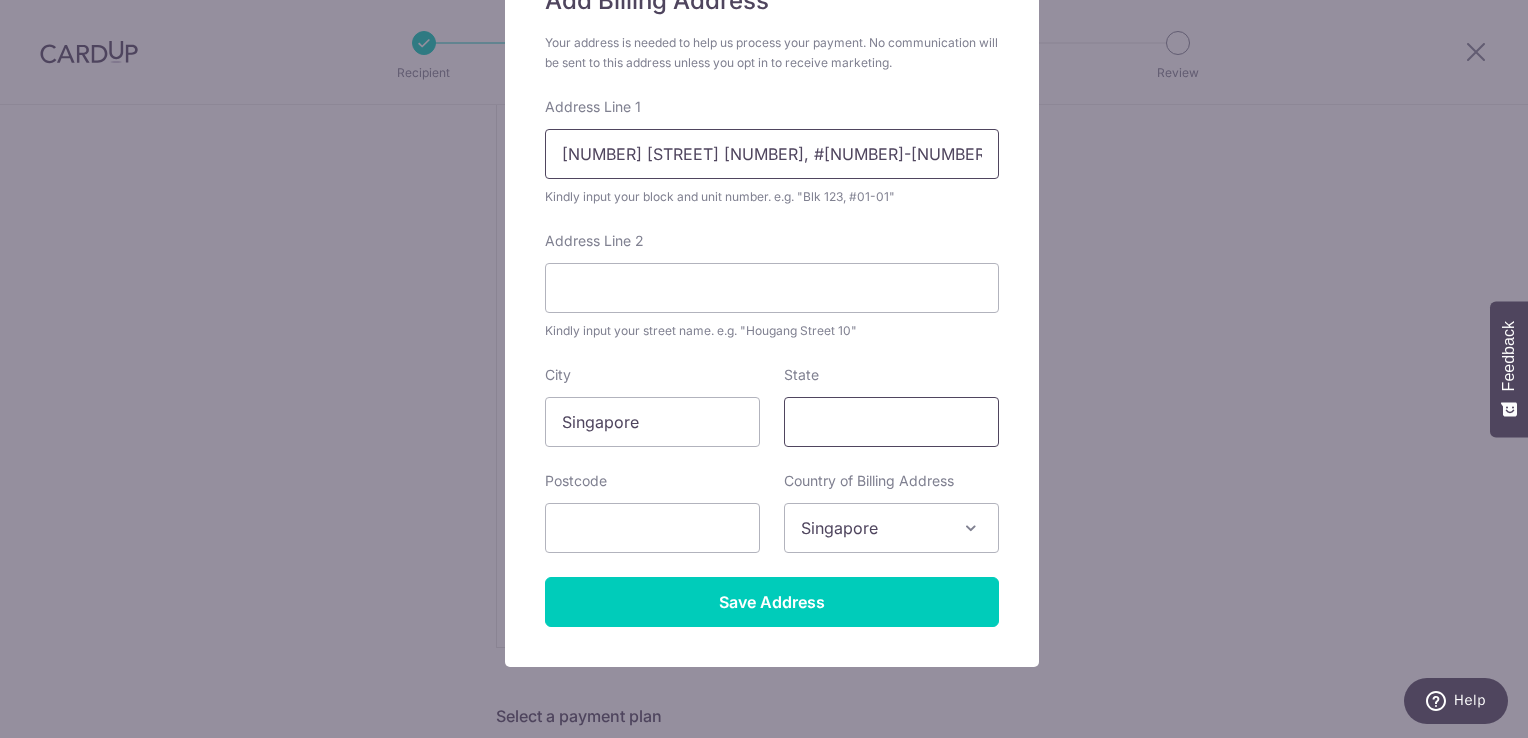 type on "18 PASIR RIS DRIVE 8, #09-56, PASIR RIS 8, 519472" 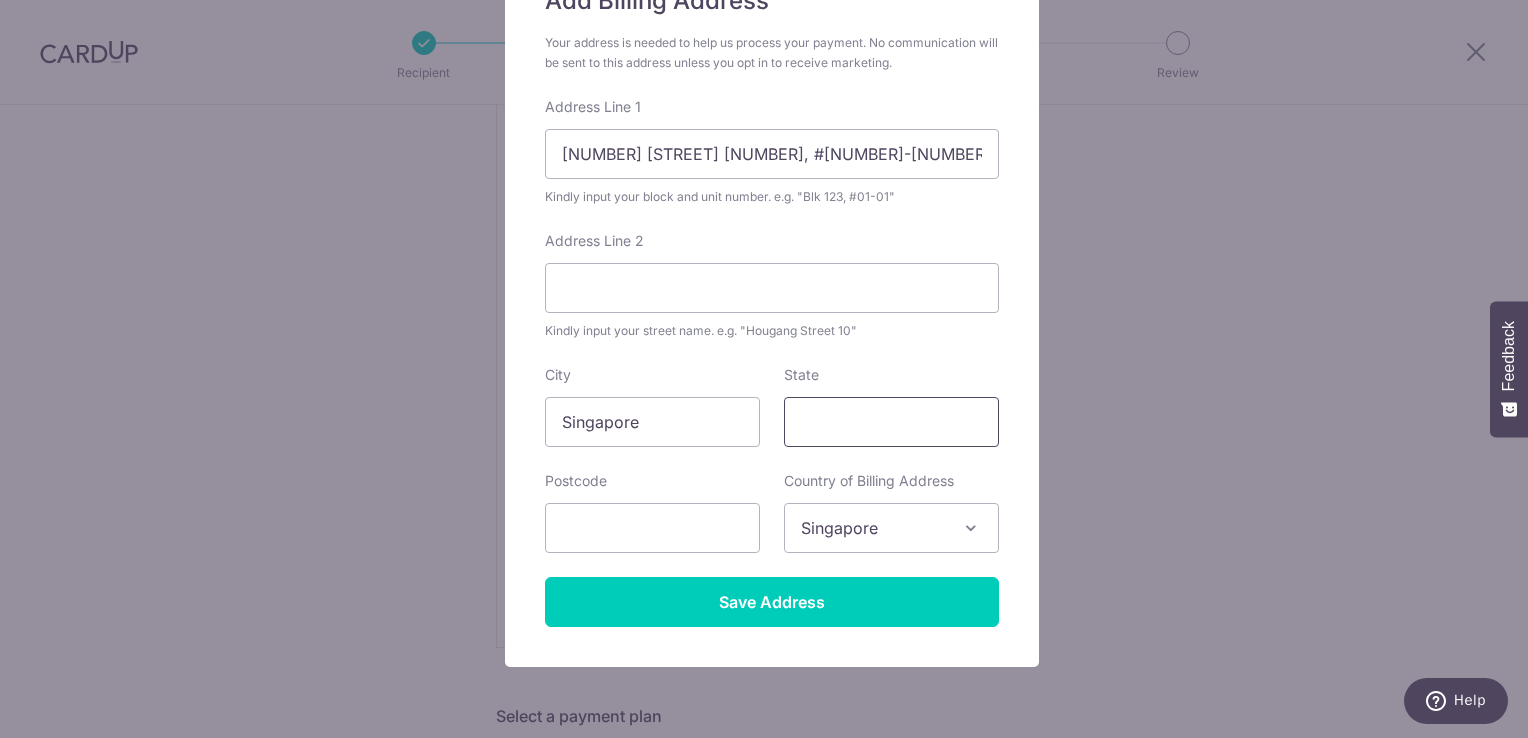 click on "State" at bounding box center (891, 422) 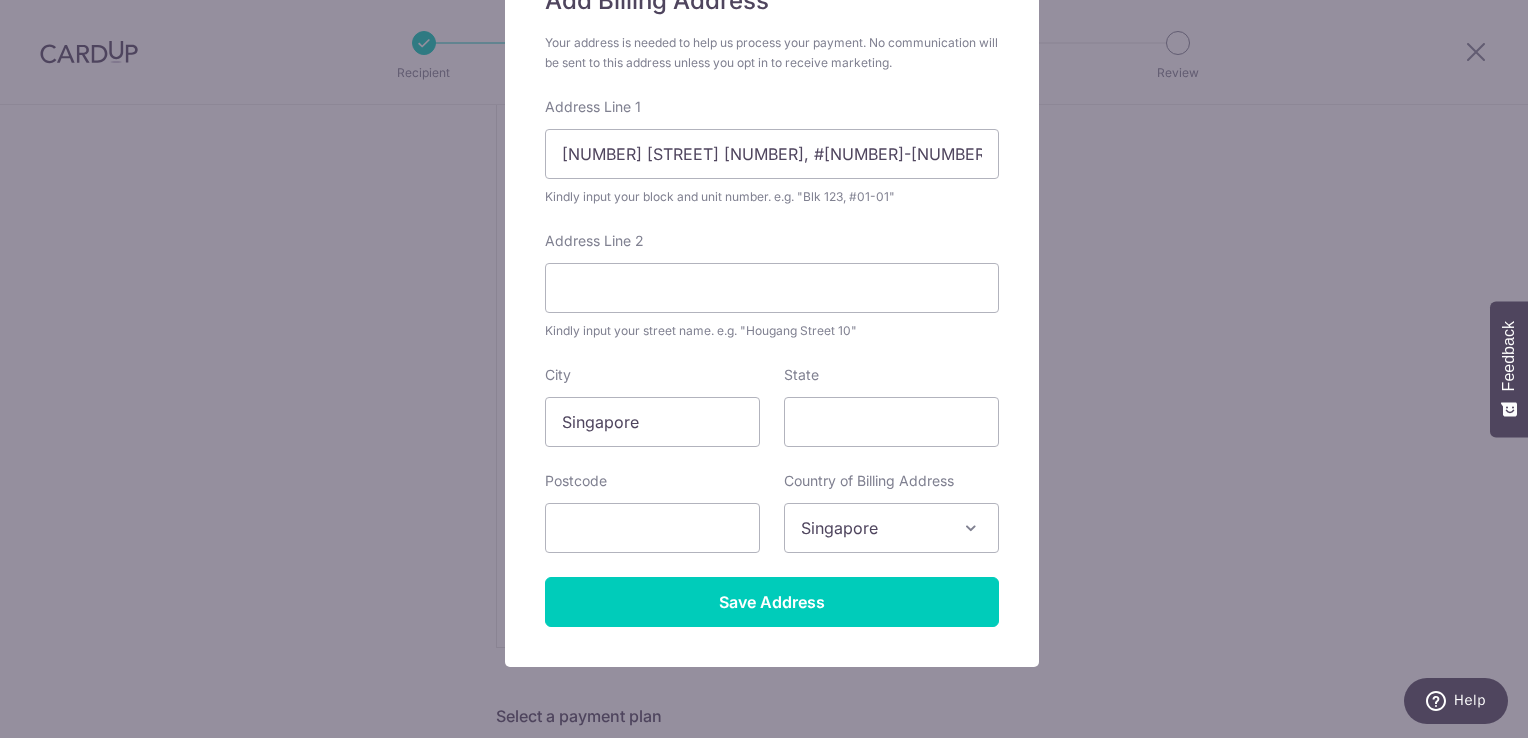 click on "Postcode" at bounding box center [652, 512] 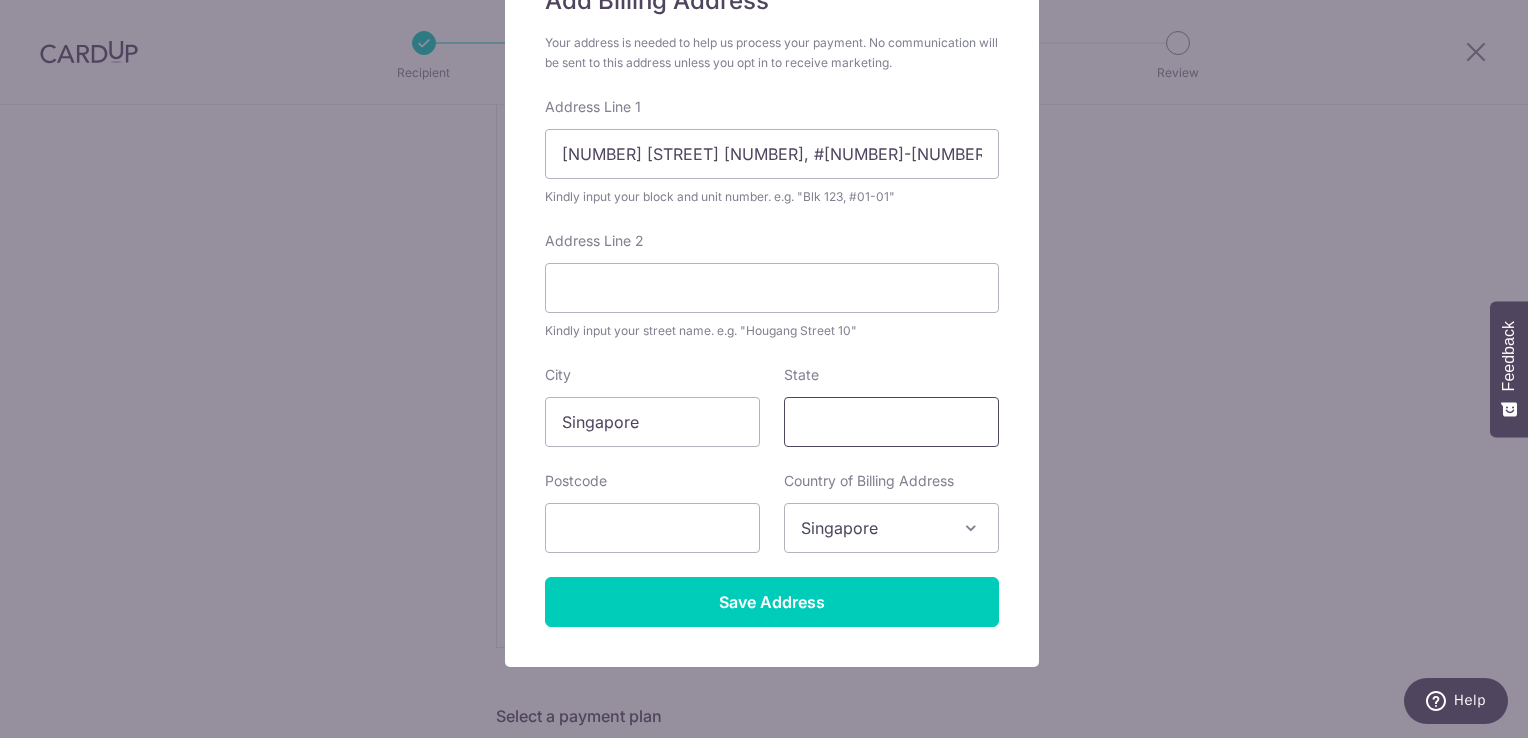 click on "State" at bounding box center (891, 422) 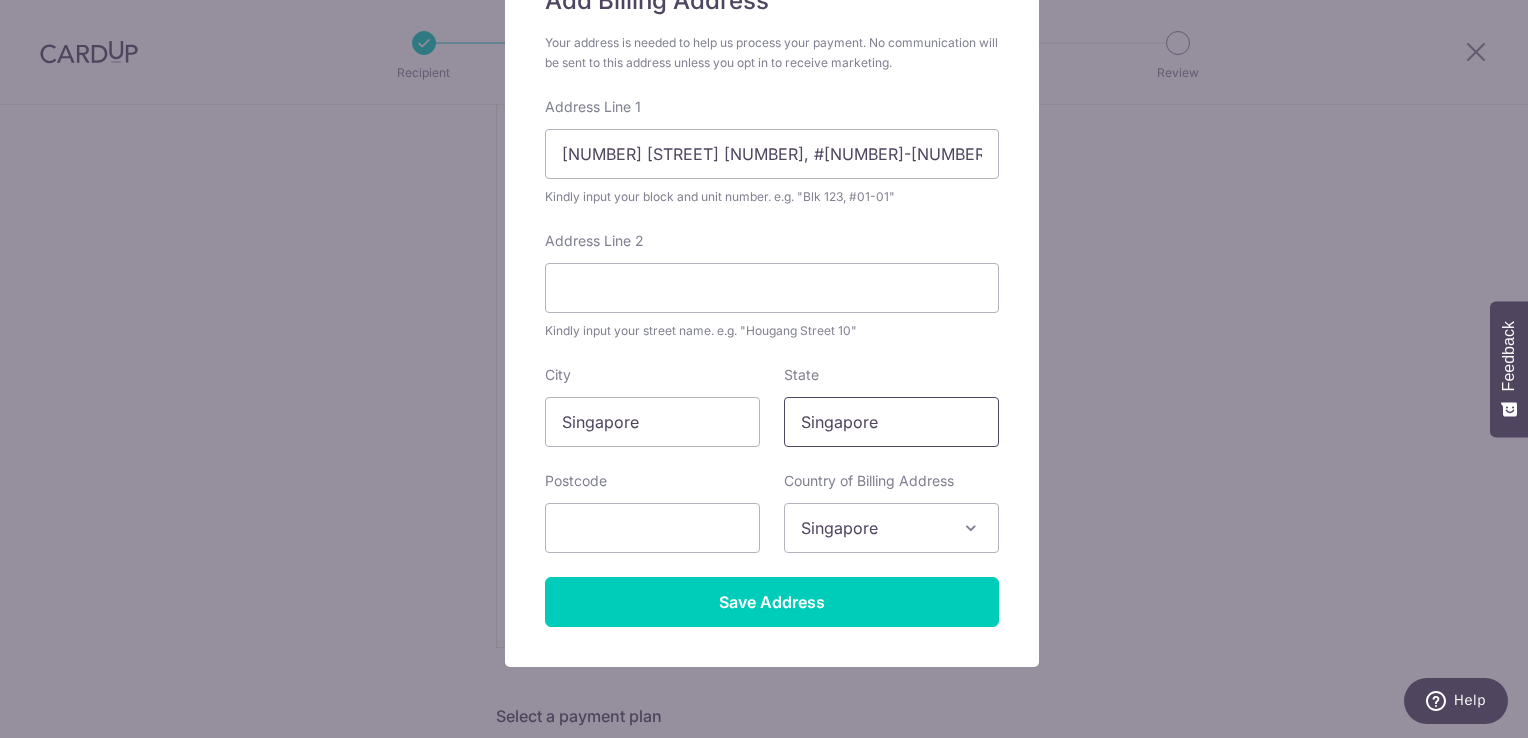type on "Singapore" 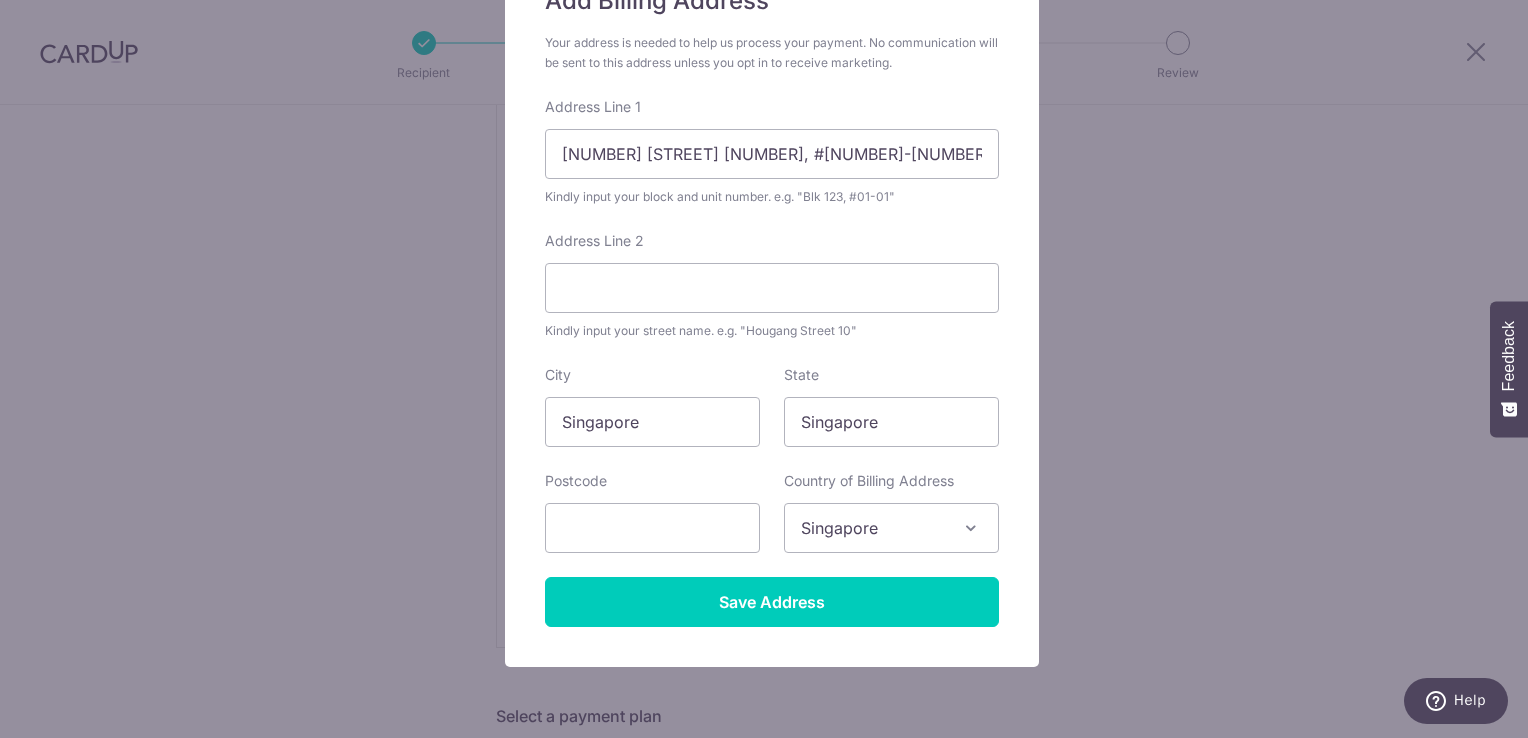 click on "Kindly input your street name. e.g. "Hougang Street 10"" at bounding box center [772, 331] 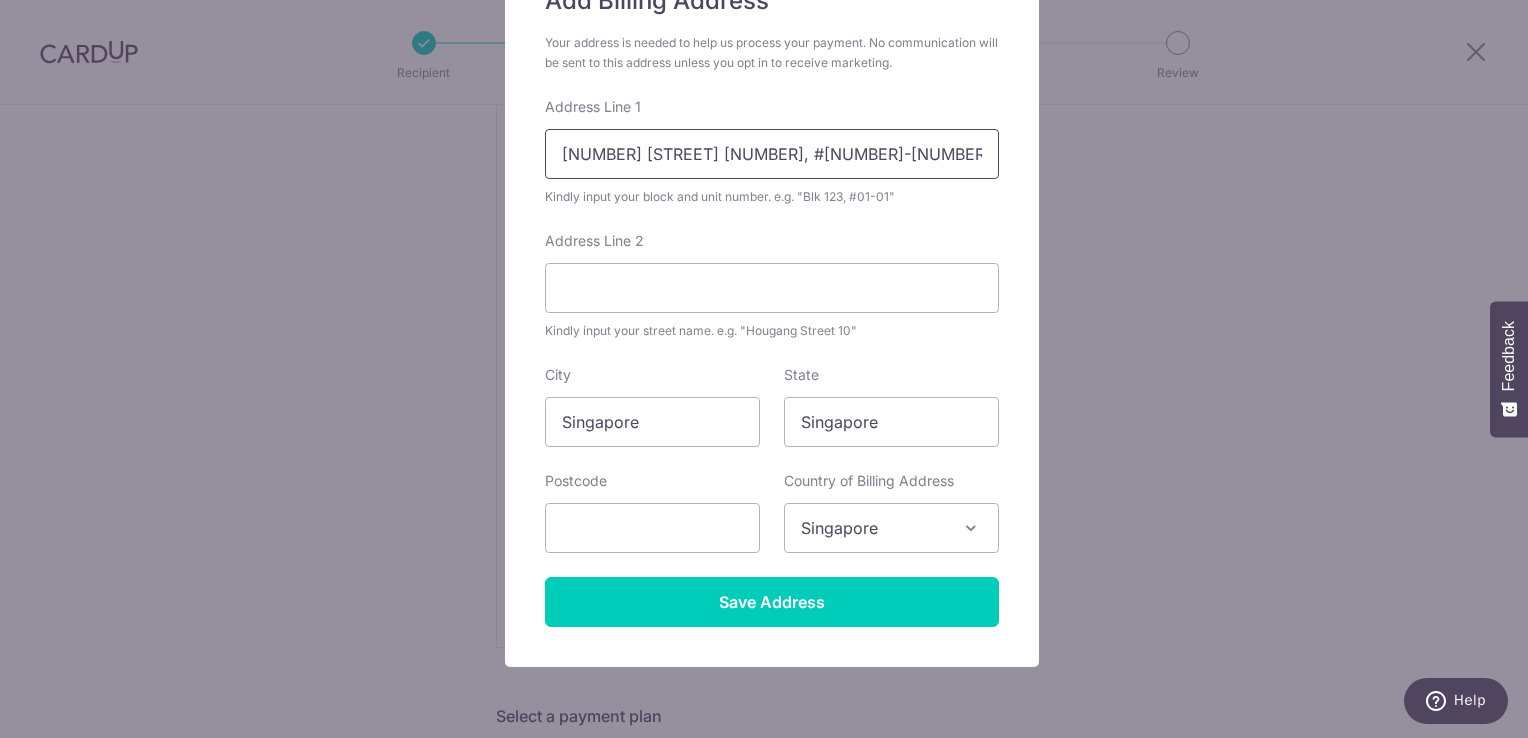 drag, startPoint x: 884, startPoint y: 152, endPoint x: 947, endPoint y: 154, distance: 63.03174 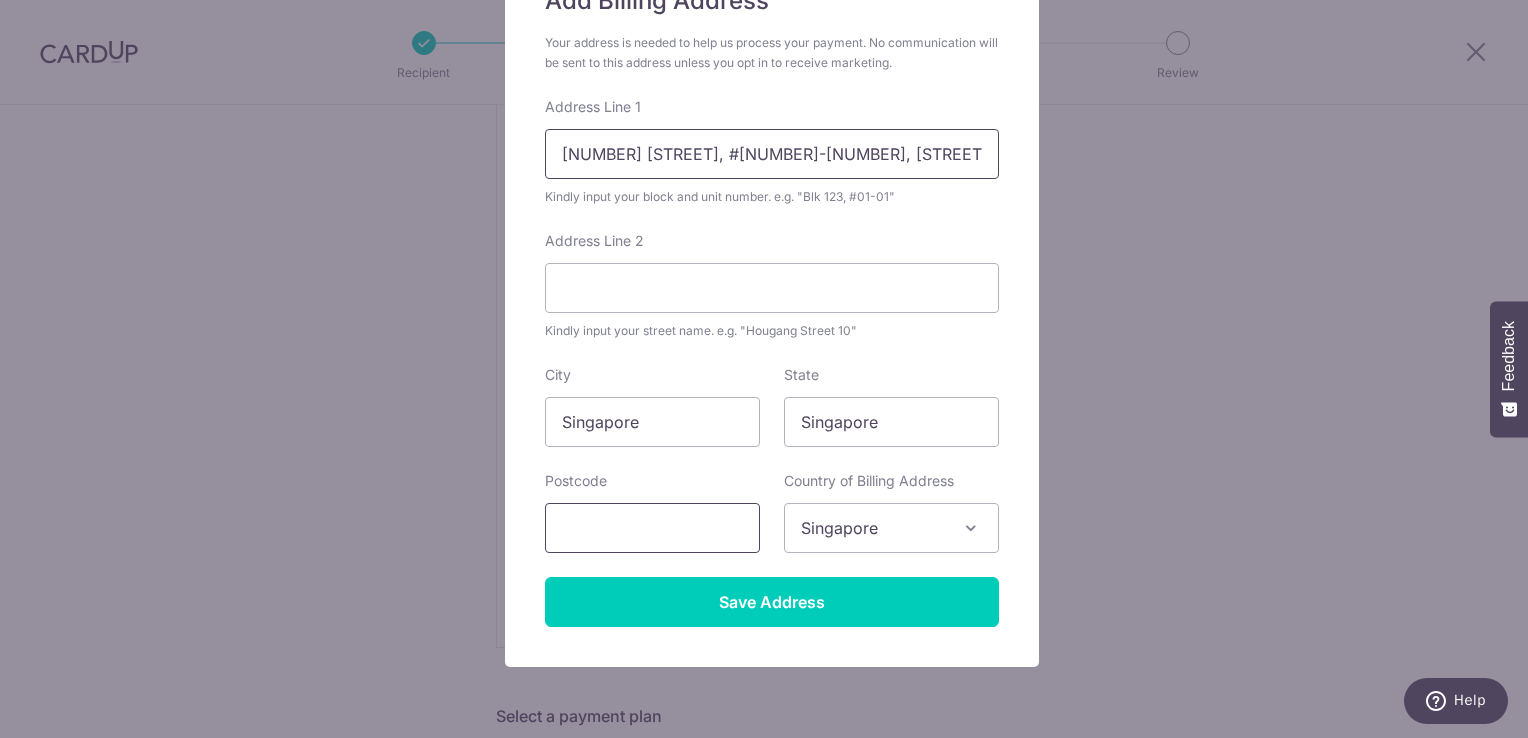 type on "18 PASIR RIS DRIVE 8, #09-56, PASIR RIS 8," 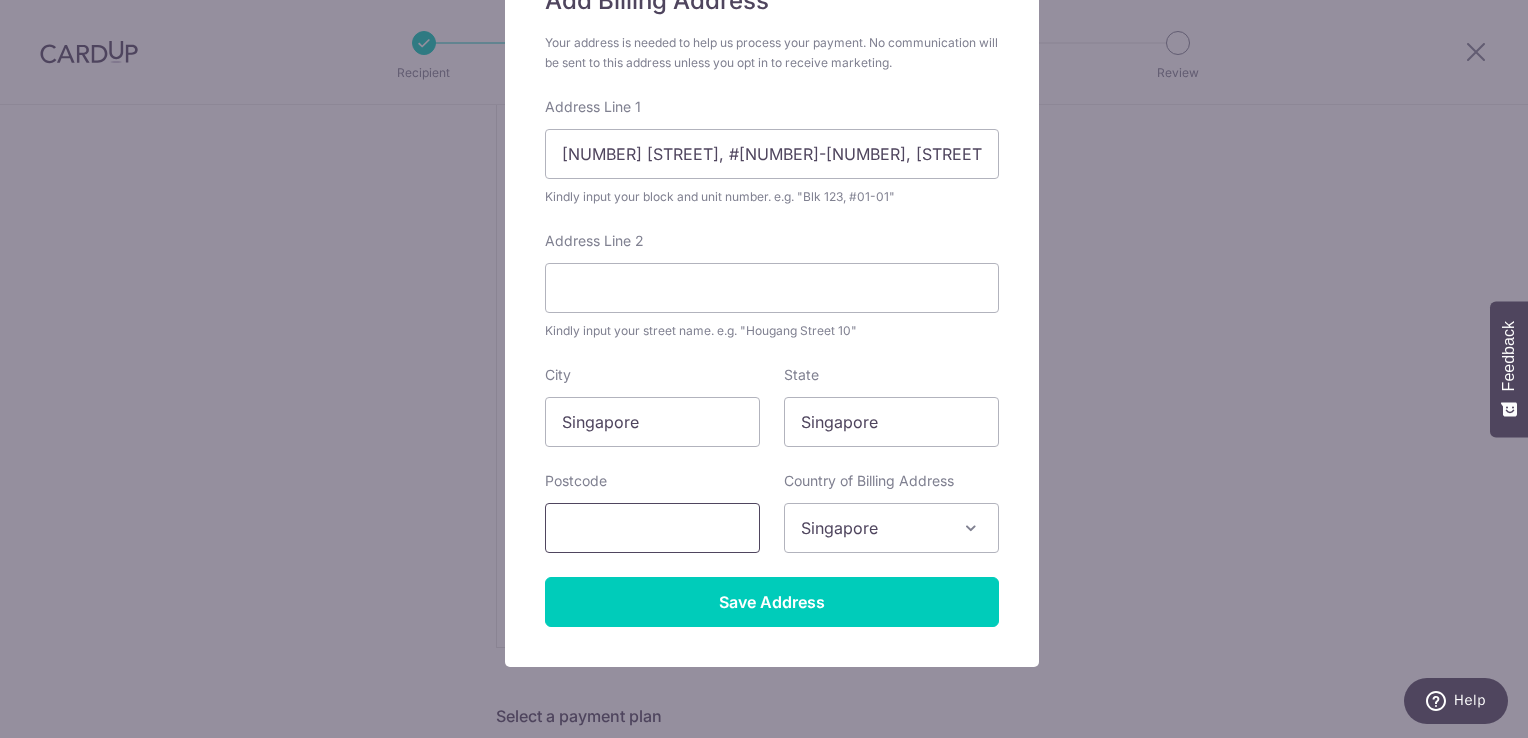 click at bounding box center [652, 528] 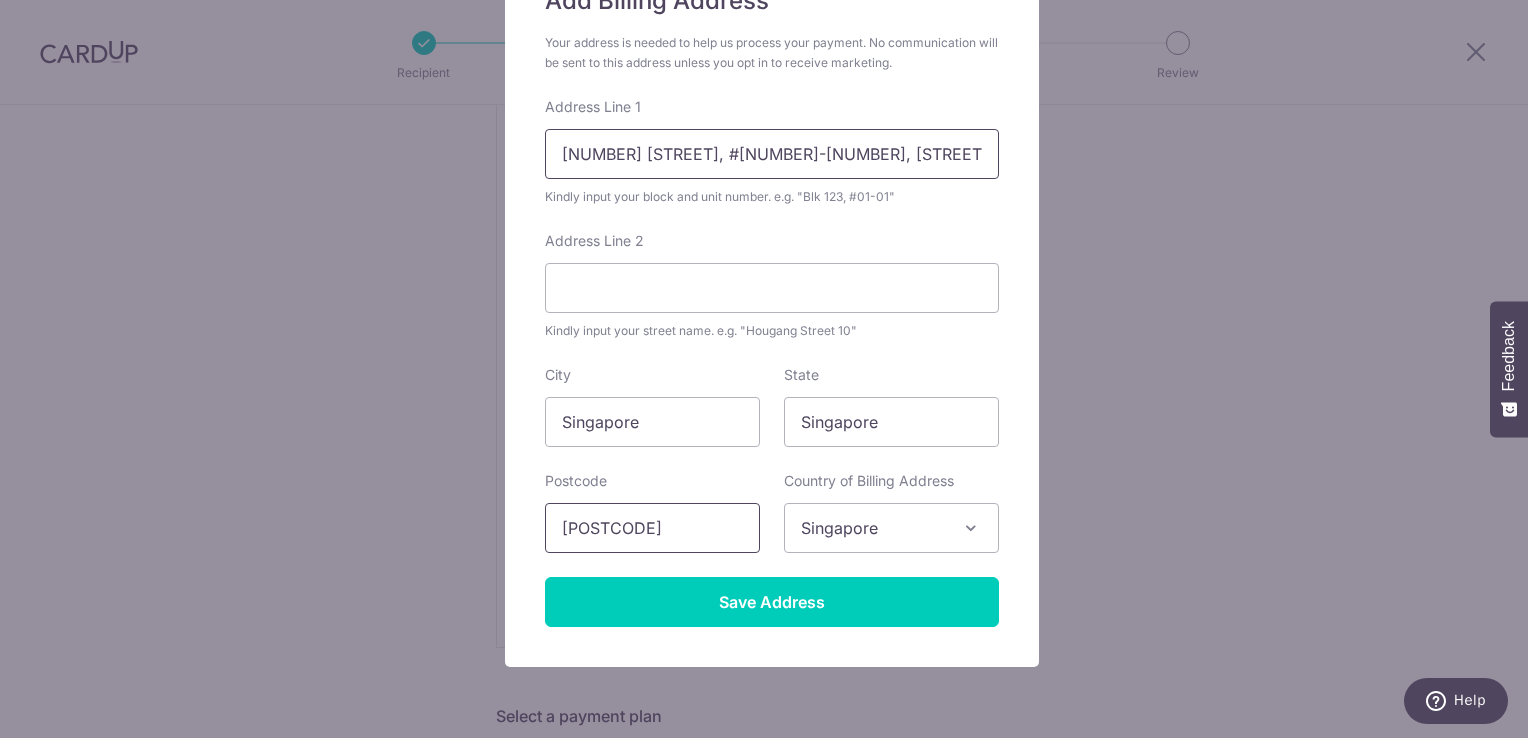 type on "519472" 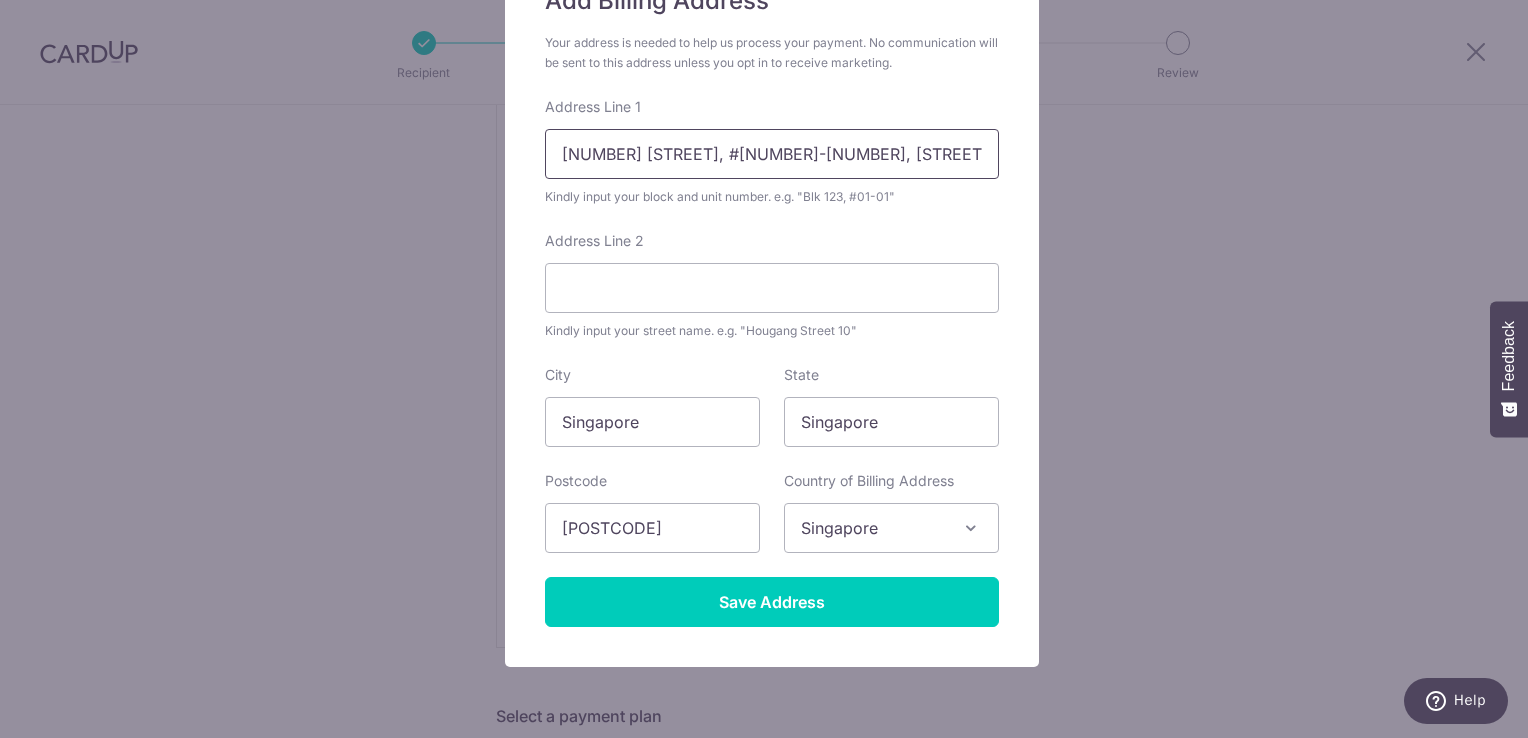 click on "18 PASIR RIS DRIVE 8, #09-56, PASIR RIS 8," at bounding box center (772, 154) 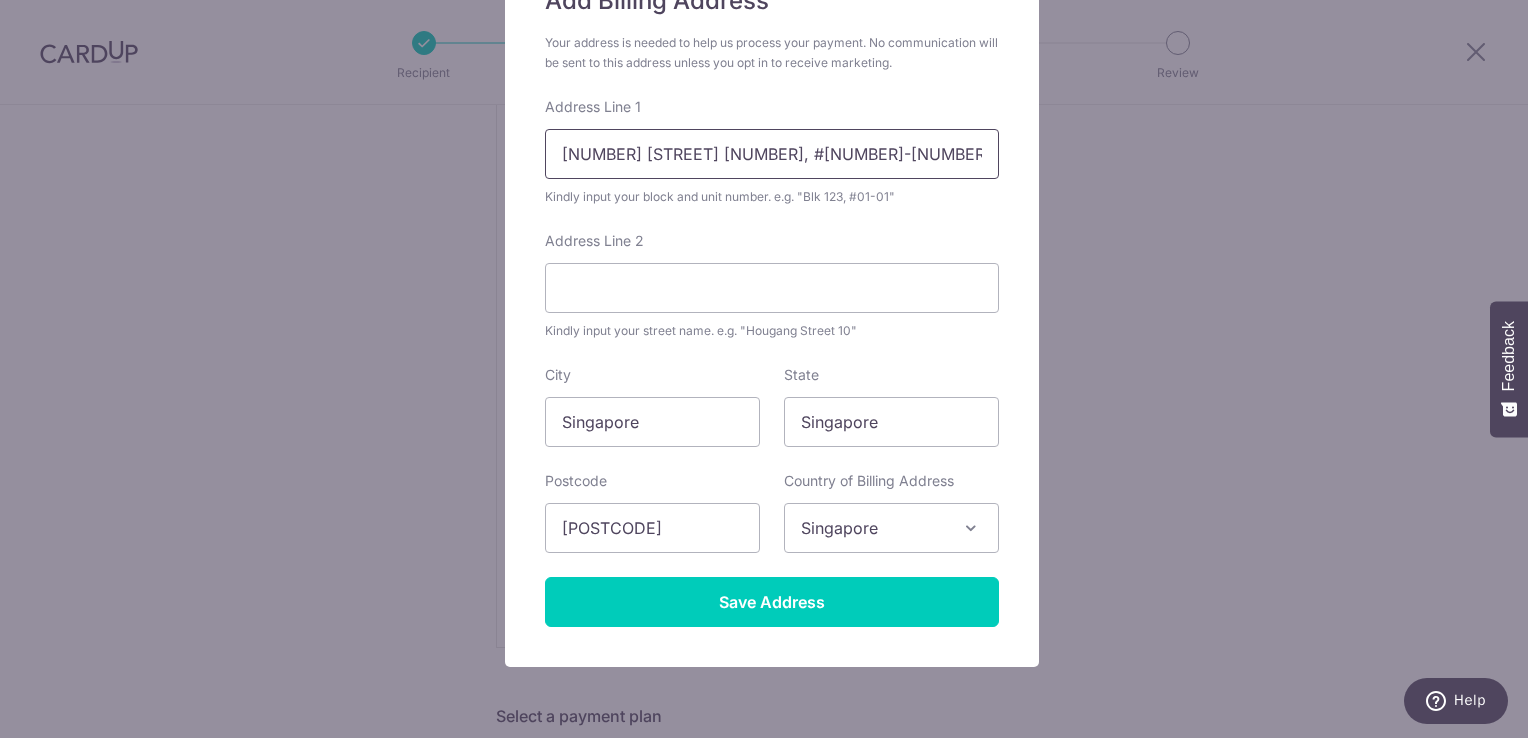 drag, startPoint x: 712, startPoint y: 150, endPoint x: 574, endPoint y: 156, distance: 138.13037 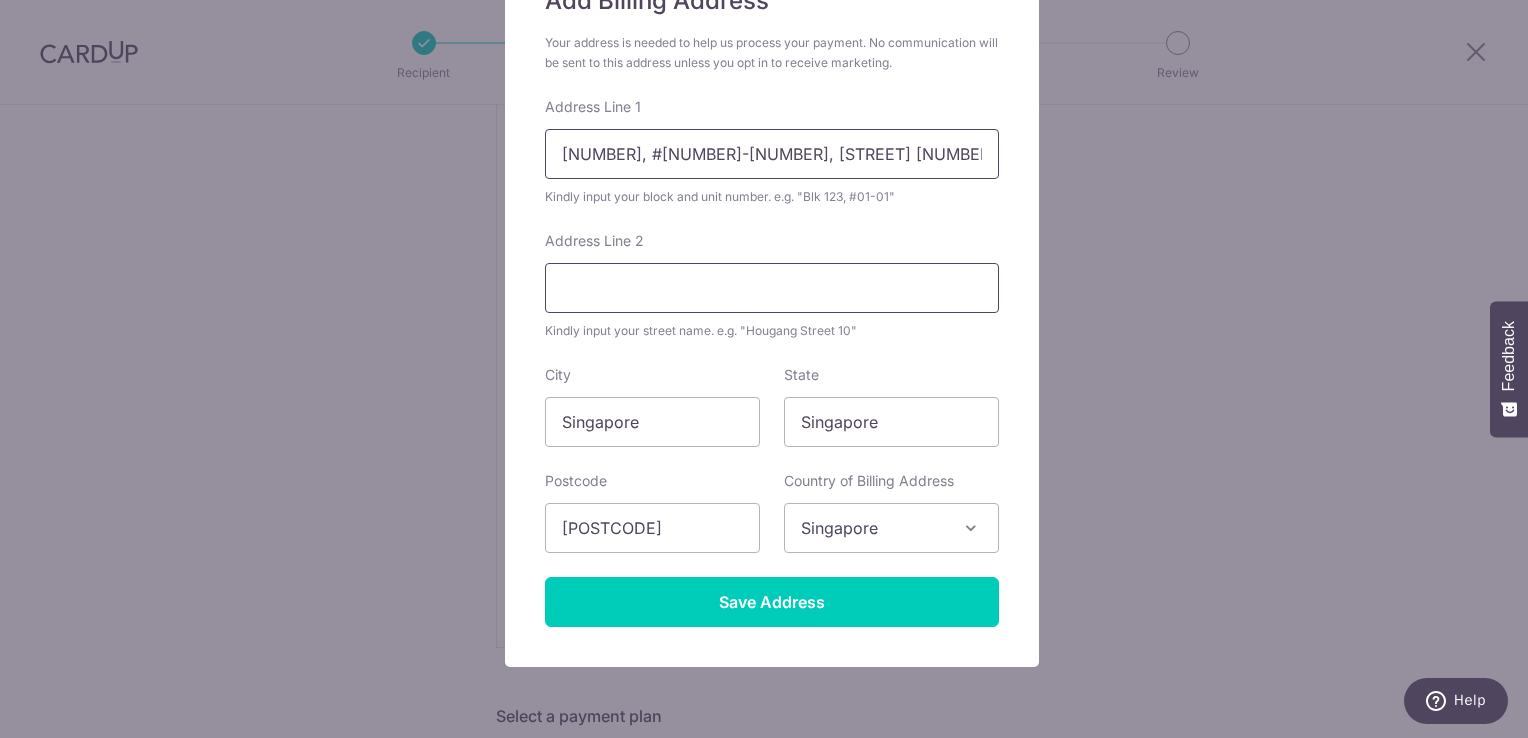 type on "18 , #09-56, PASIR RIS 8" 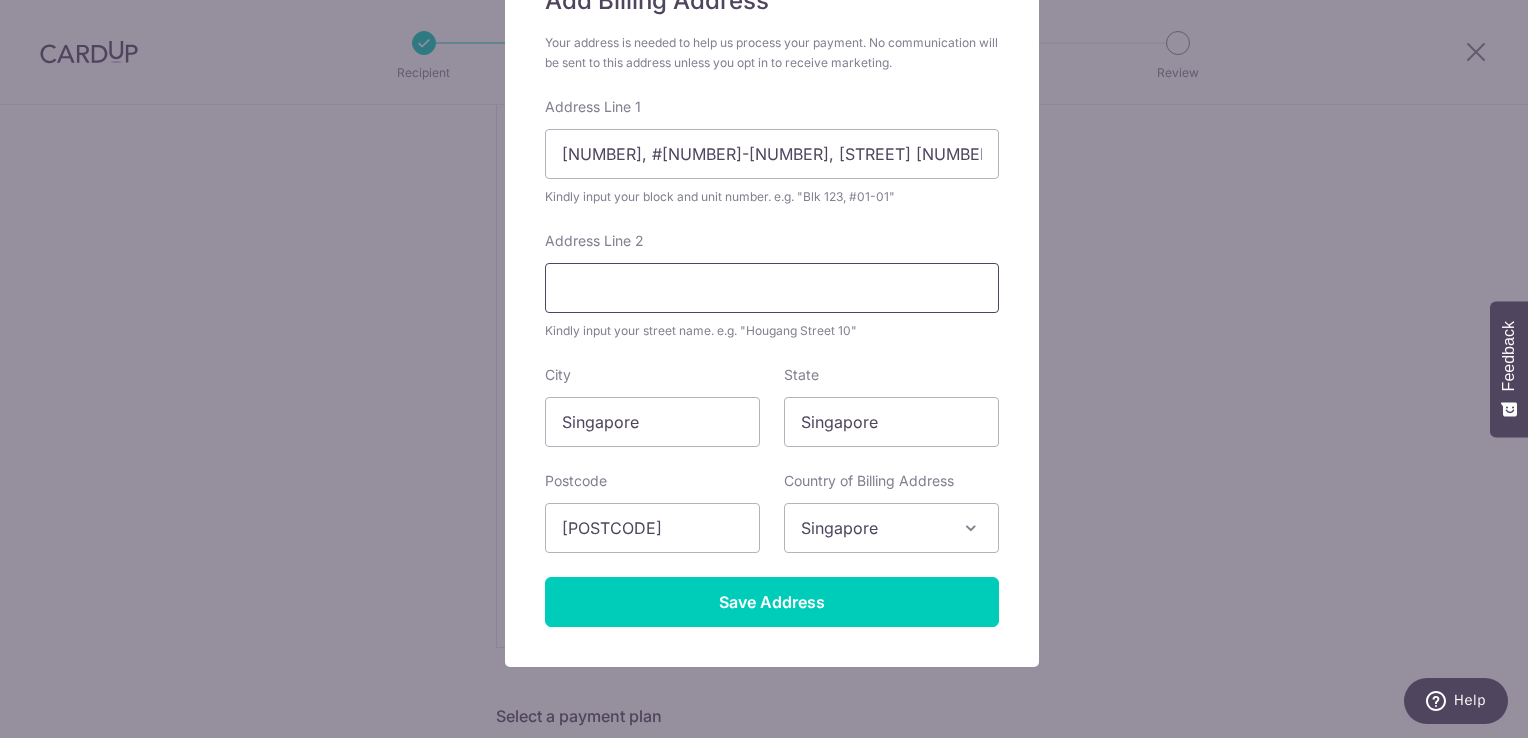 click on "Address Line 2" at bounding box center (772, 288) 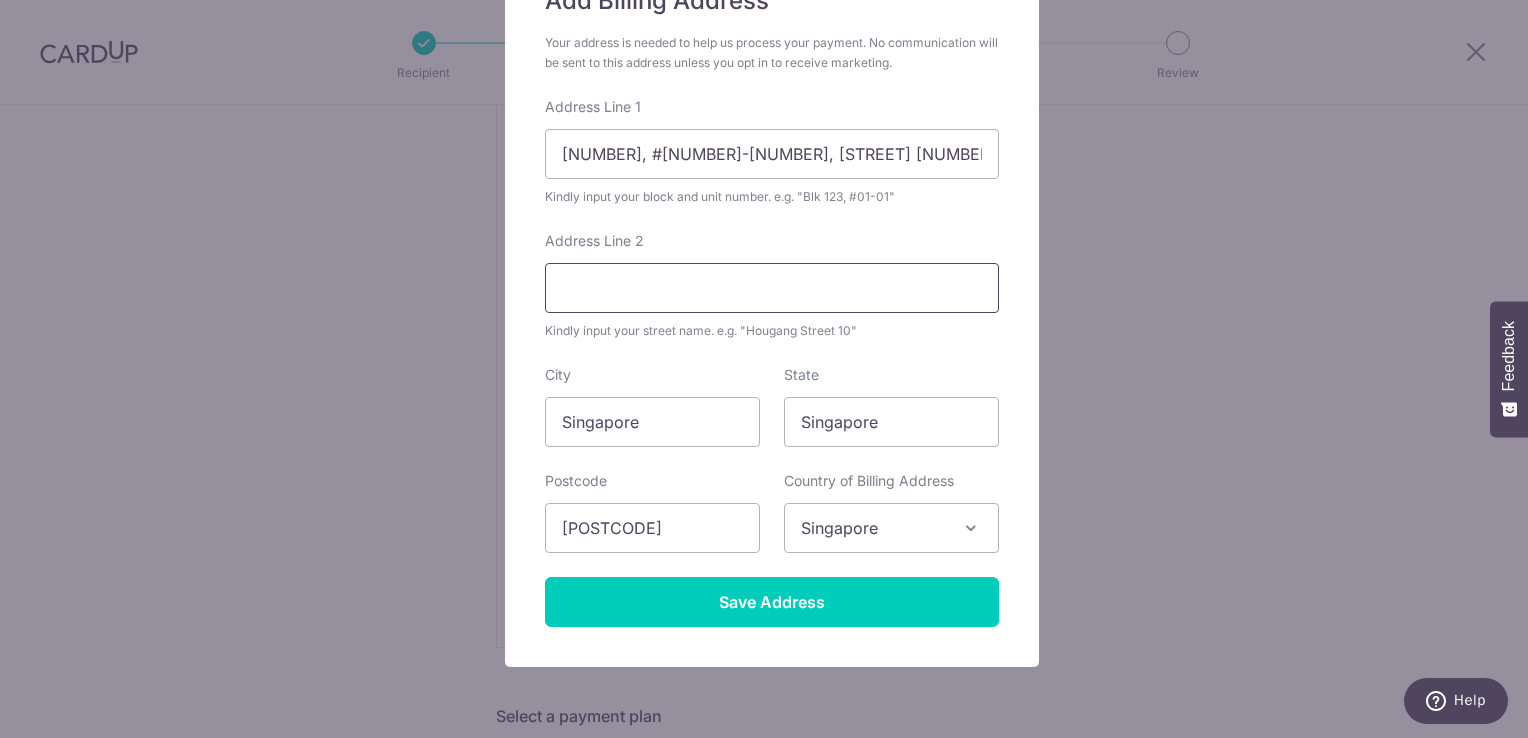 paste on "PASIR RIS DRIVE 8" 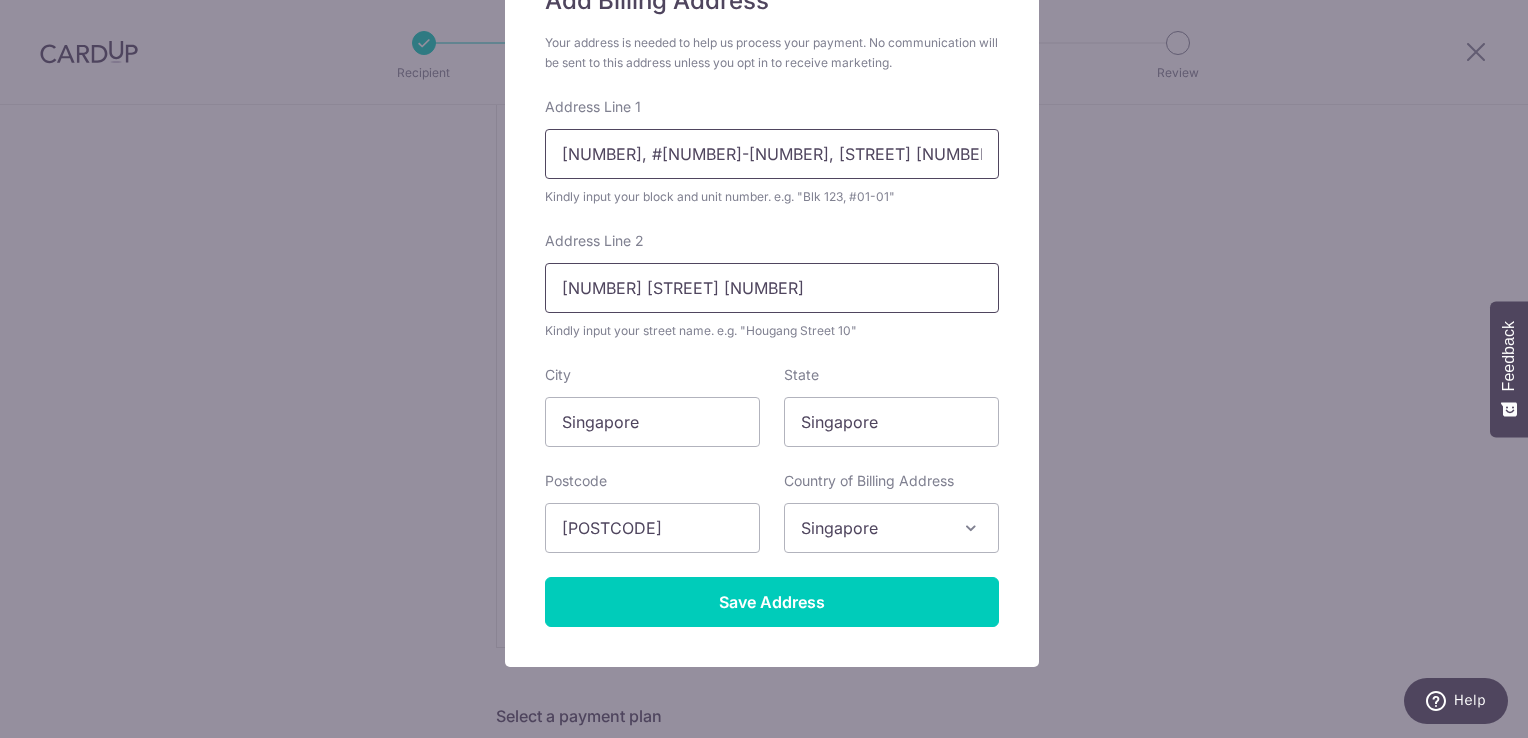type on "PASIR RIS DRIVE 8" 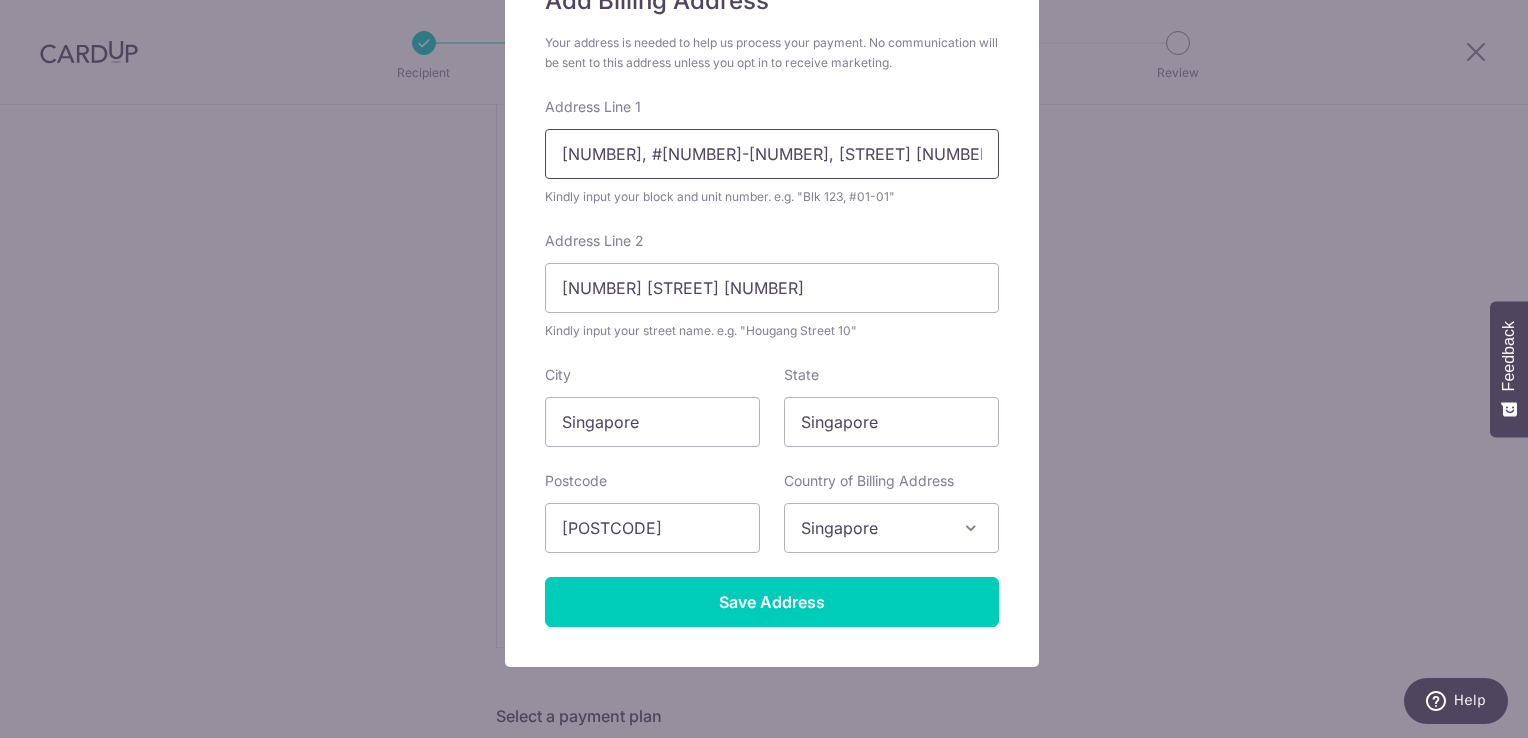 click on "18 , #09-56, PASIR RIS 8" at bounding box center [772, 154] 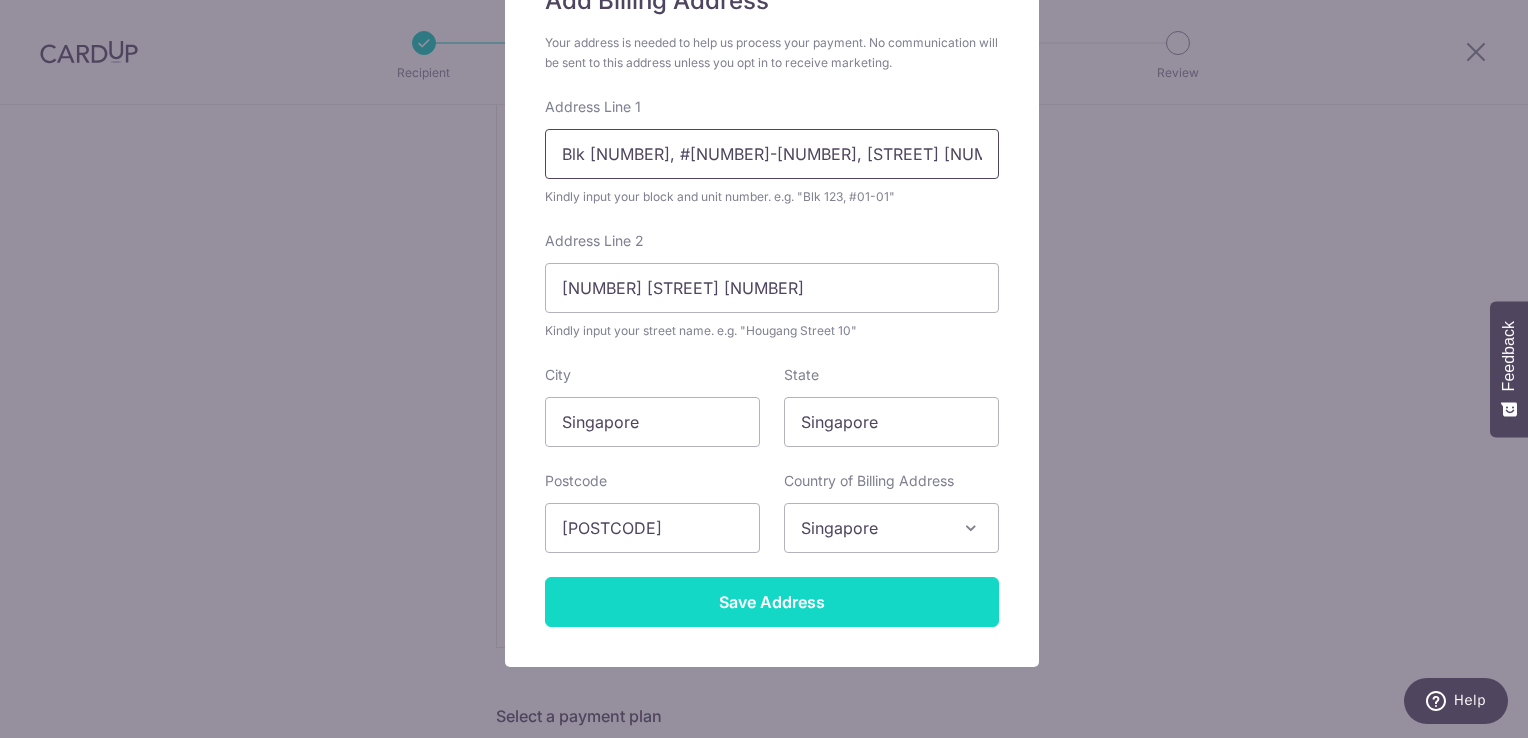 type on "Blk 18, #09-56, PASIR RIS 8" 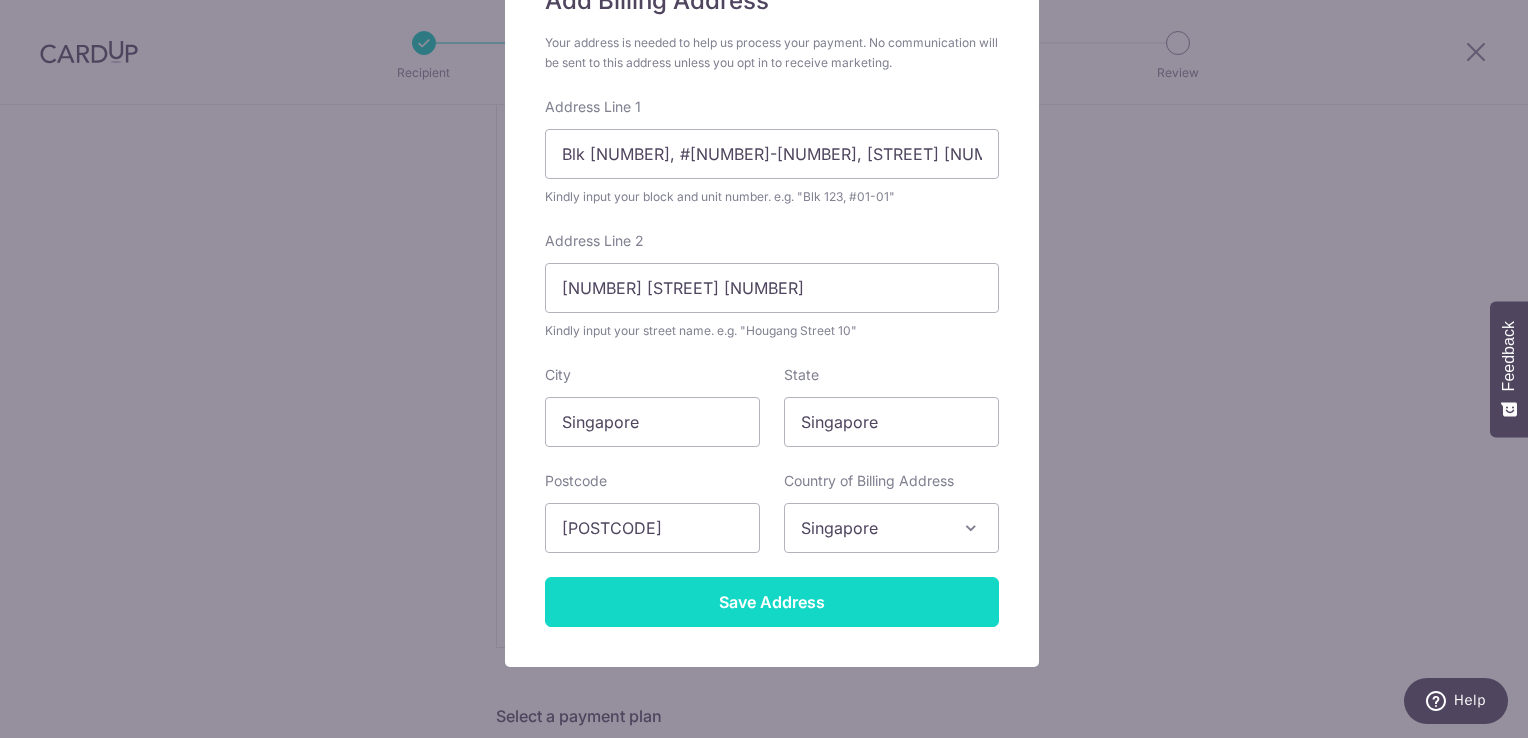 click on "Save Address" at bounding box center (772, 602) 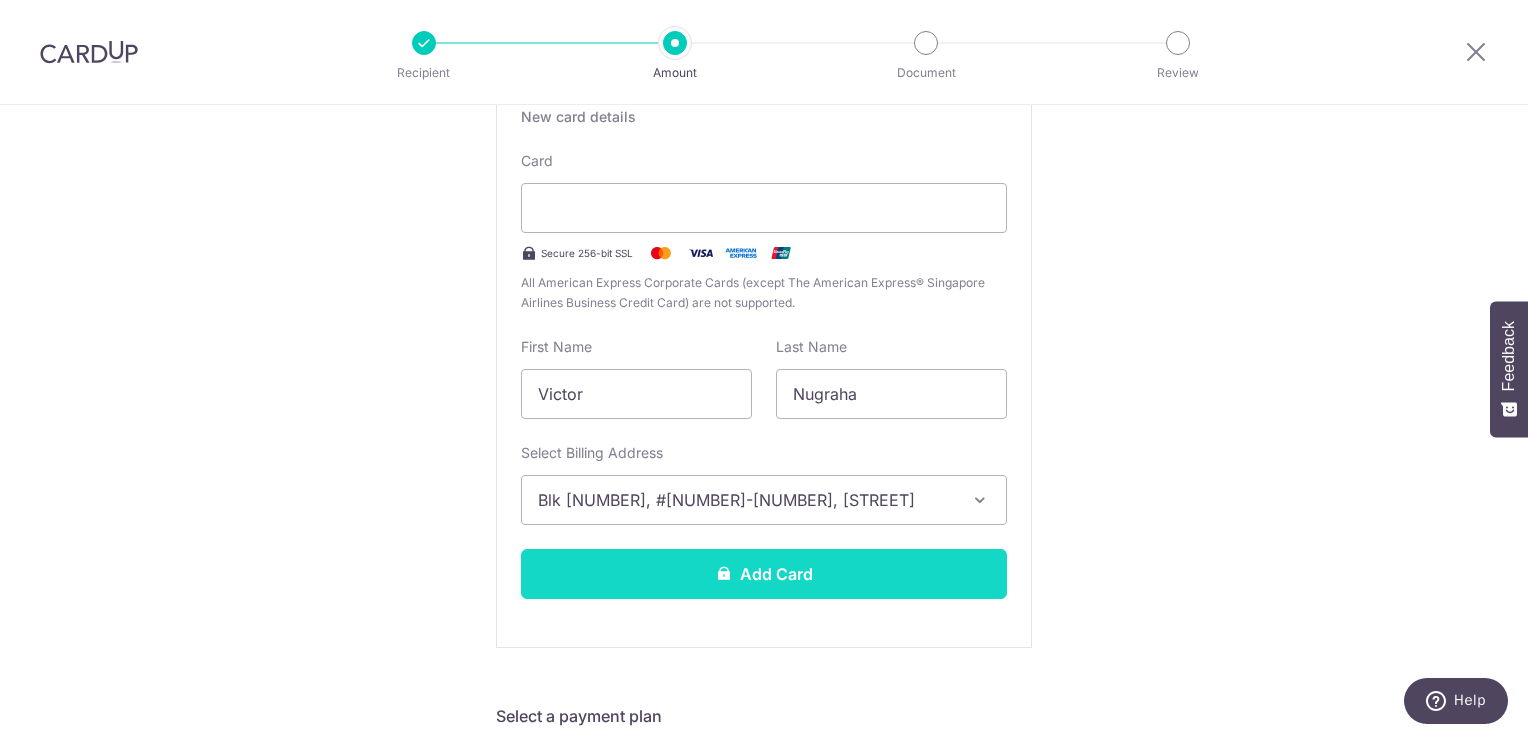 click on "Add Card" at bounding box center [764, 574] 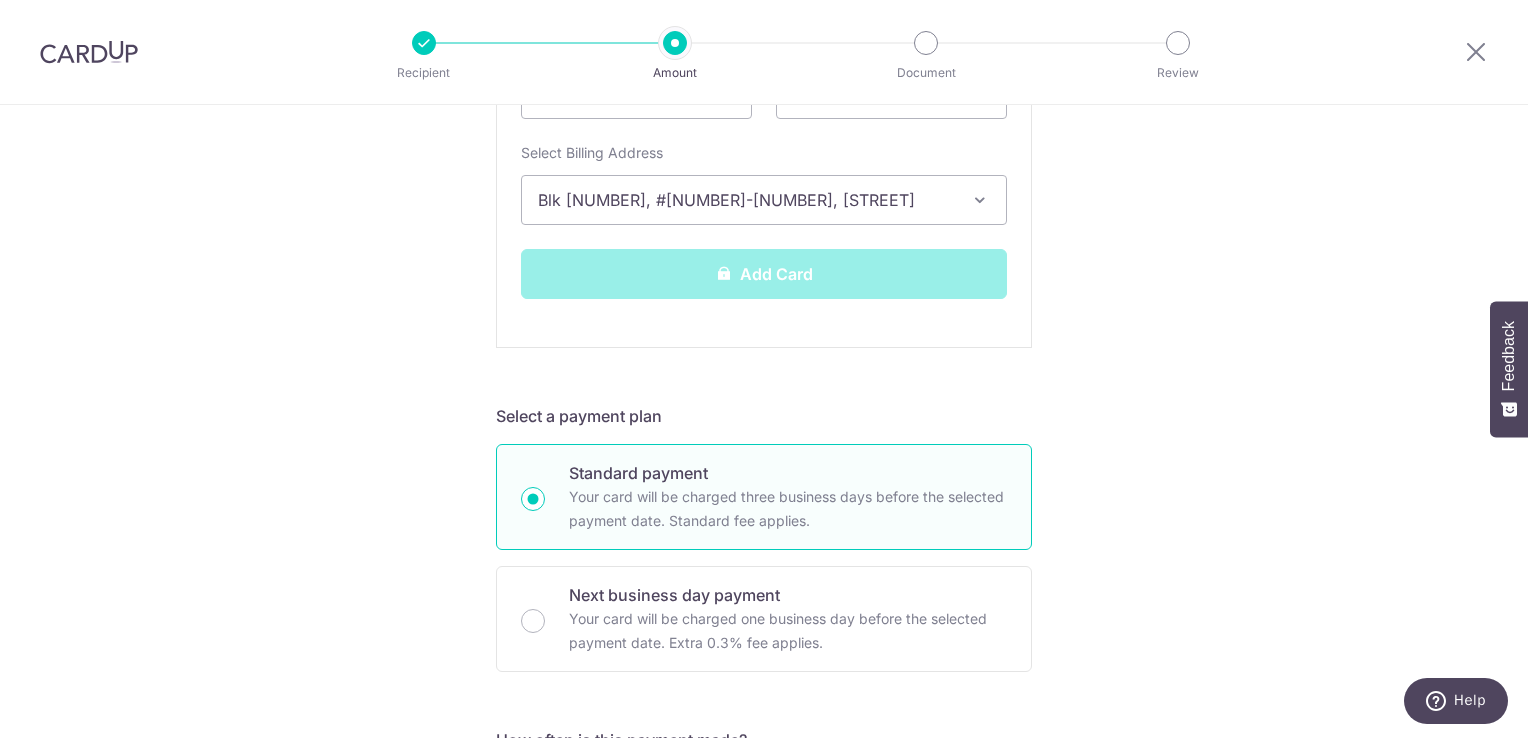 scroll, scrollTop: 800, scrollLeft: 0, axis: vertical 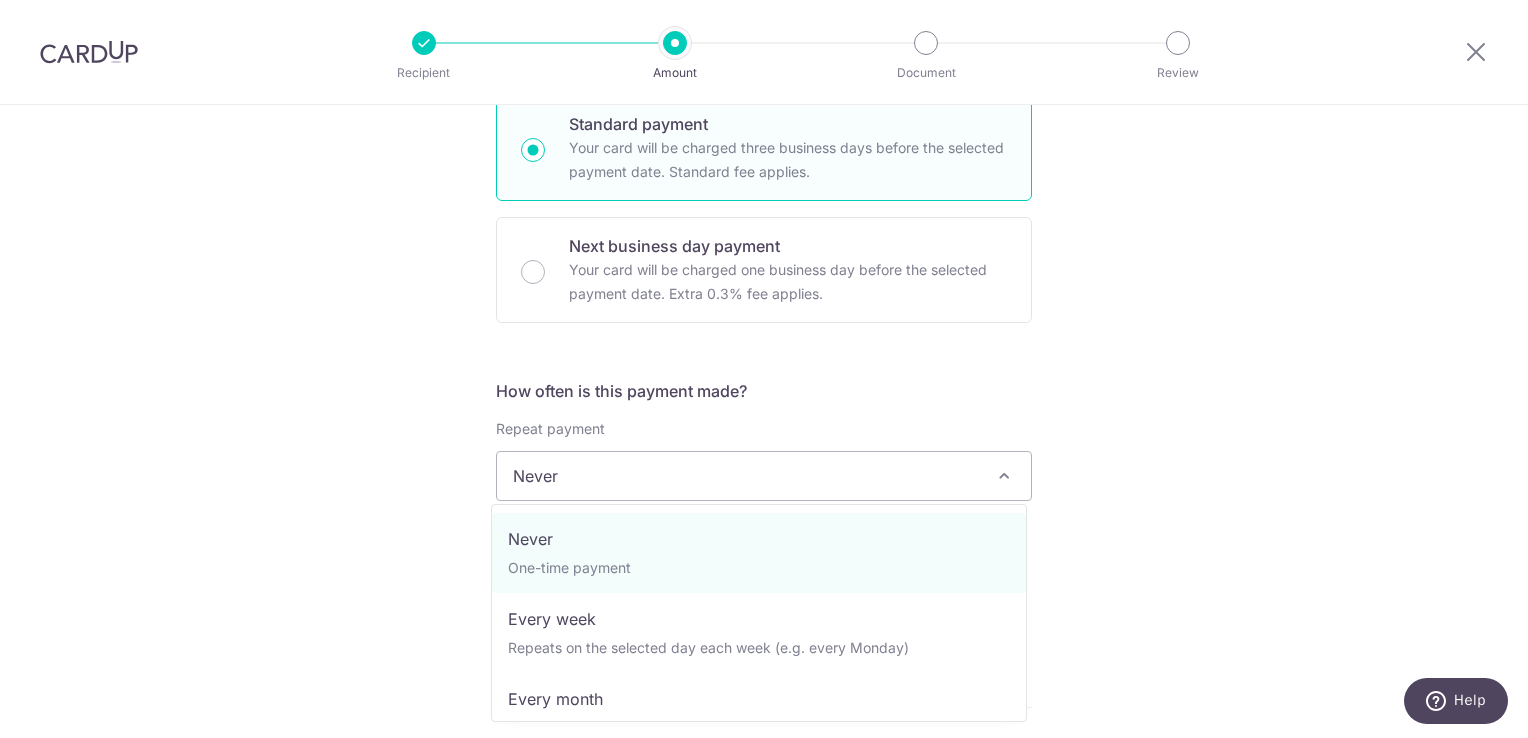 click on "Never" at bounding box center (764, 476) 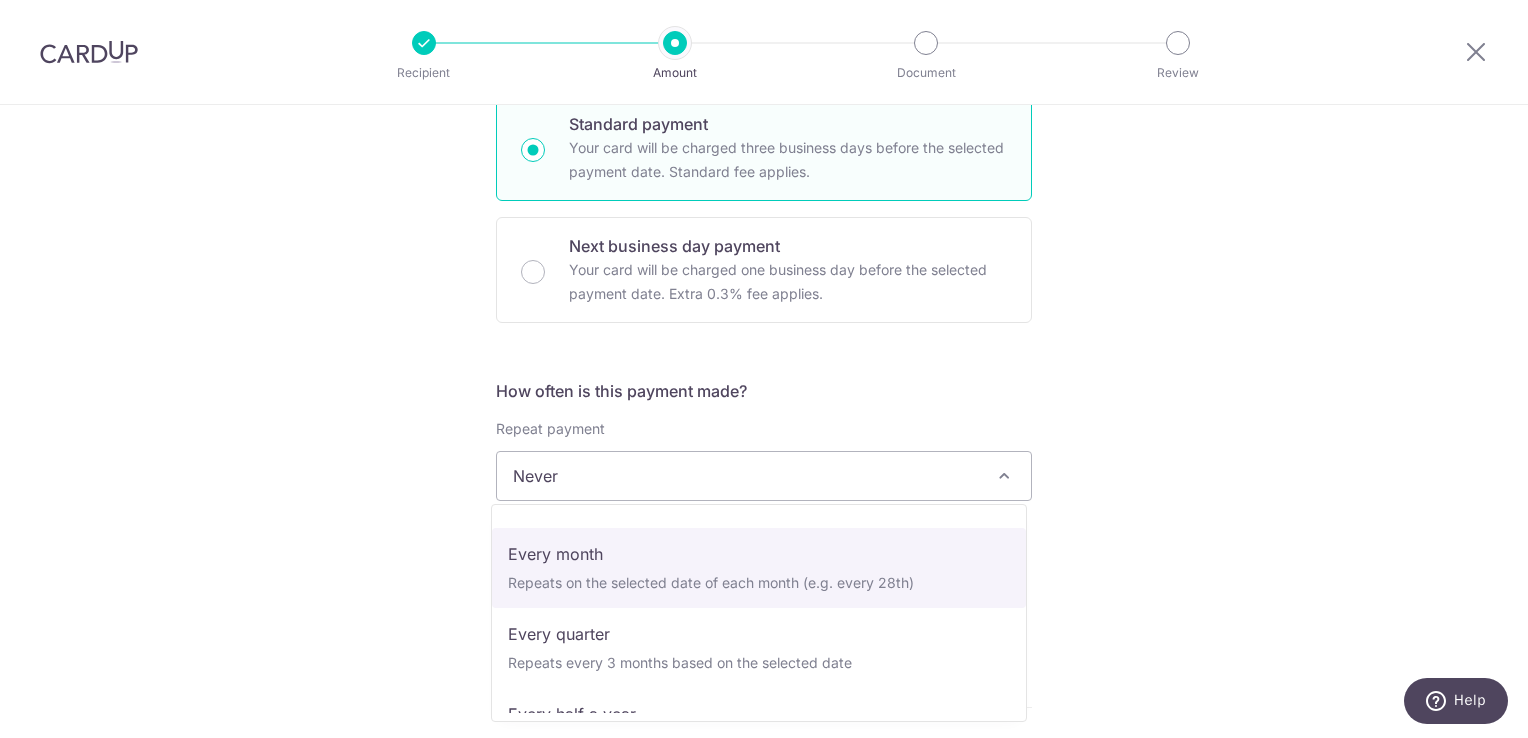 scroll, scrollTop: 100, scrollLeft: 0, axis: vertical 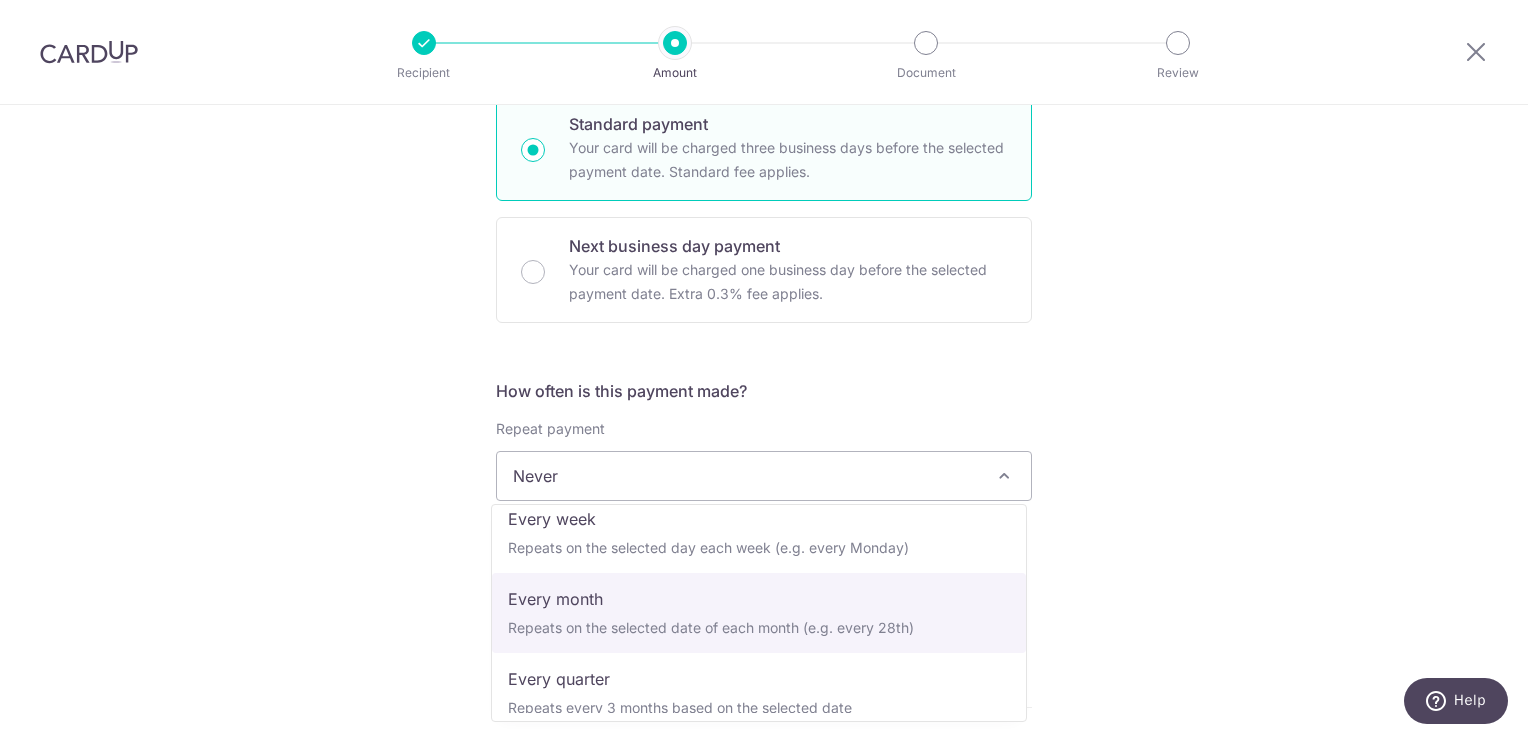 select on "3" 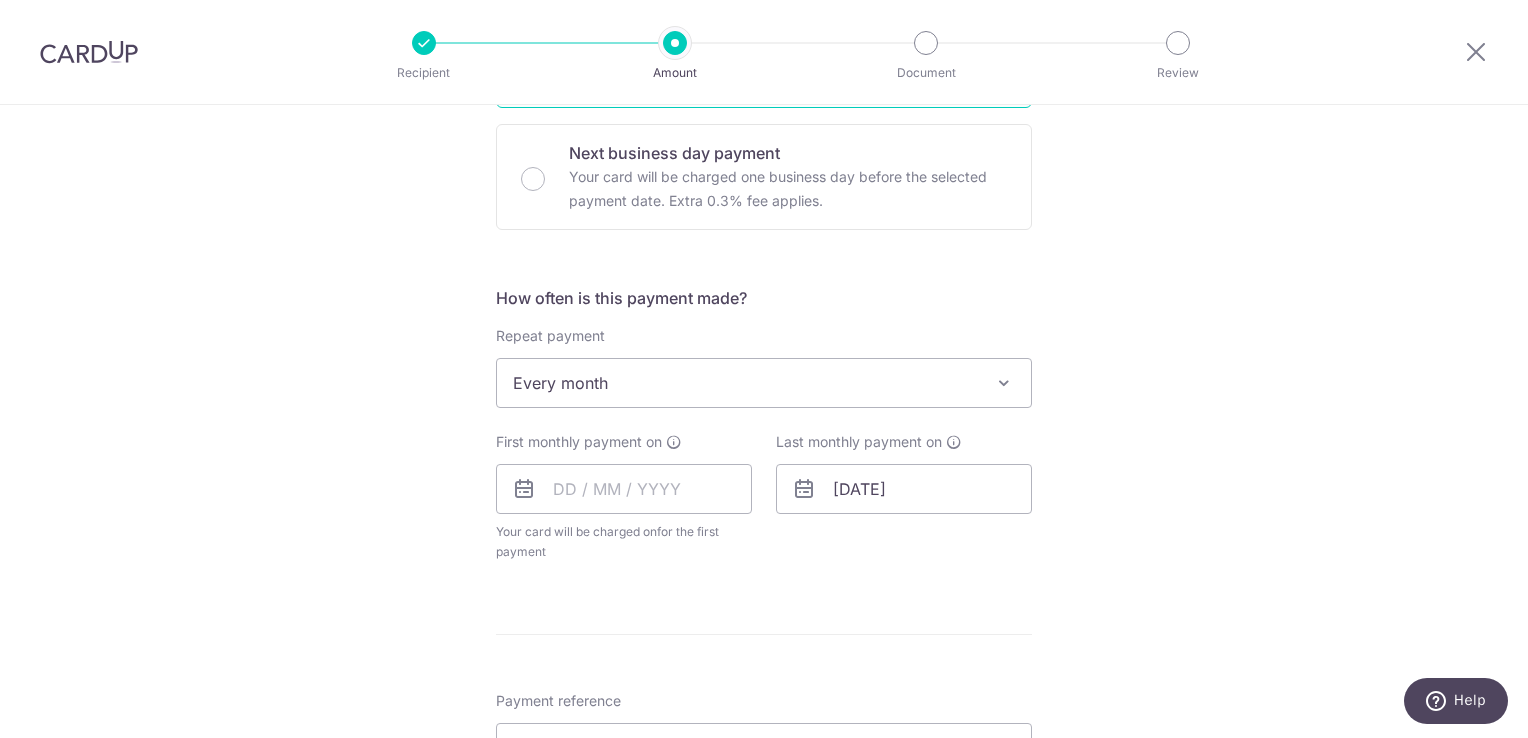 scroll, scrollTop: 393, scrollLeft: 0, axis: vertical 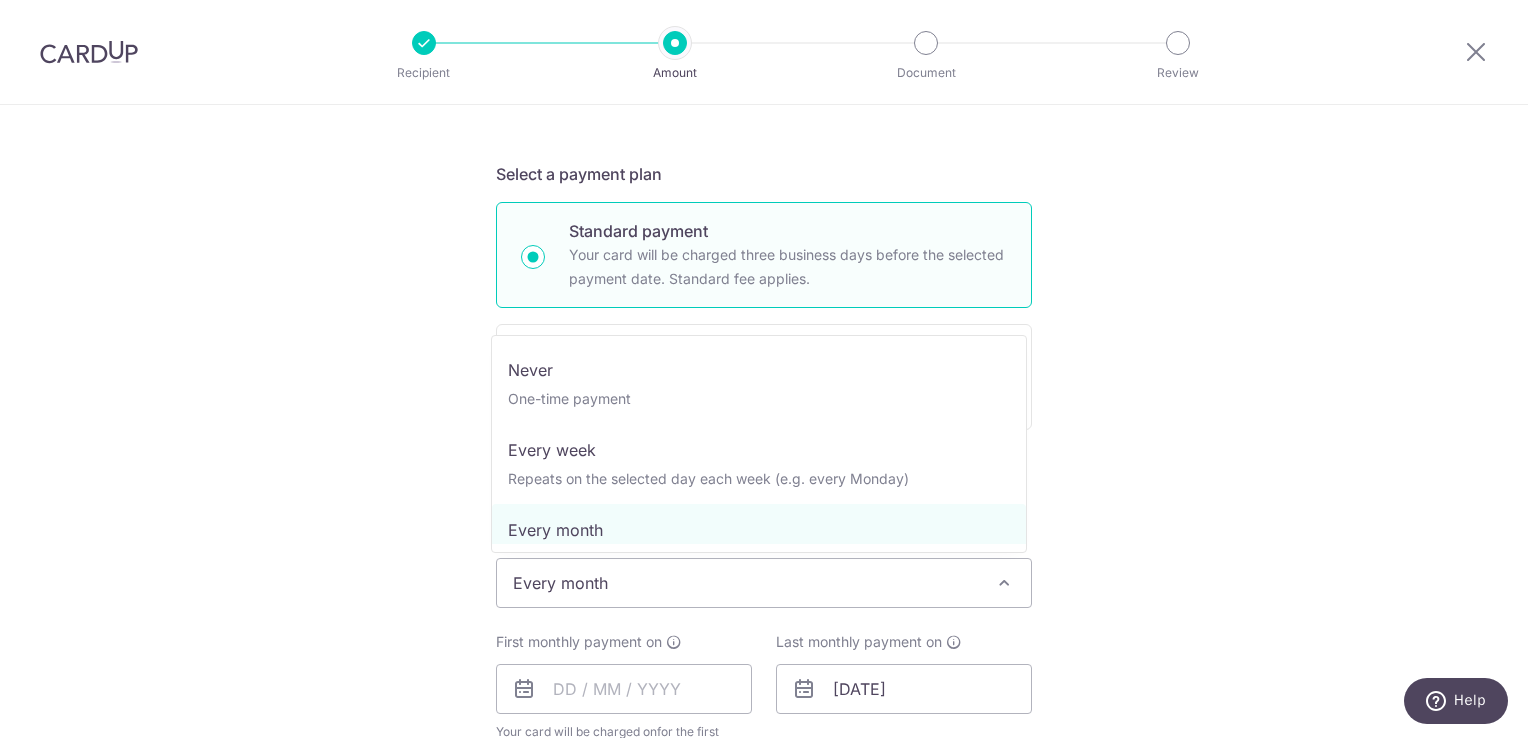 click on "Every month" at bounding box center [764, 583] 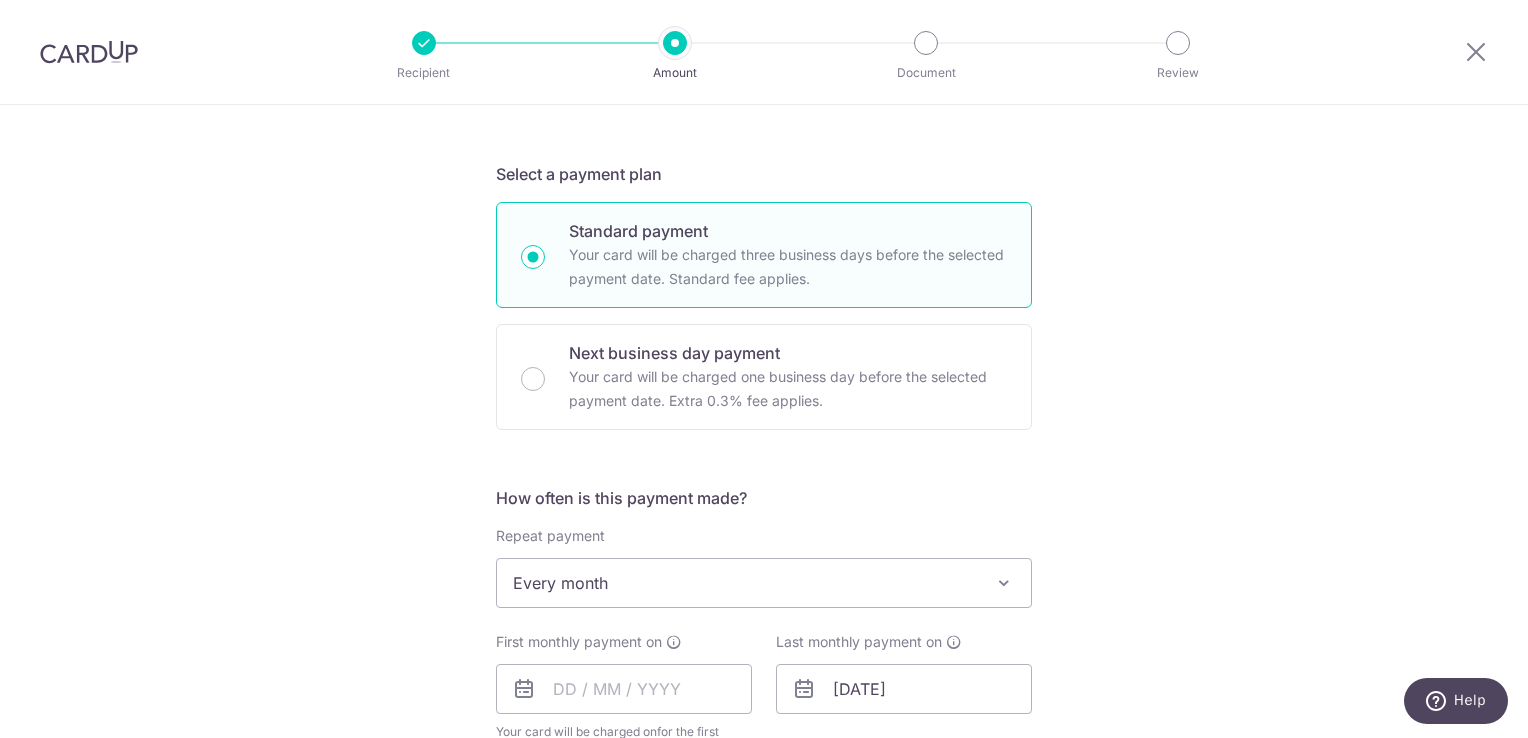 click on "Tell us more about your payment
Enter payment amount
SGD
3,500.00
3500.00
Card added successfully
Select Card
**** [NUMBER]
Add credit card
Your Cards
**** [NUMBER]
Secure 256-bit SSL
Text
New card details
Card
Secure 256-bit SSL" at bounding box center (764, 626) 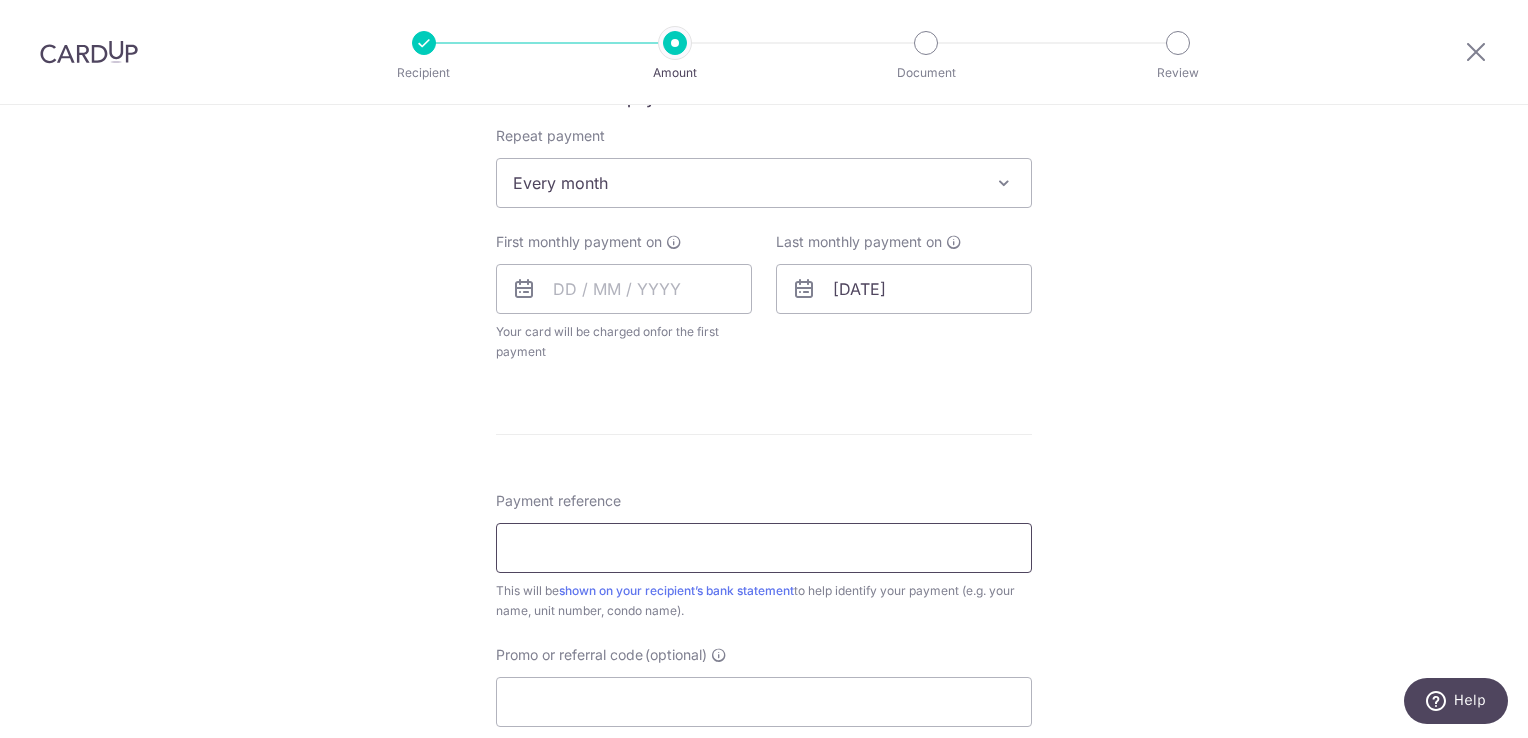 scroll, scrollTop: 1093, scrollLeft: 0, axis: vertical 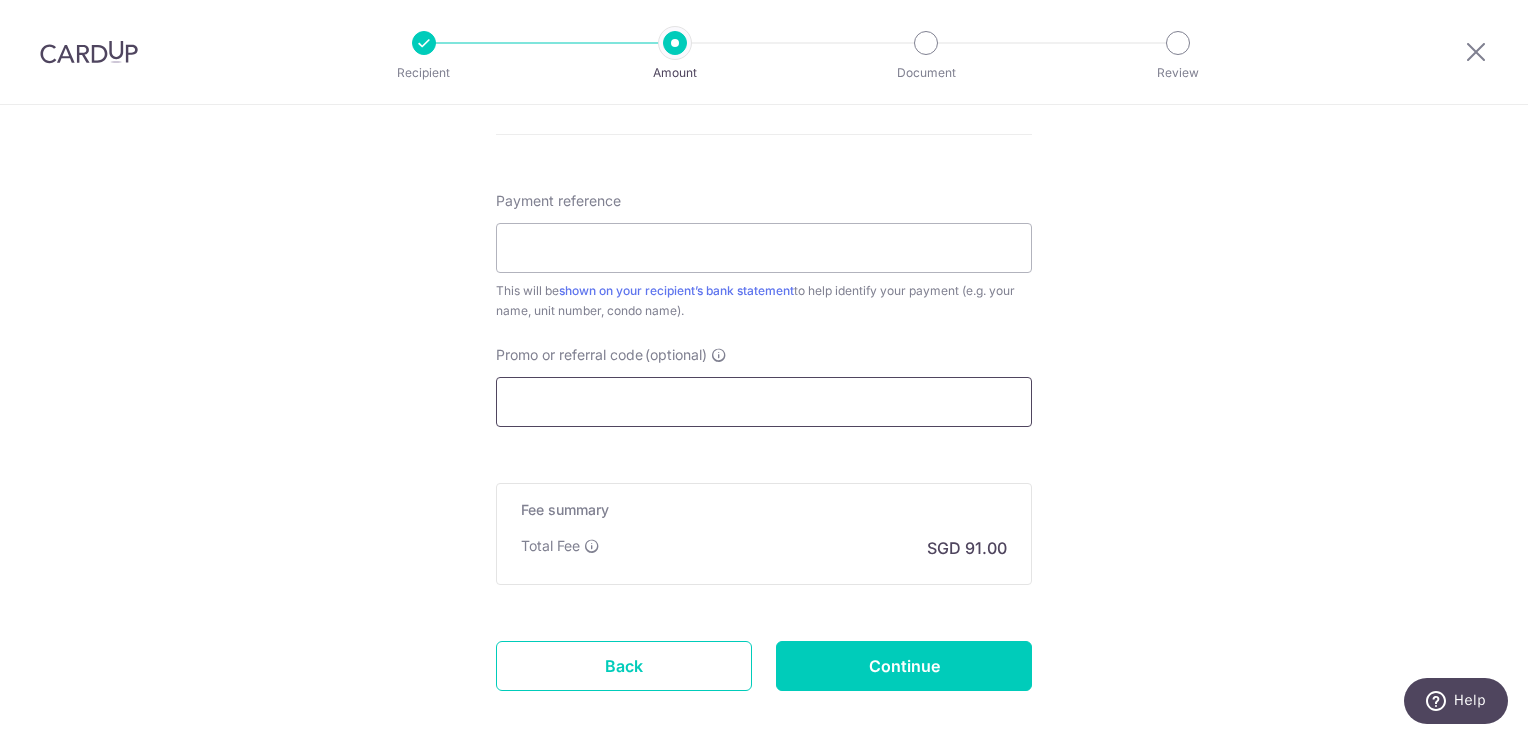 click on "Promo or referral code
(optional)" at bounding box center [764, 402] 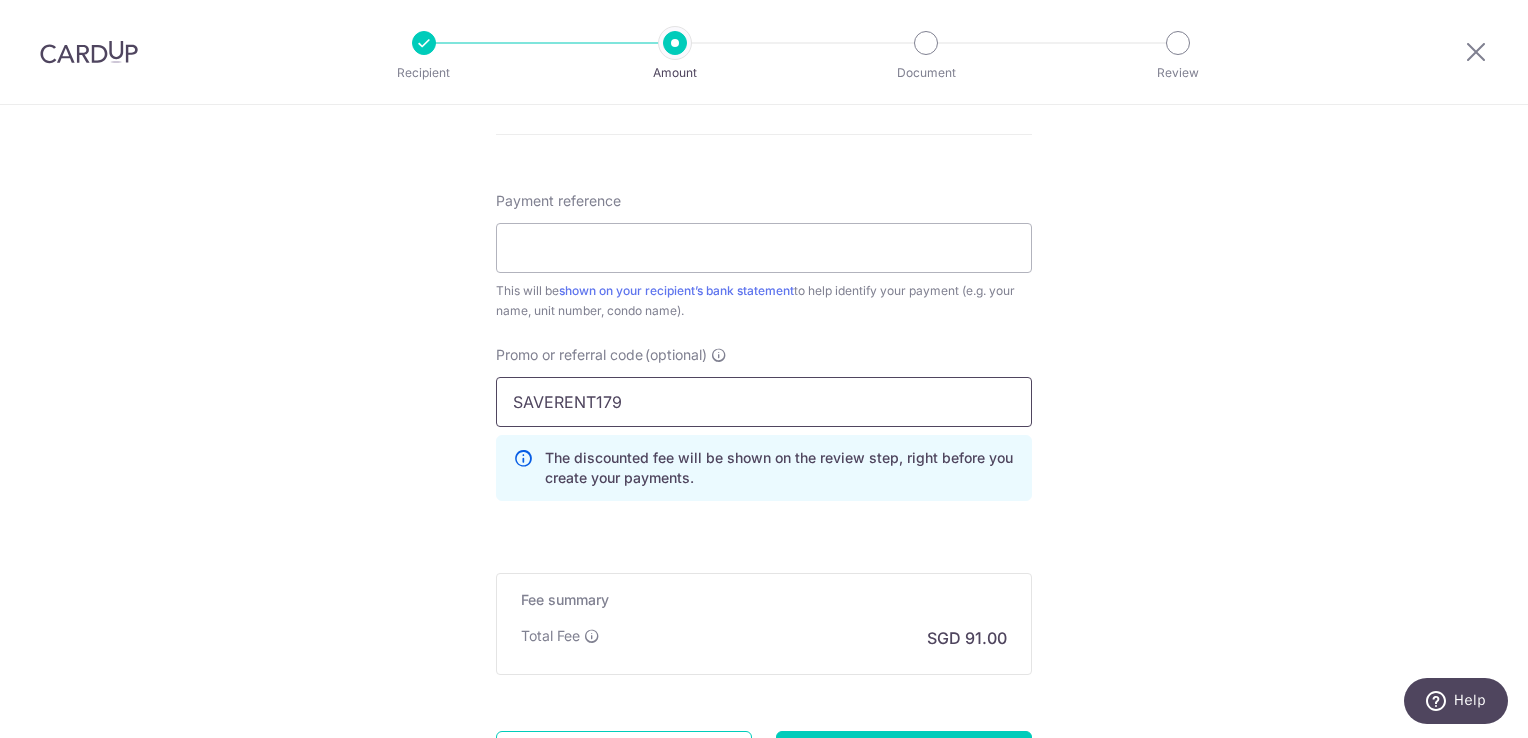 type on "SAVERENT179" 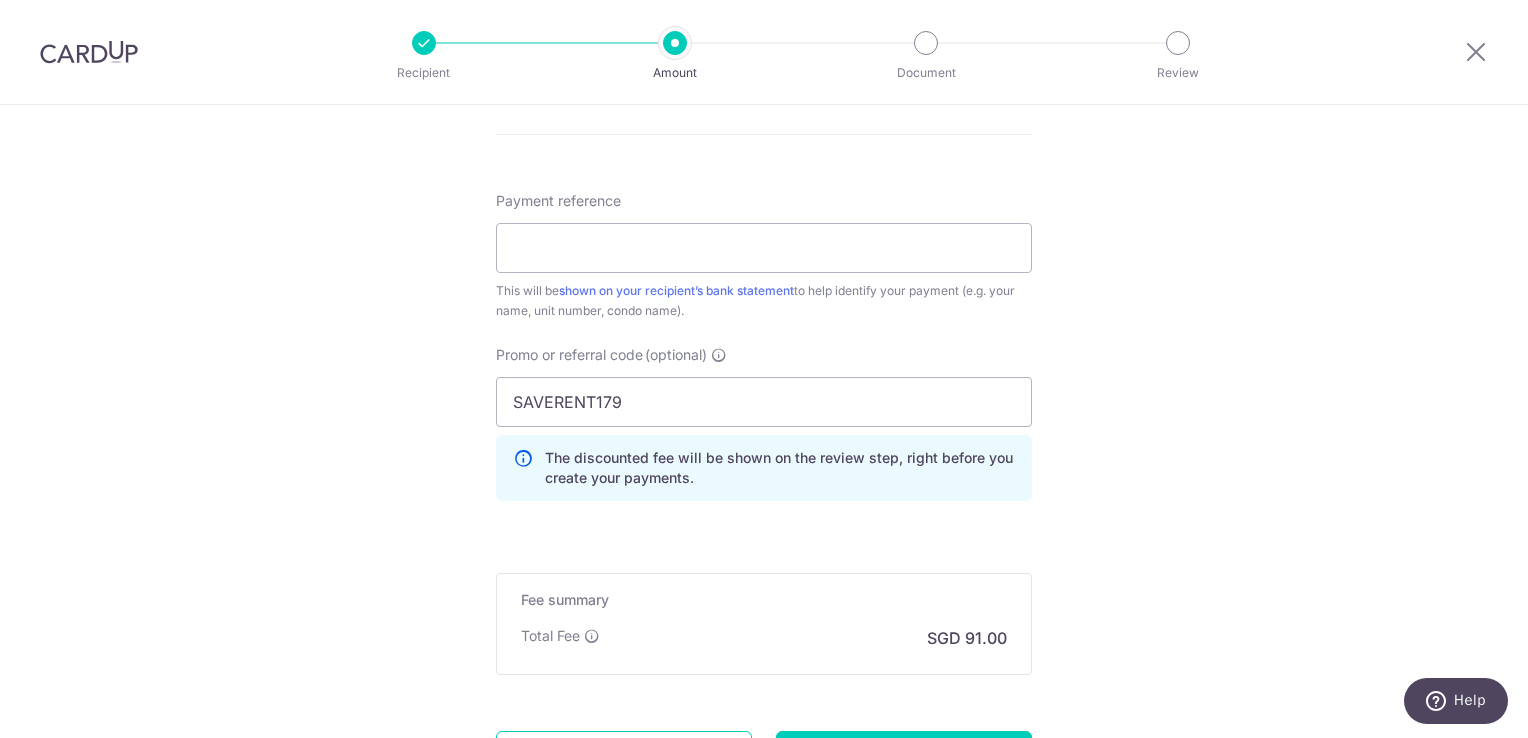 click on "Tell us more about your payment
Enter payment amount
SGD
3,500.00
3500.00
Card added successfully
Select Card
**** 9589
Add credit card
Your Cards
**** 9589
Secure 256-bit SSL
Text
New card details
Card
Secure 256-bit SSL" at bounding box center (764, -29) 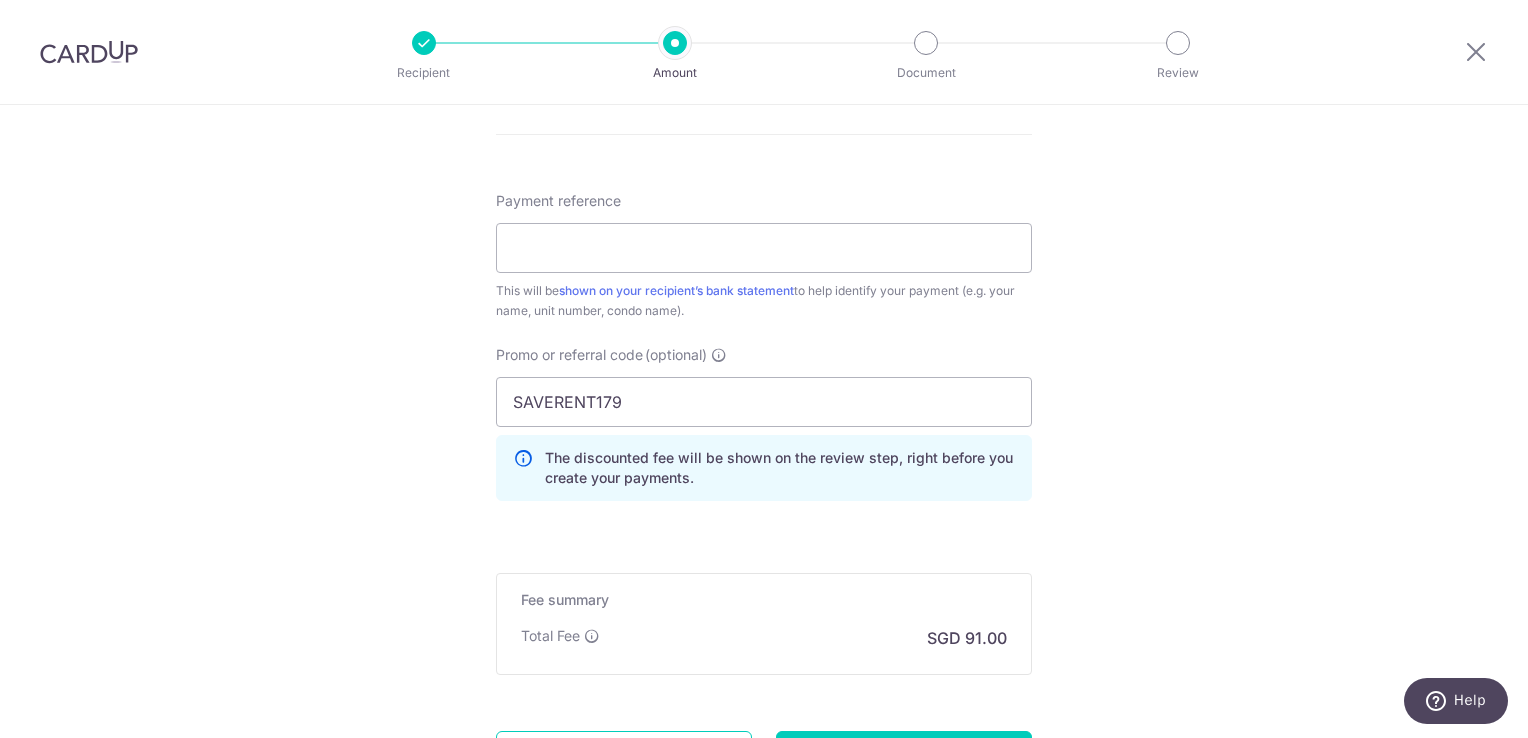 click on "Tell us more about your payment
Enter payment amount
SGD
3,500.00
3500.00
Card added successfully
Select Card
**** 9589
Add credit card
Your Cards
**** 9589
Secure 256-bit SSL
Text
New card details
Card
Secure 256-bit SSL" at bounding box center [764, -29] 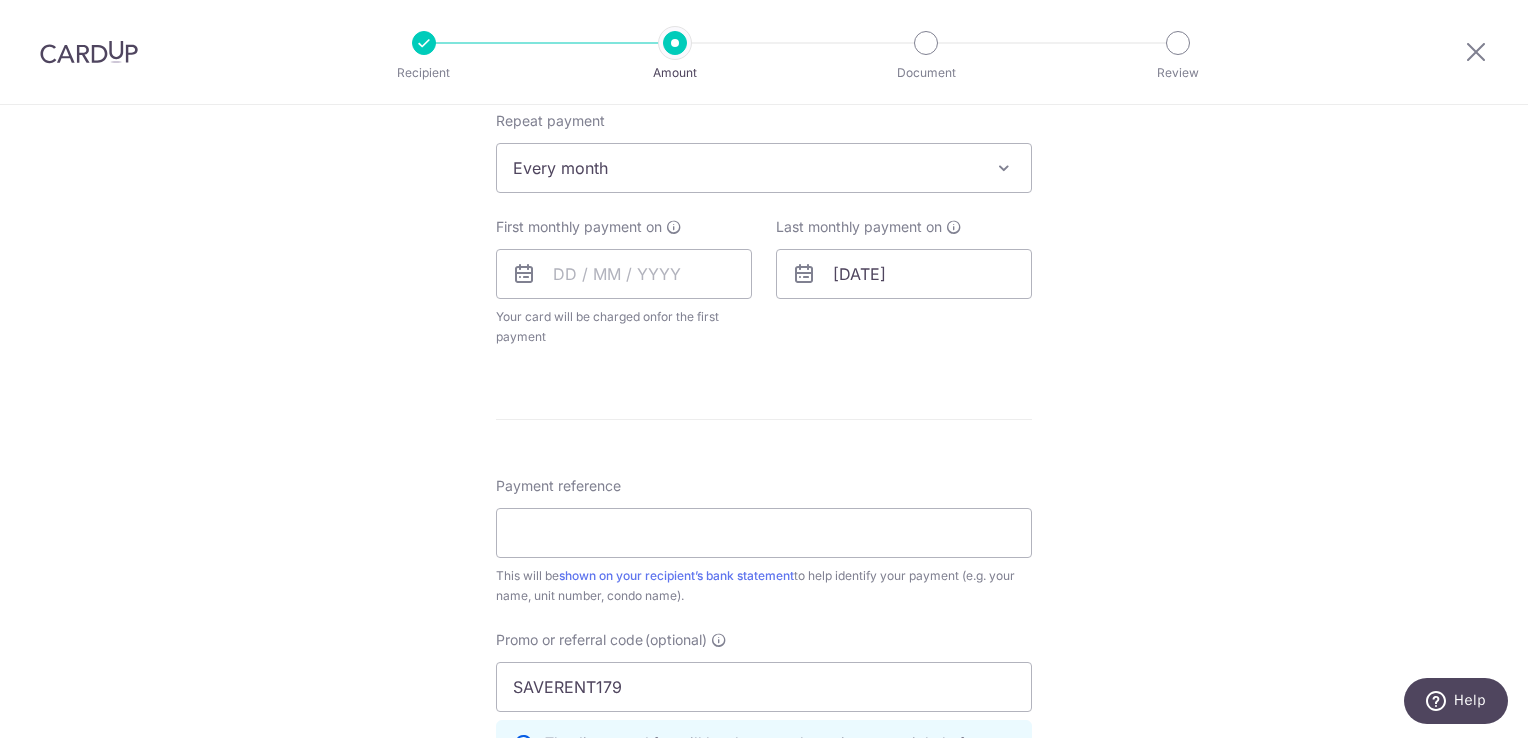scroll, scrollTop: 793, scrollLeft: 0, axis: vertical 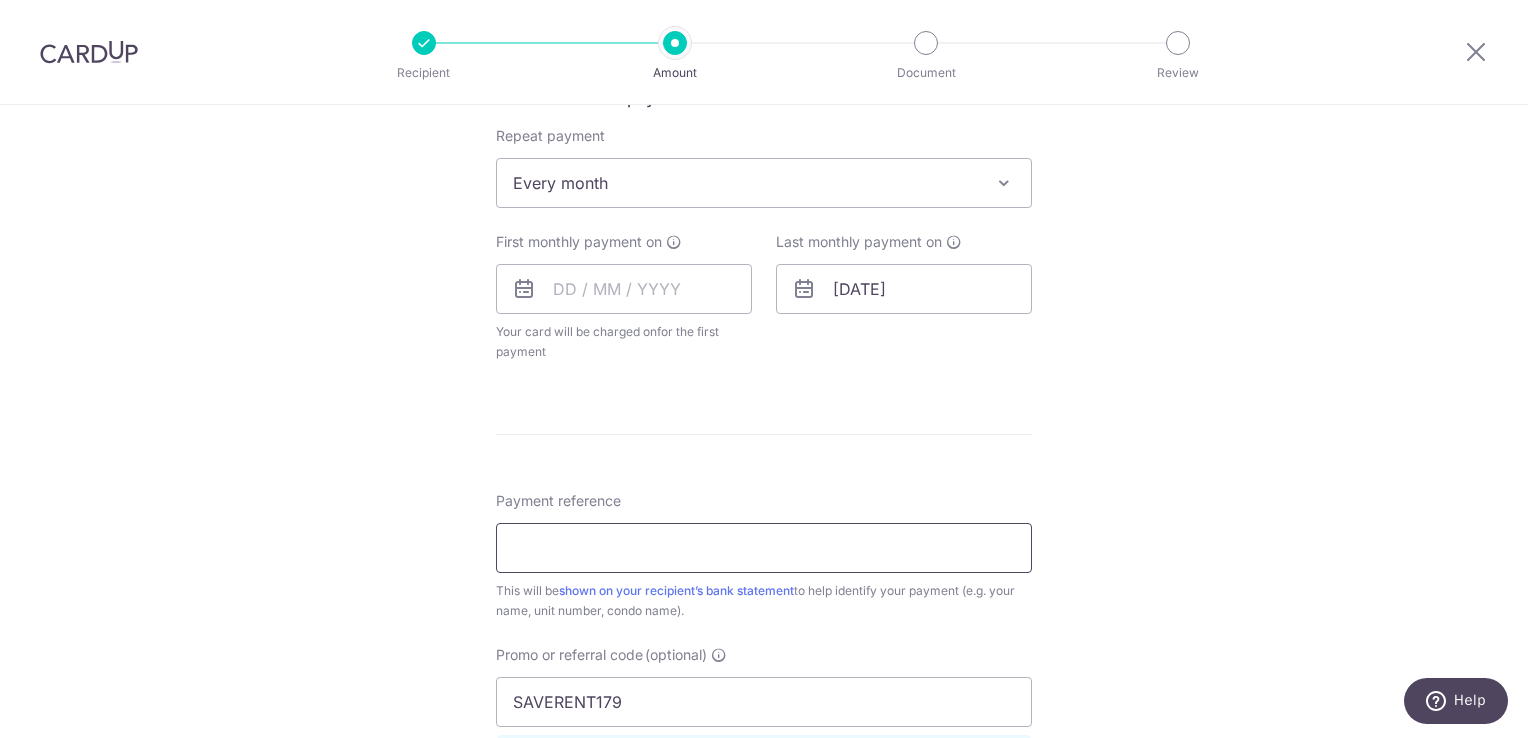 click on "Payment reference" at bounding box center (764, 548) 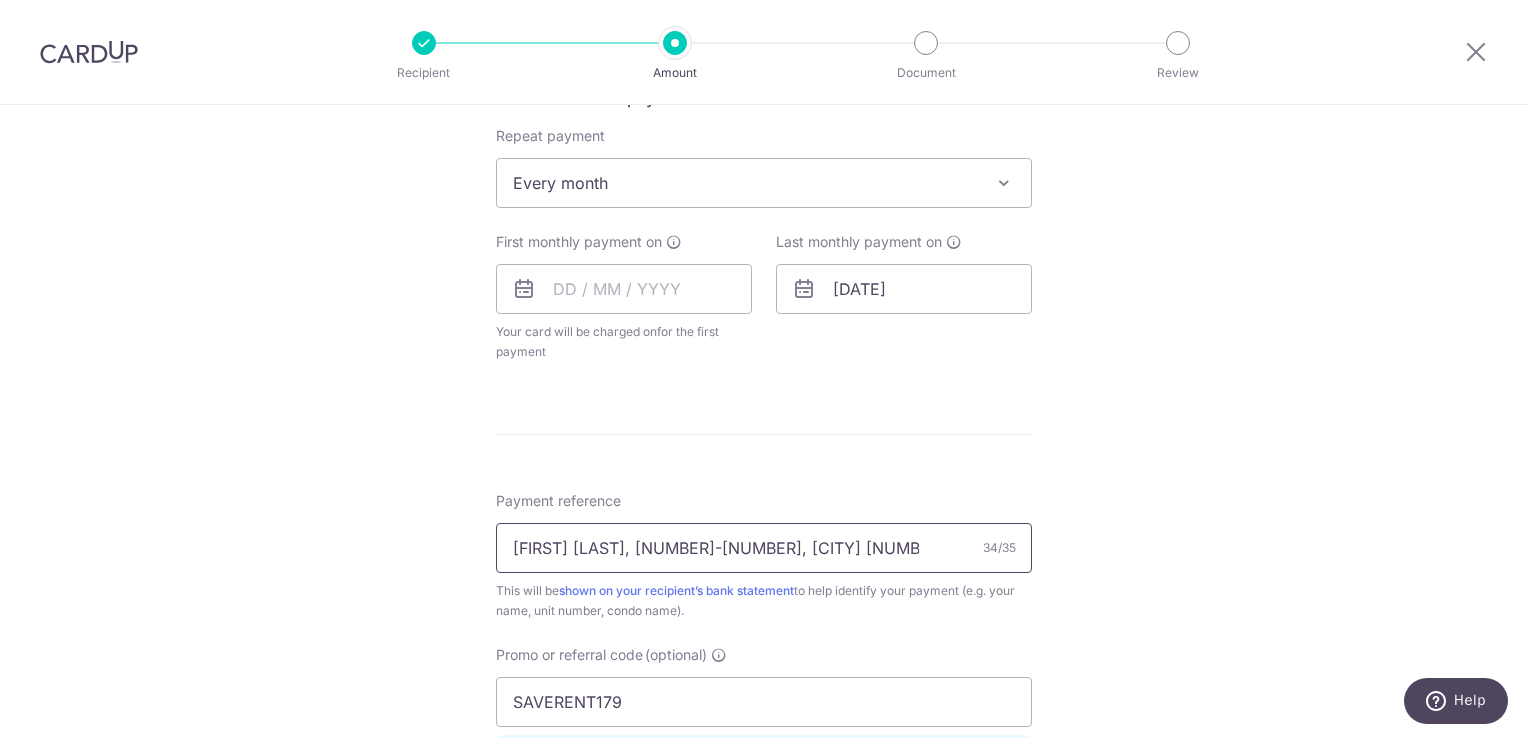 type on "Victor Nugraha, 09-56, Pasir Ris 8" 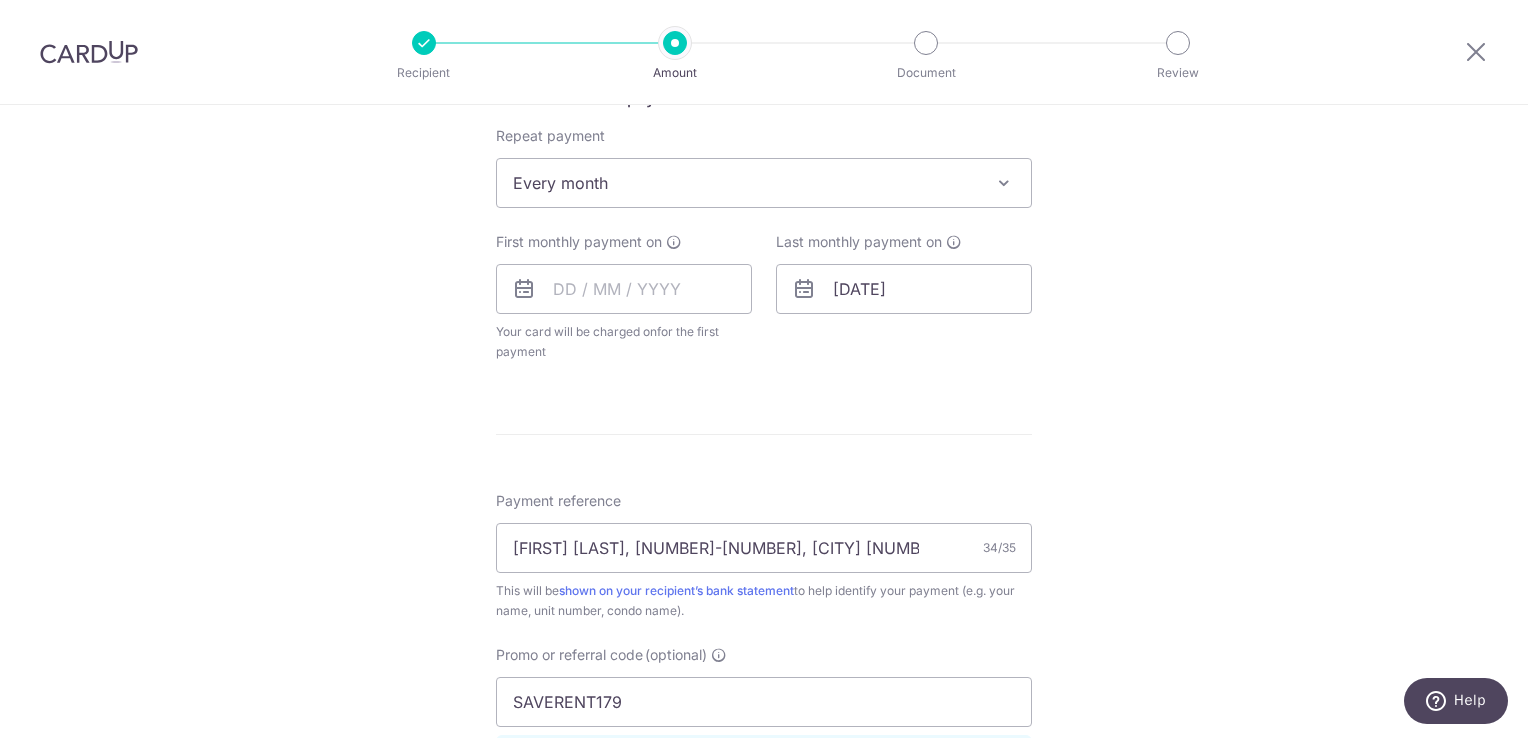 click on "Tell us more about your payment
Enter payment amount
SGD
3,500.00
3500.00
Card added successfully
Select Card
**** 9589
Add credit card
Your Cards
**** 9589
Secure 256-bit SSL
Text
New card details
Card
Secure 256-bit SSL" at bounding box center (764, 271) 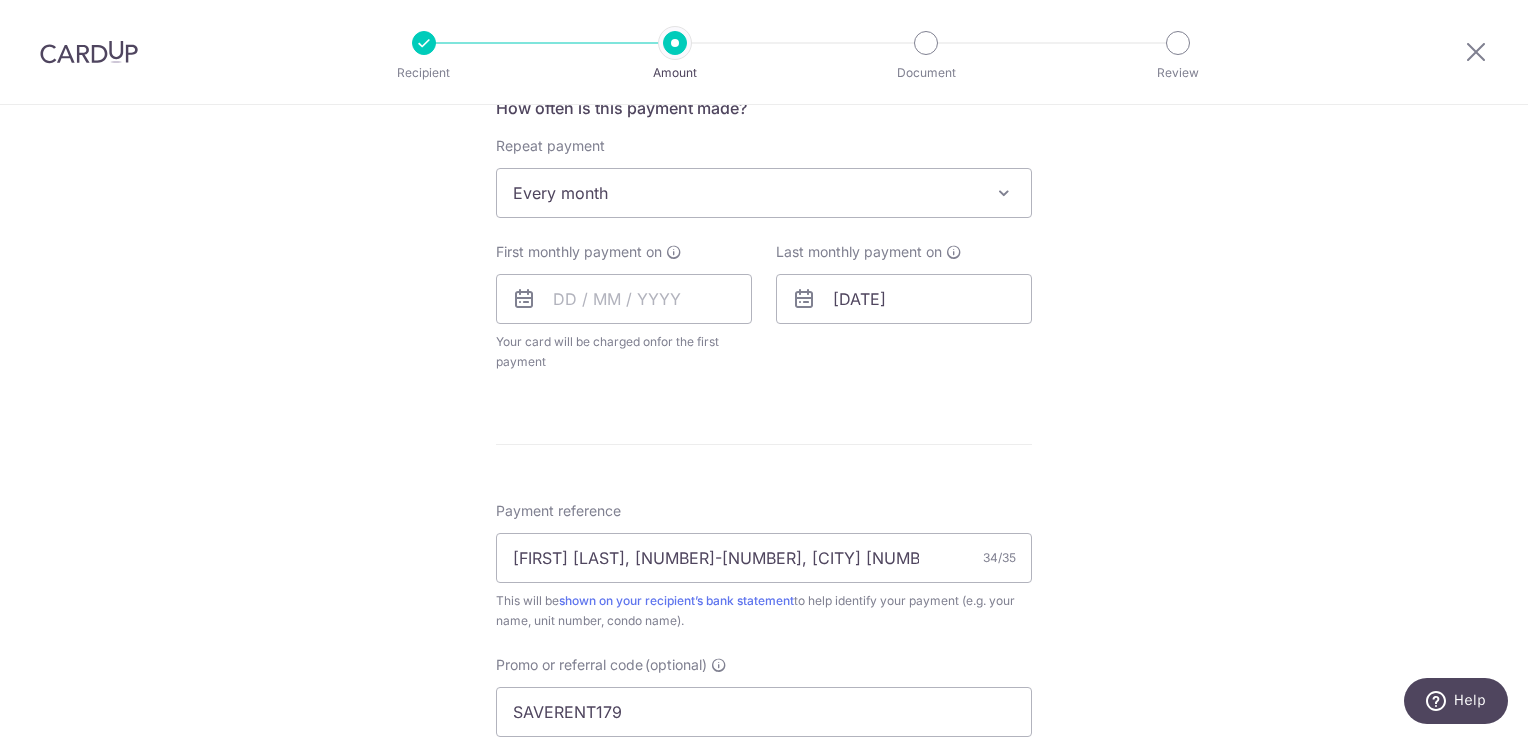 scroll, scrollTop: 483, scrollLeft: 0, axis: vertical 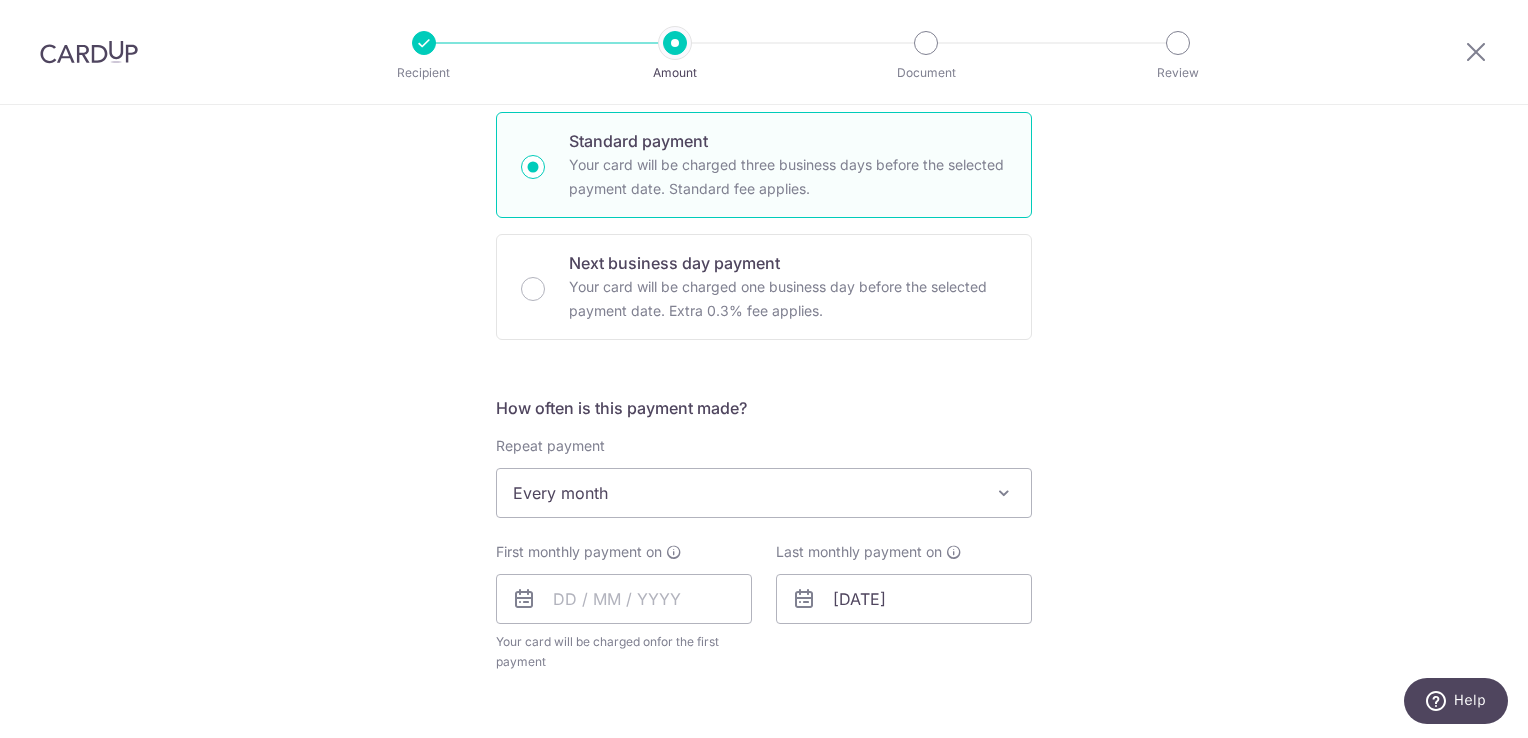 click on "Every month" at bounding box center [764, 493] 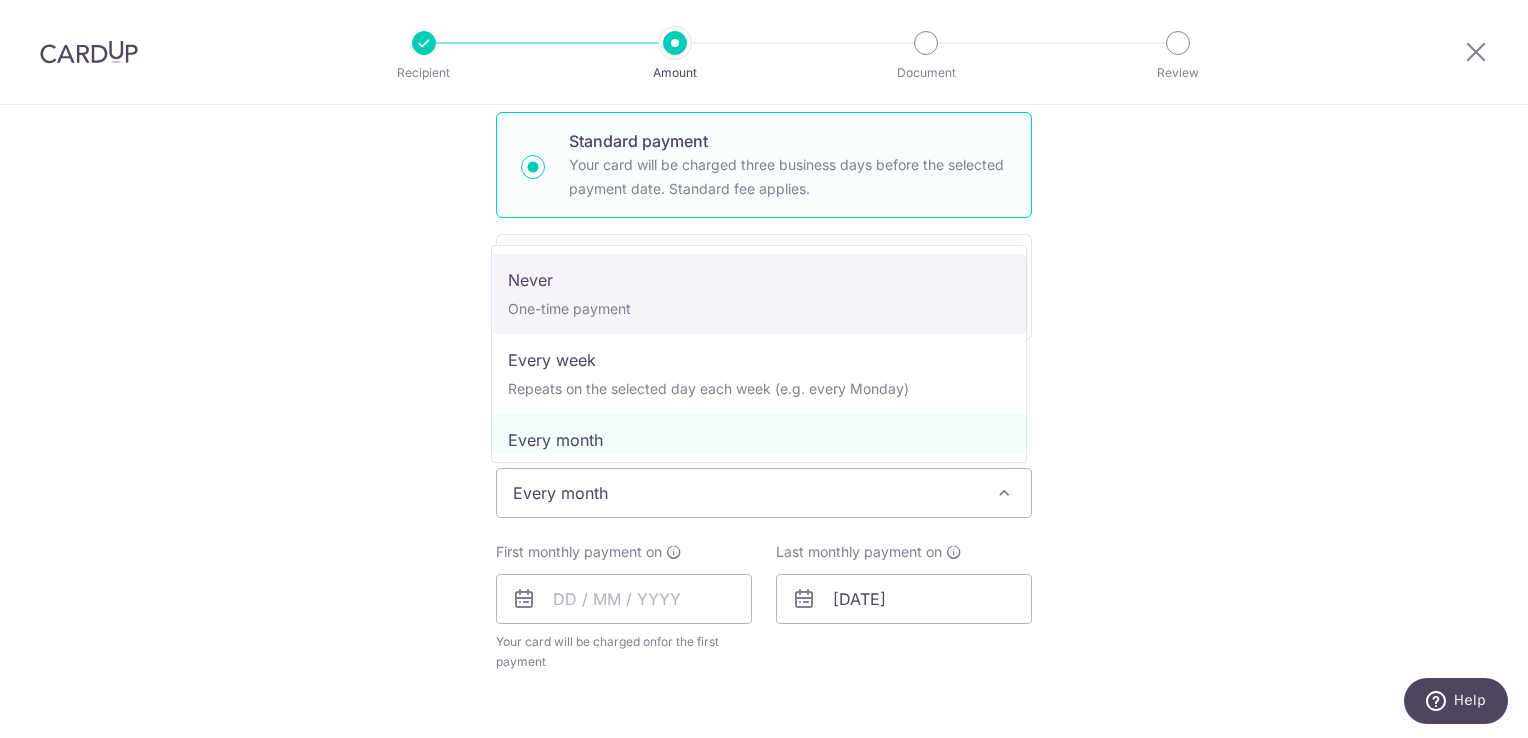 select on "1" 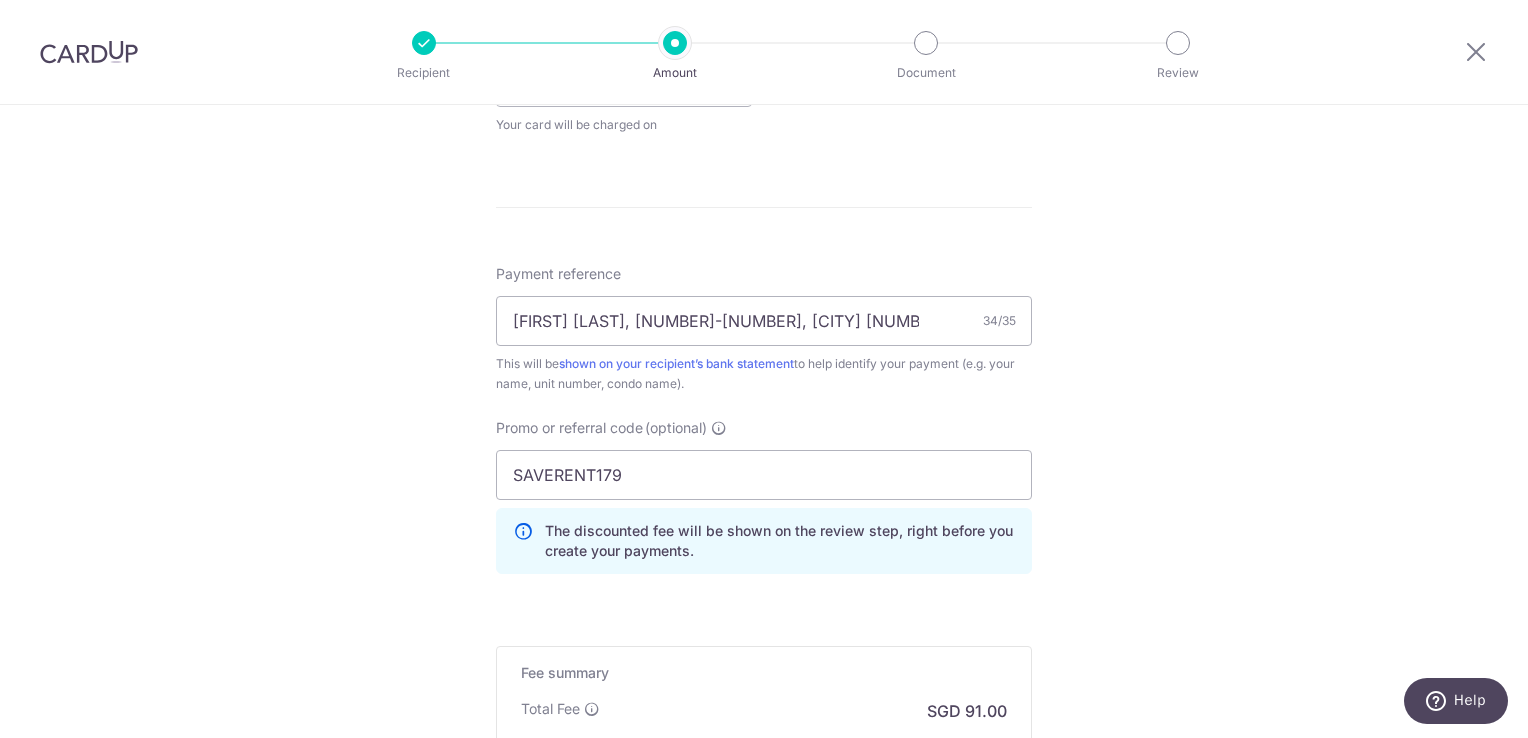 scroll, scrollTop: 1263, scrollLeft: 0, axis: vertical 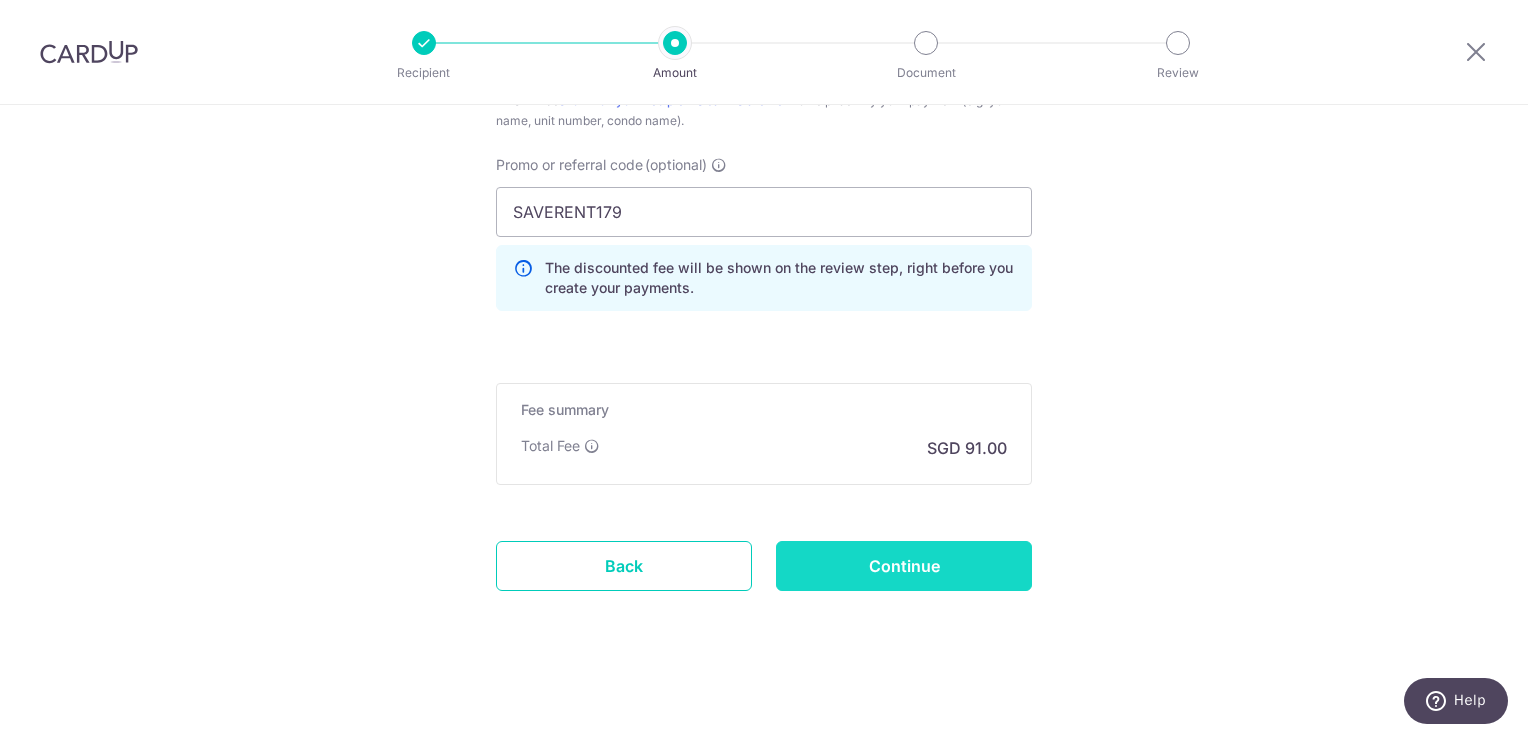 click on "Continue" at bounding box center [904, 566] 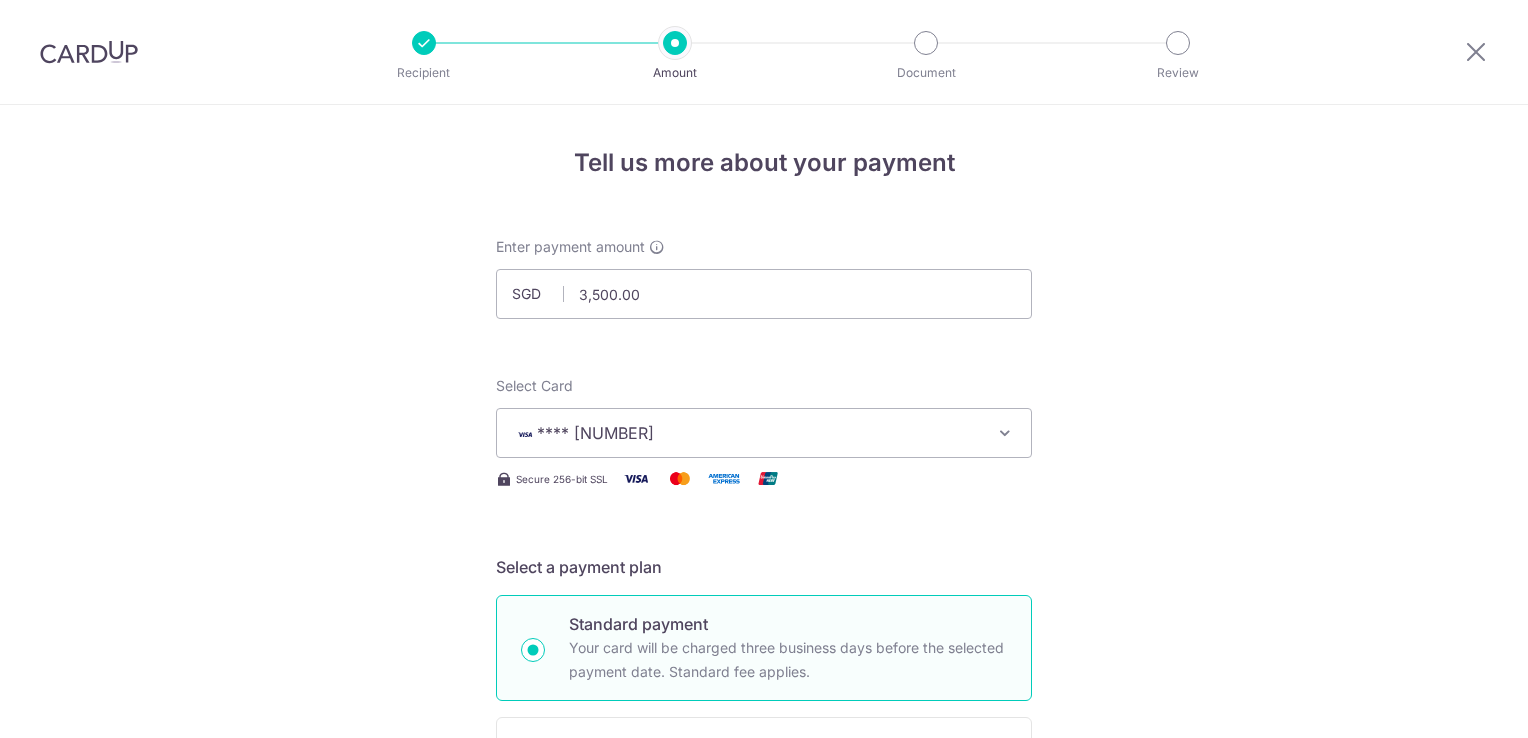 scroll, scrollTop: 0, scrollLeft: 0, axis: both 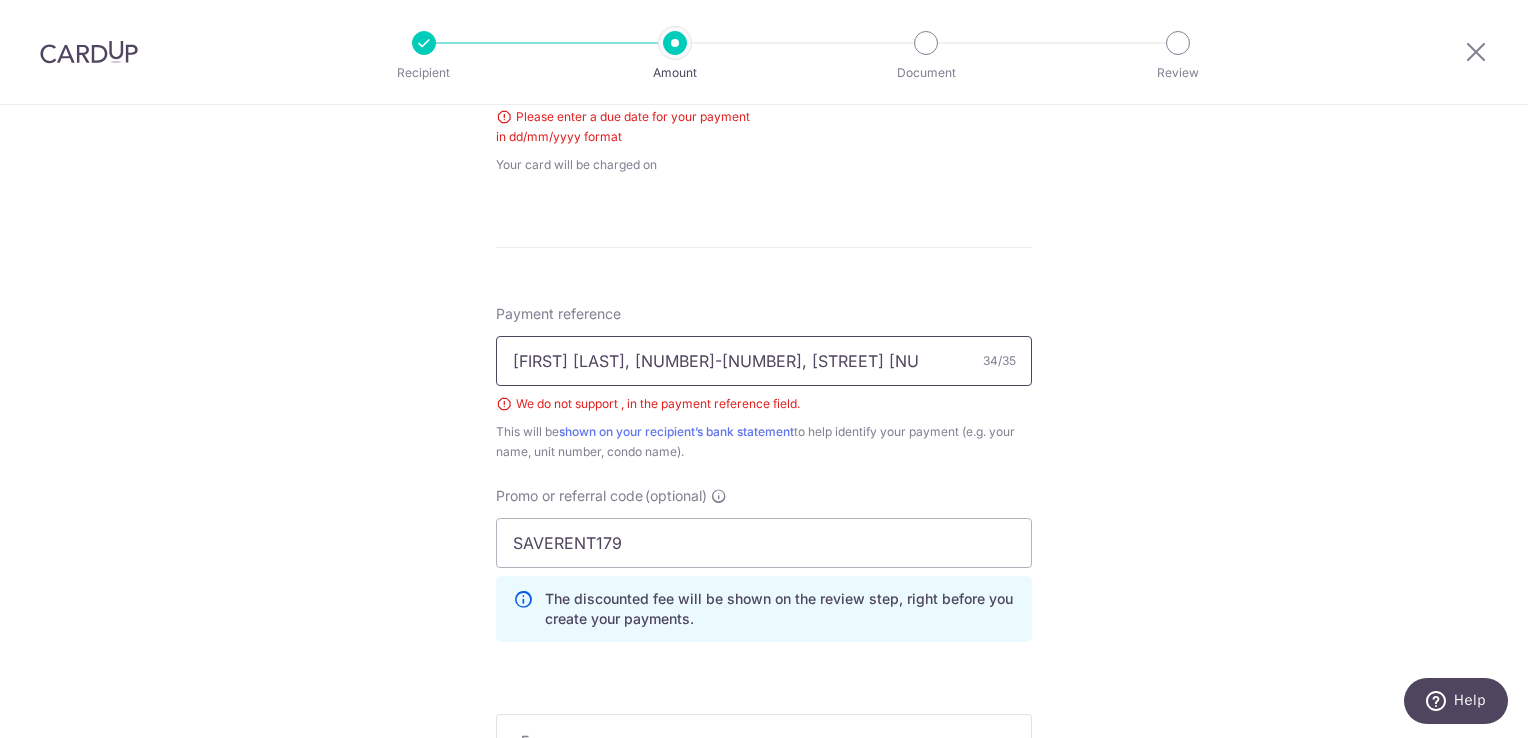 click on "[FIRST] [LAST], [NUMBER]-[NUMBER], [CITY] [NUMBER]" at bounding box center (764, 361) 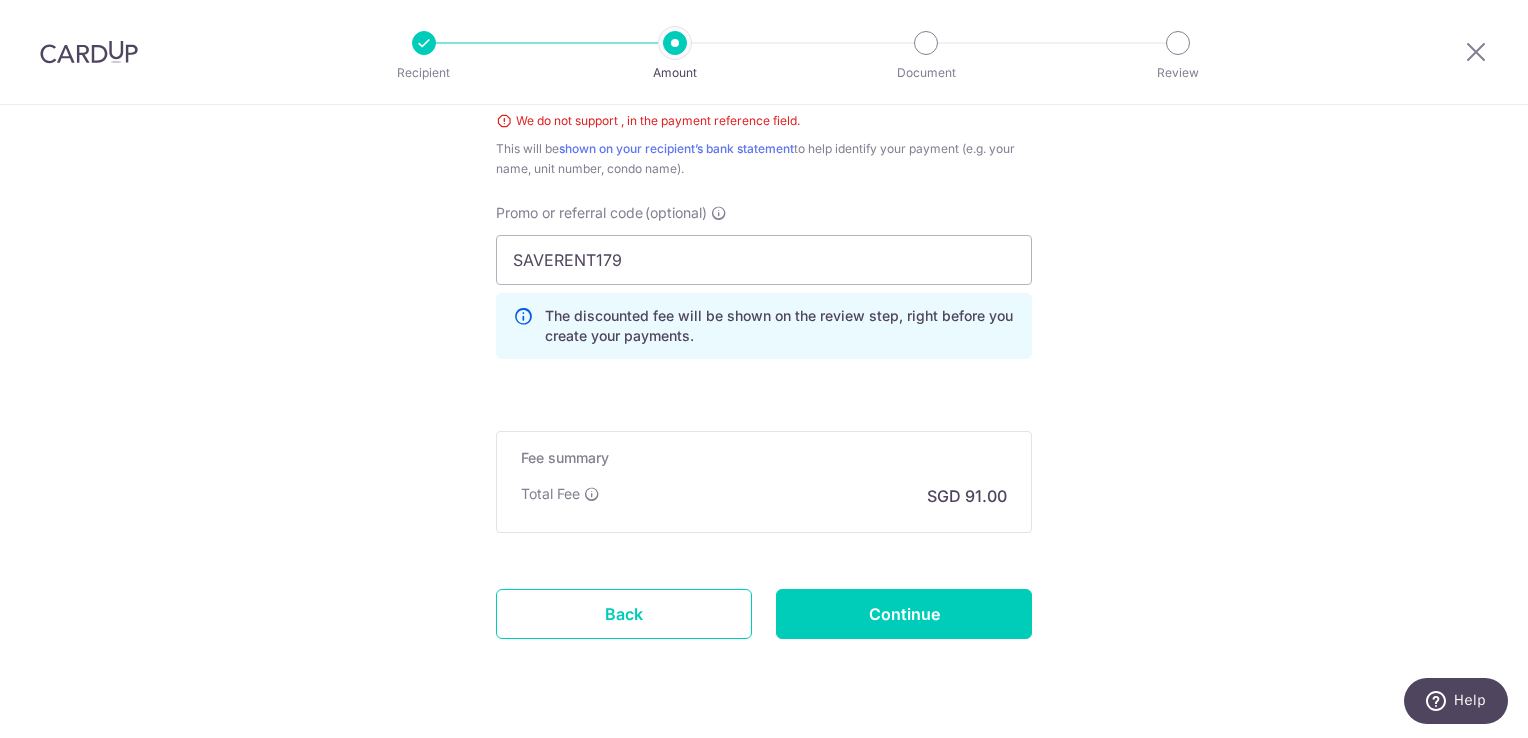 scroll, scrollTop: 1339, scrollLeft: 0, axis: vertical 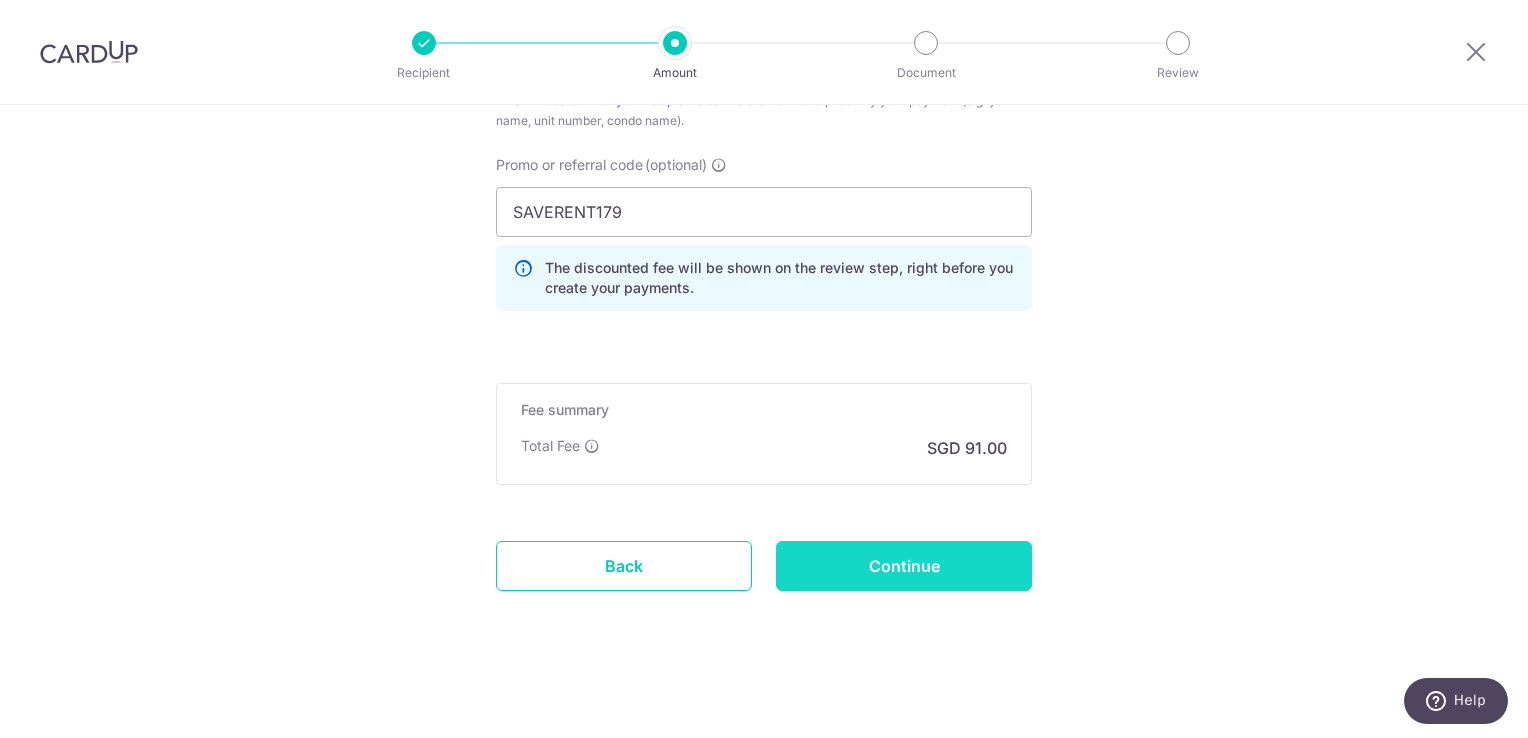 type on "Victor Nugraha 09-56 Pasir Ris 8" 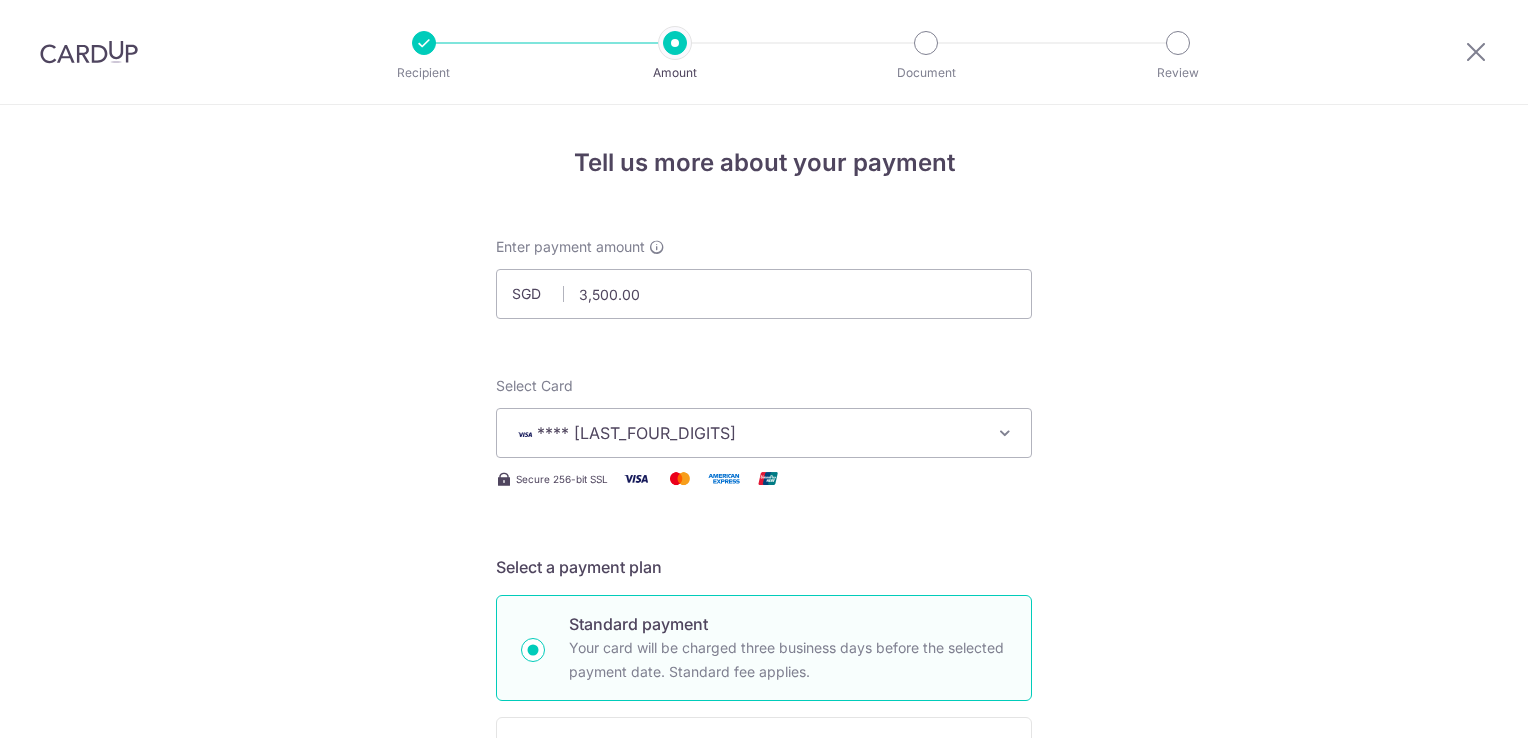 scroll, scrollTop: 0, scrollLeft: 0, axis: both 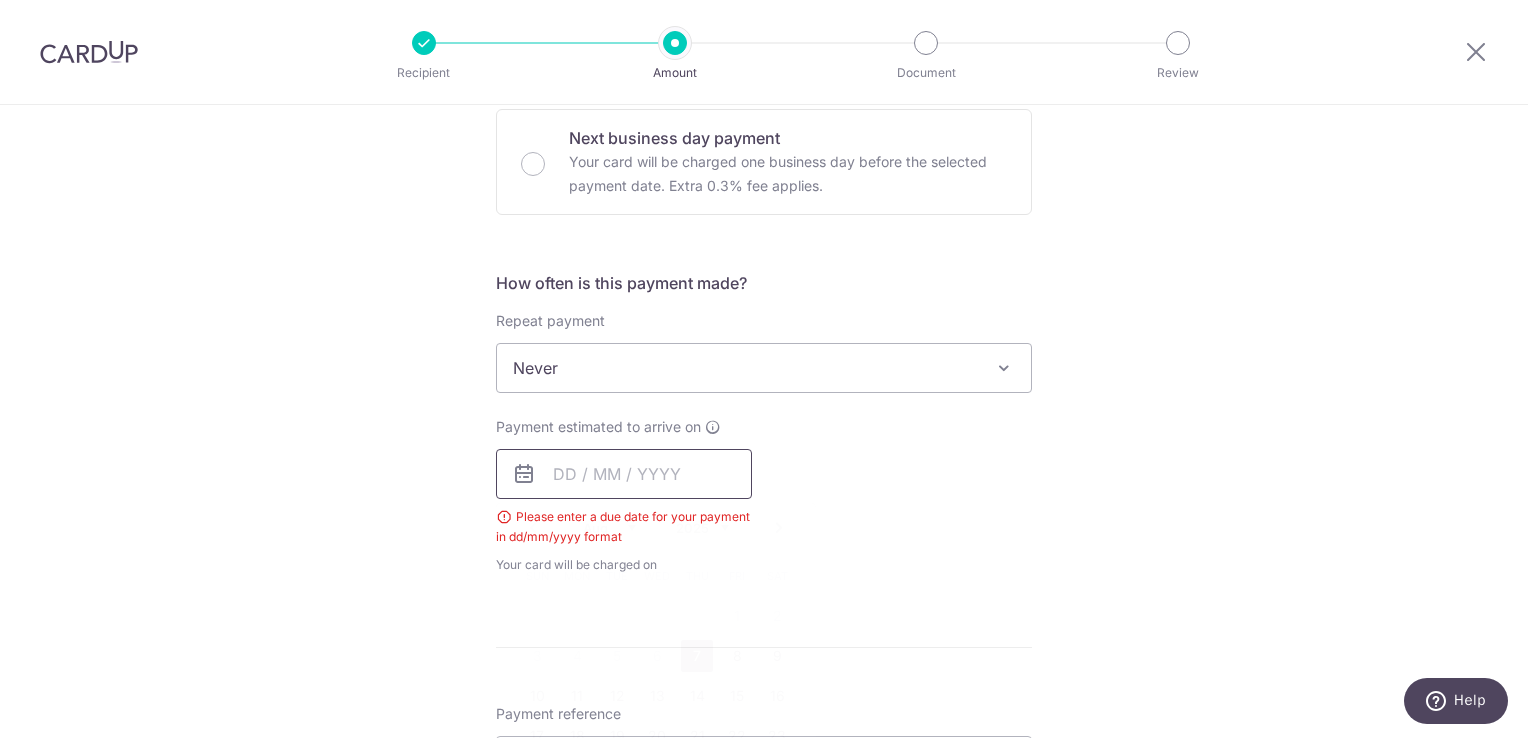 click at bounding box center (624, 474) 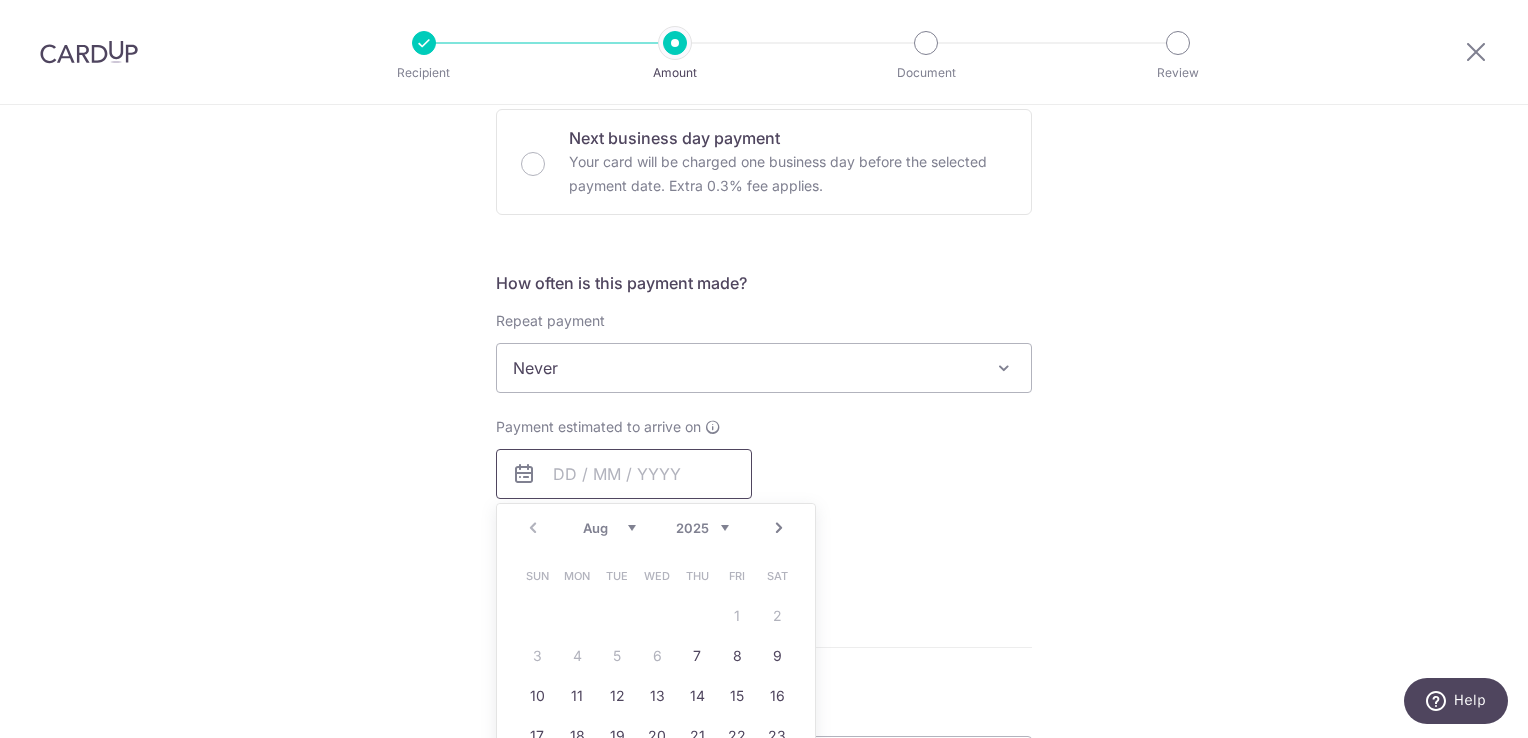 scroll, scrollTop: 708, scrollLeft: 0, axis: vertical 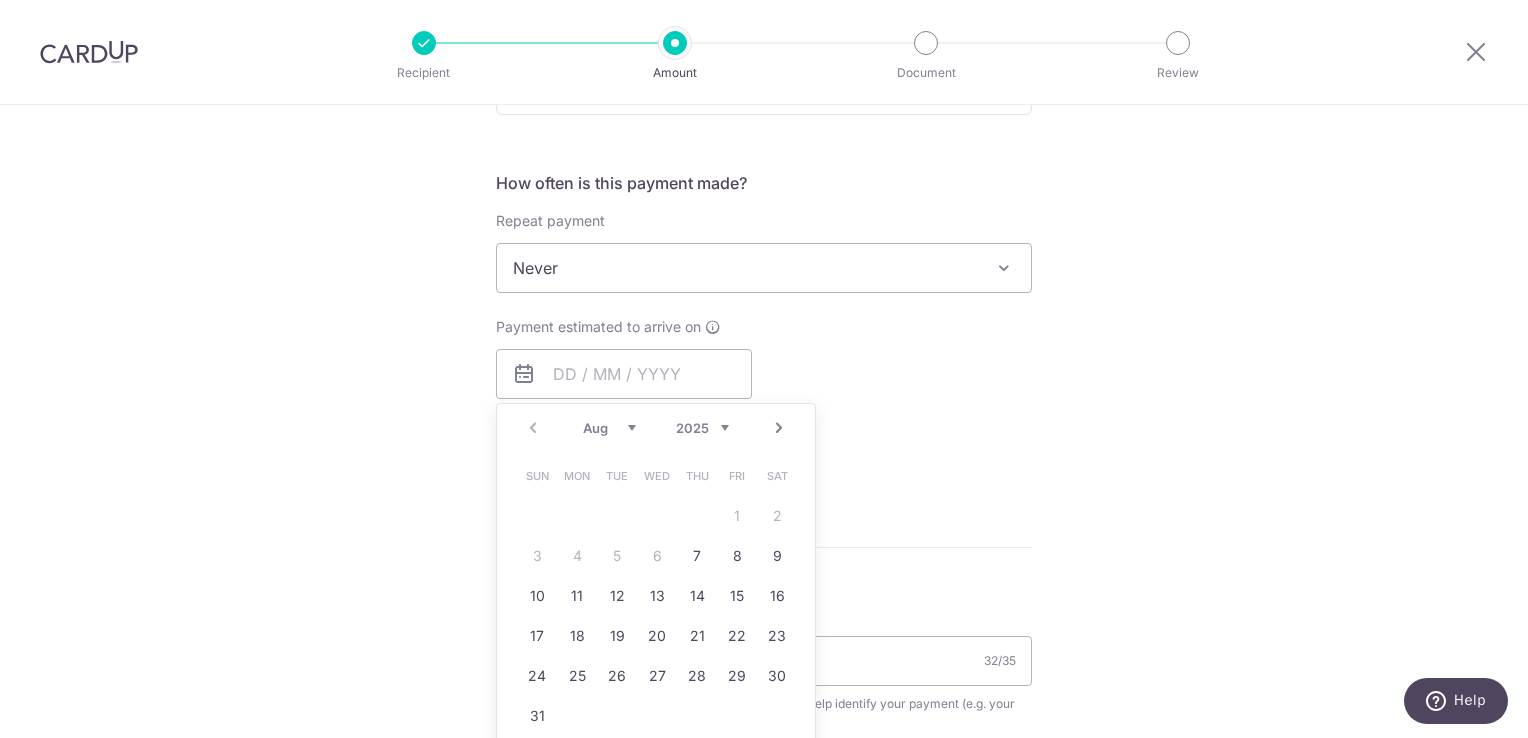click on "Next" at bounding box center (779, 428) 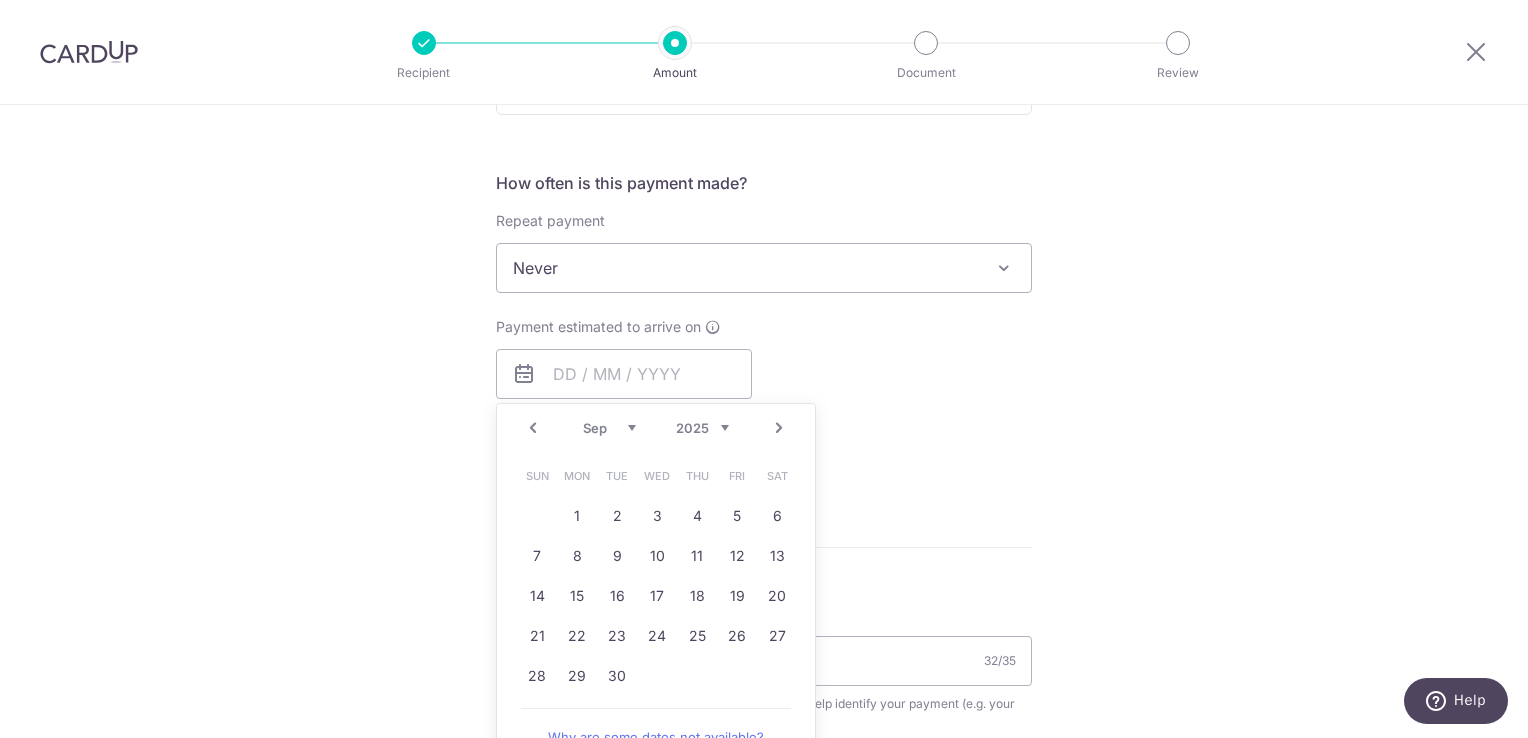 click on "Prev" at bounding box center (533, 428) 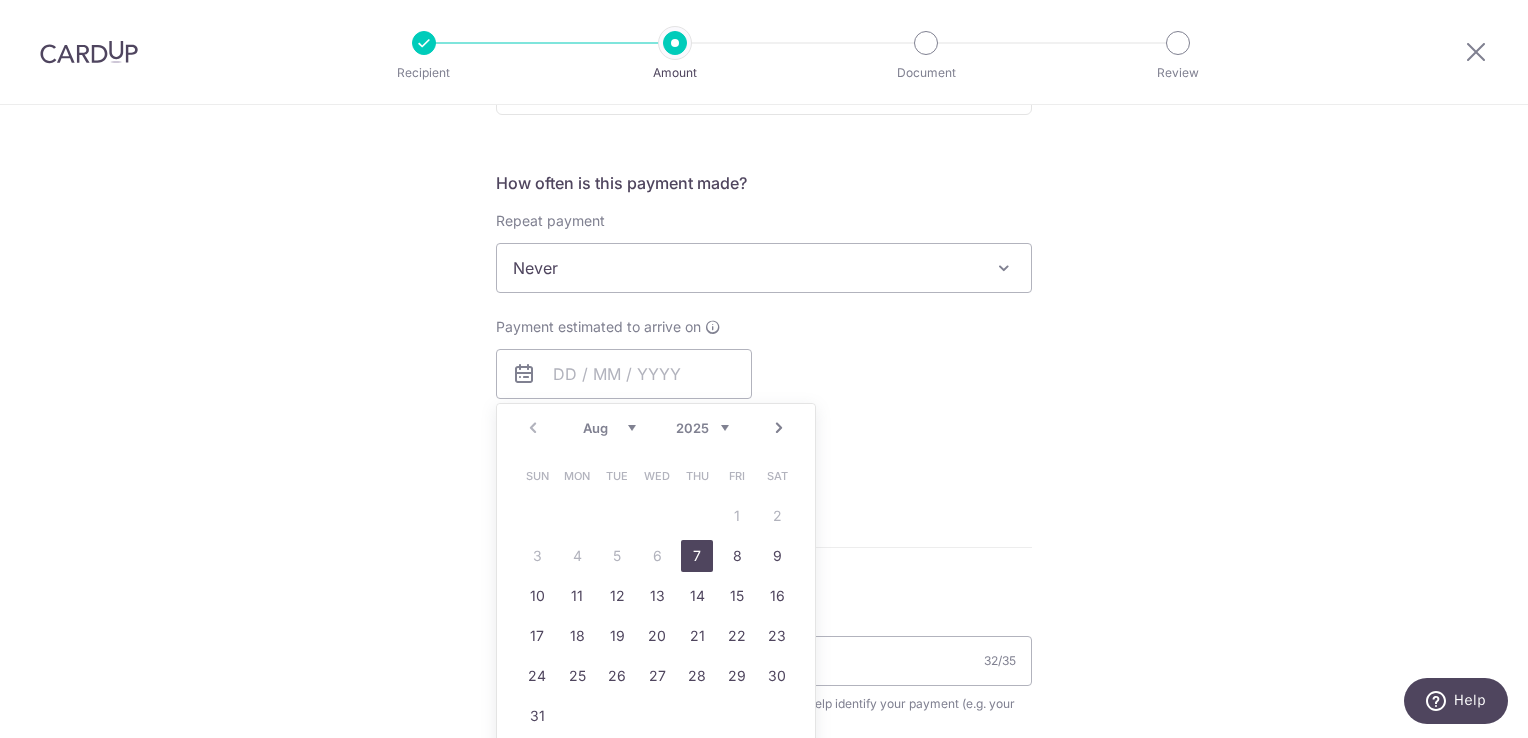 click on "Payment estimated to arrive on
Prev Next Aug Sep Oct Nov Dec 2025 2026 2027 2028 2029 2030 2031 2032 2033 2034 2035 Sun Mon Tue Wed Thu Fri Sat           1 2 3 4 5 6 7 8 9 10 11 12 13 14 15 16 17 18 19 20 21 22 23 24 25 26 27 28 29 30 31             Why are some dates not available?
Please enter a due date for your payment in dd/mm/yyyy format
Your card will be charged on   for the first payment
* If your payment is funded by  9:00am SGT on Tuesday [DATE]
[DATE]
No. of Payments" at bounding box center [764, 396] 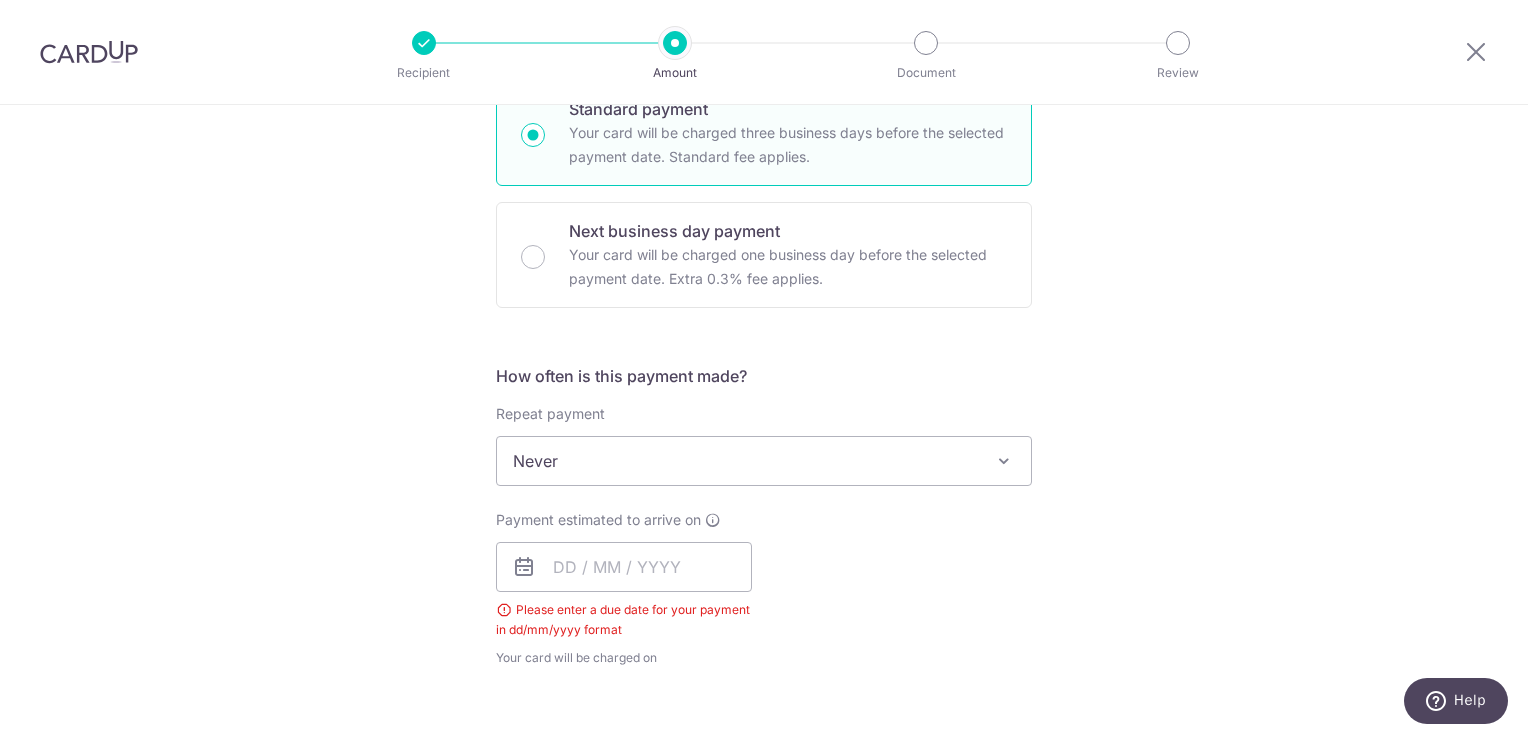 scroll, scrollTop: 508, scrollLeft: 0, axis: vertical 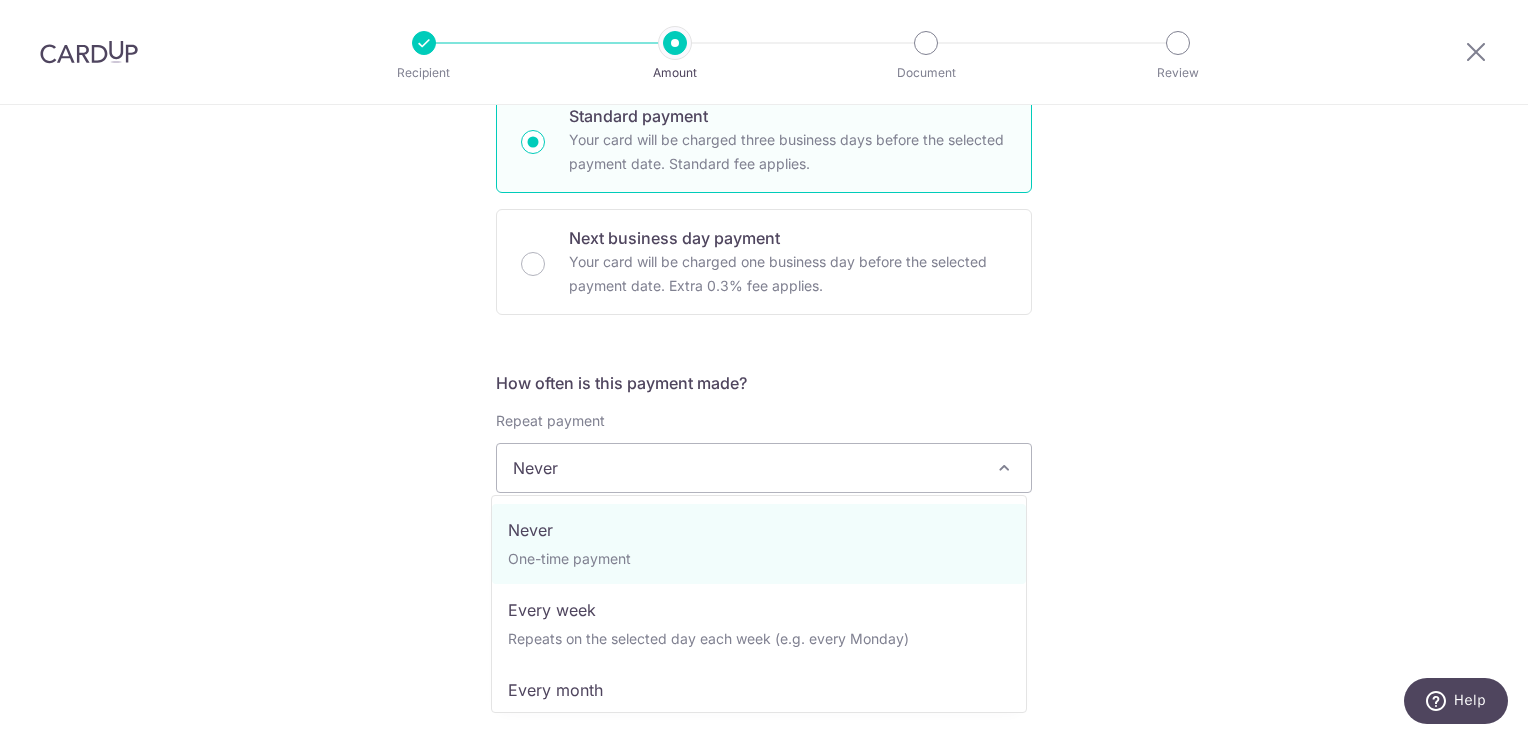 click on "Never" at bounding box center [764, 468] 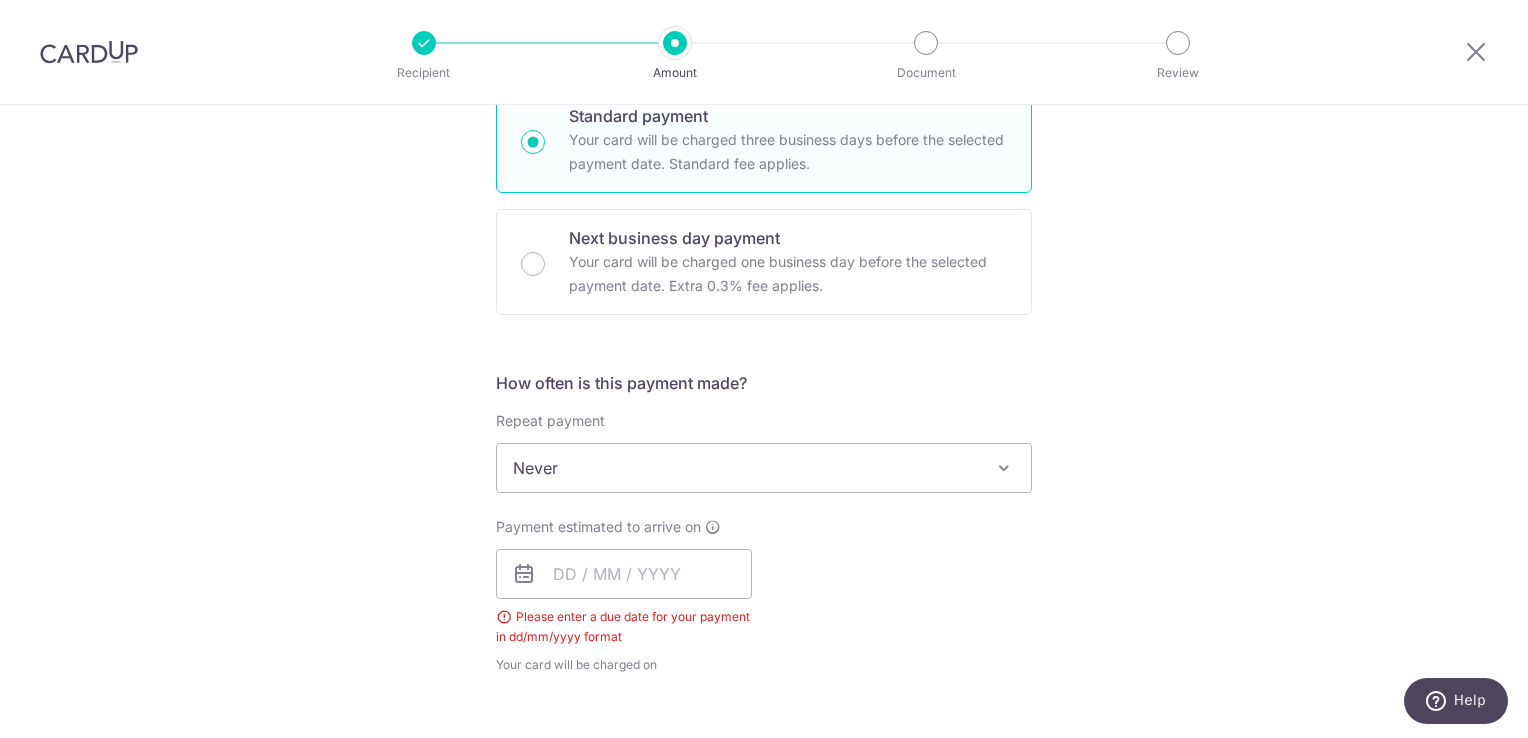 scroll, scrollTop: 408, scrollLeft: 0, axis: vertical 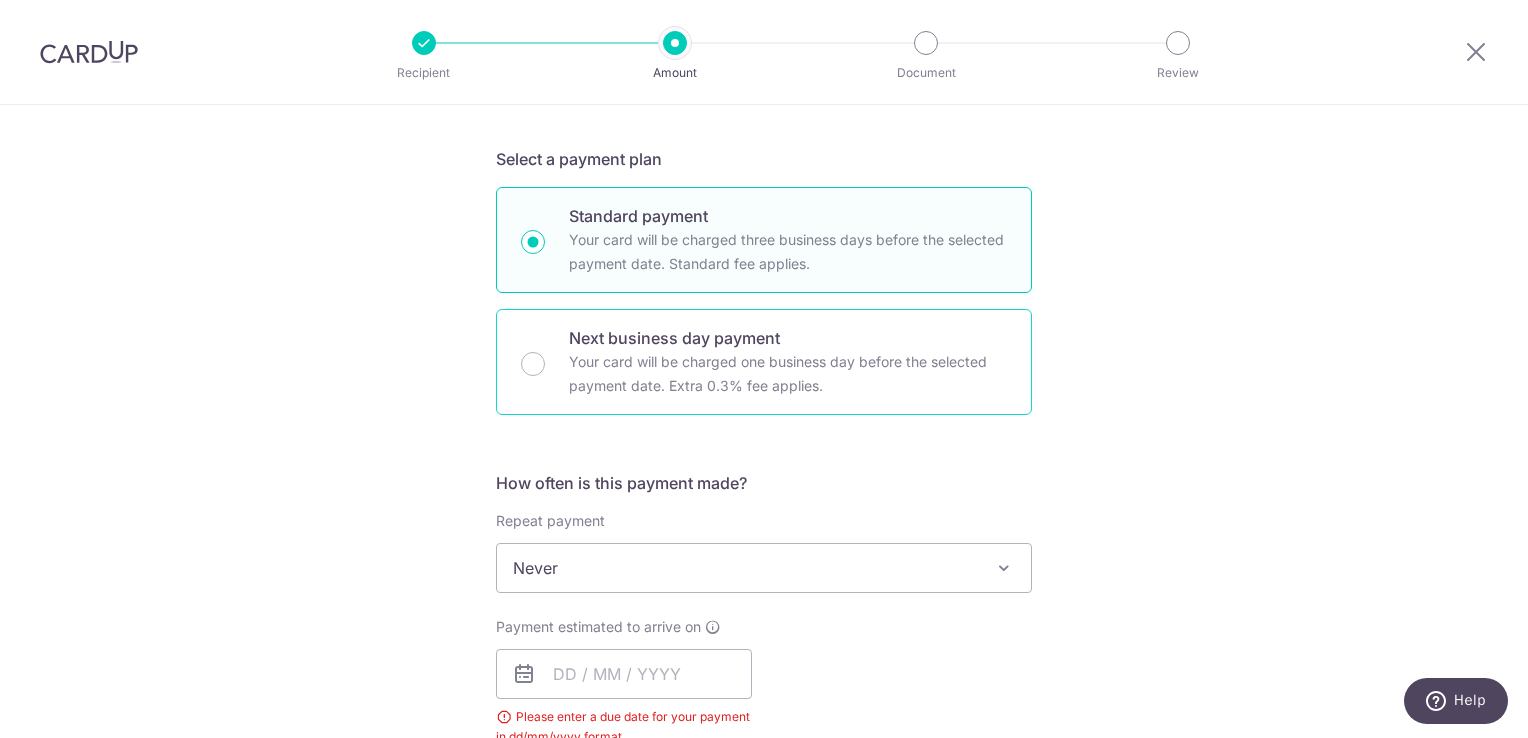 click on "Your card will be charged one business day before the selected payment date. Extra 0.3% fee applies." at bounding box center (788, 374) 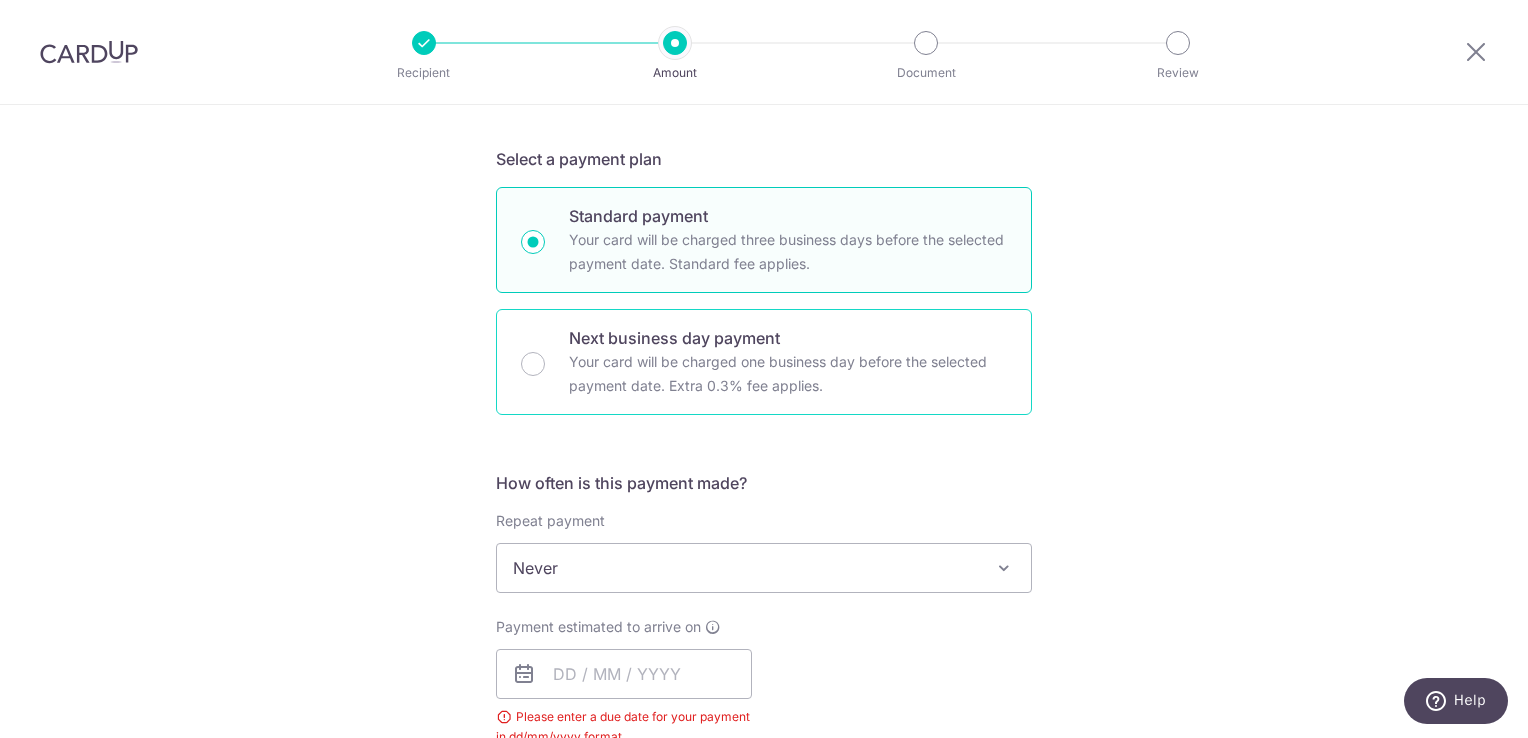radio on "false" 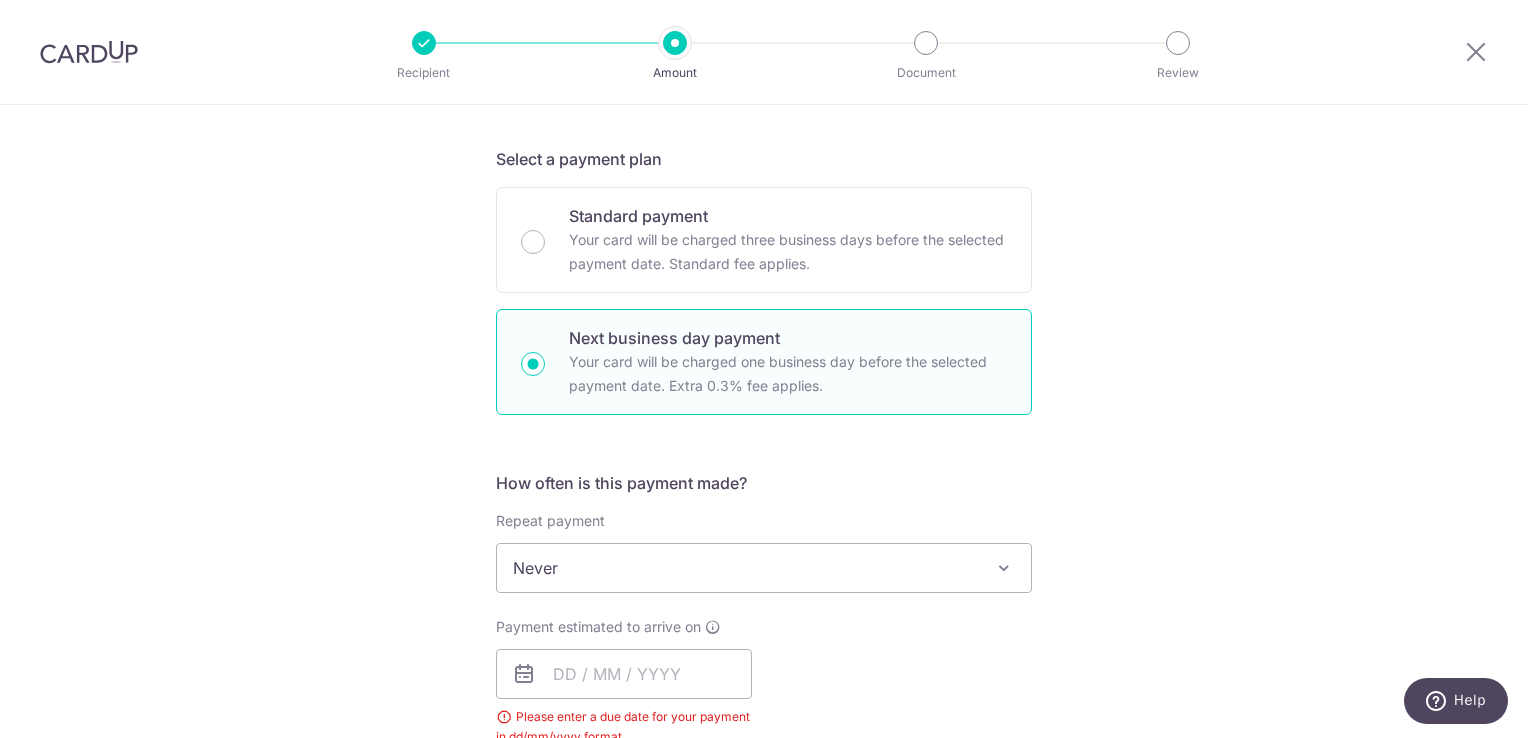 scroll, scrollTop: 708, scrollLeft: 0, axis: vertical 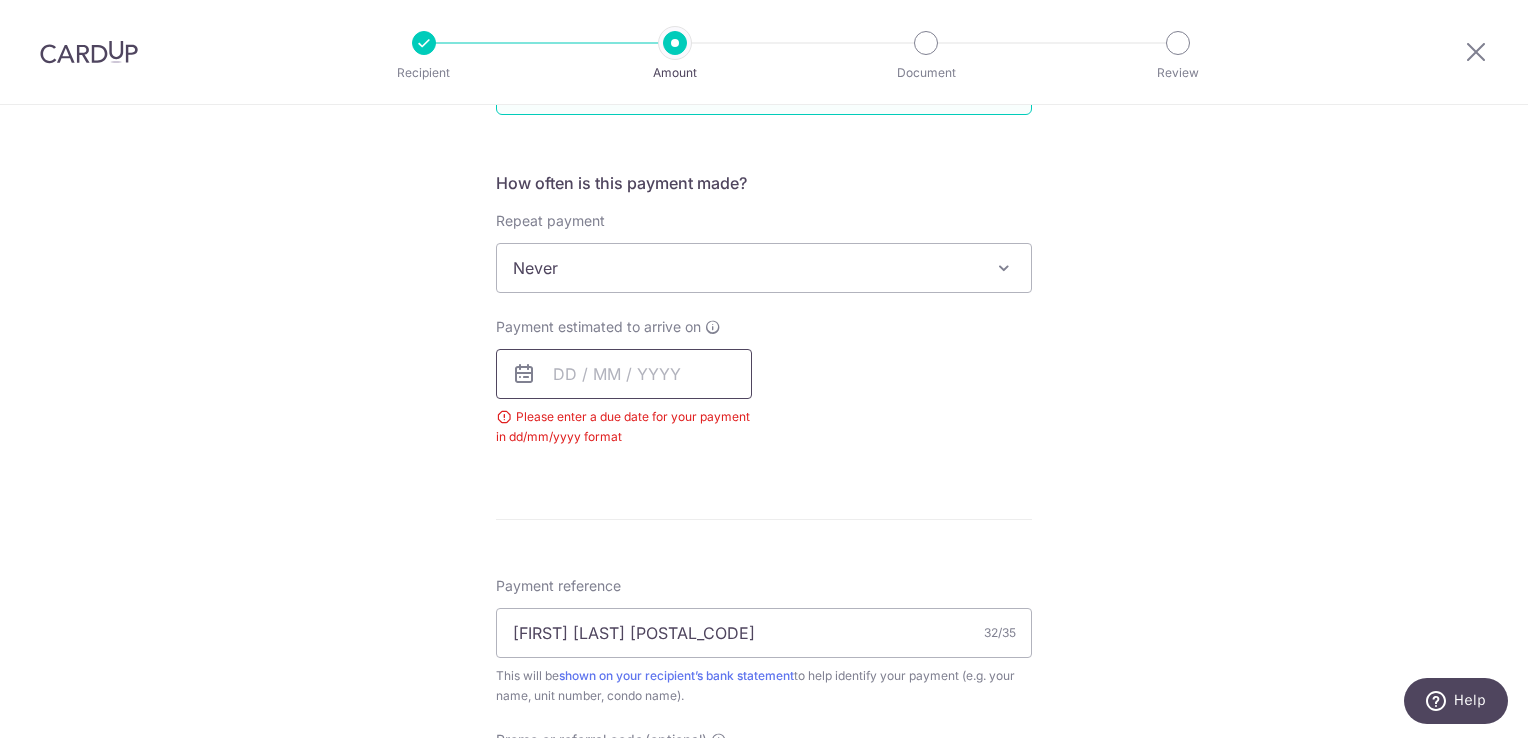 click at bounding box center [624, 374] 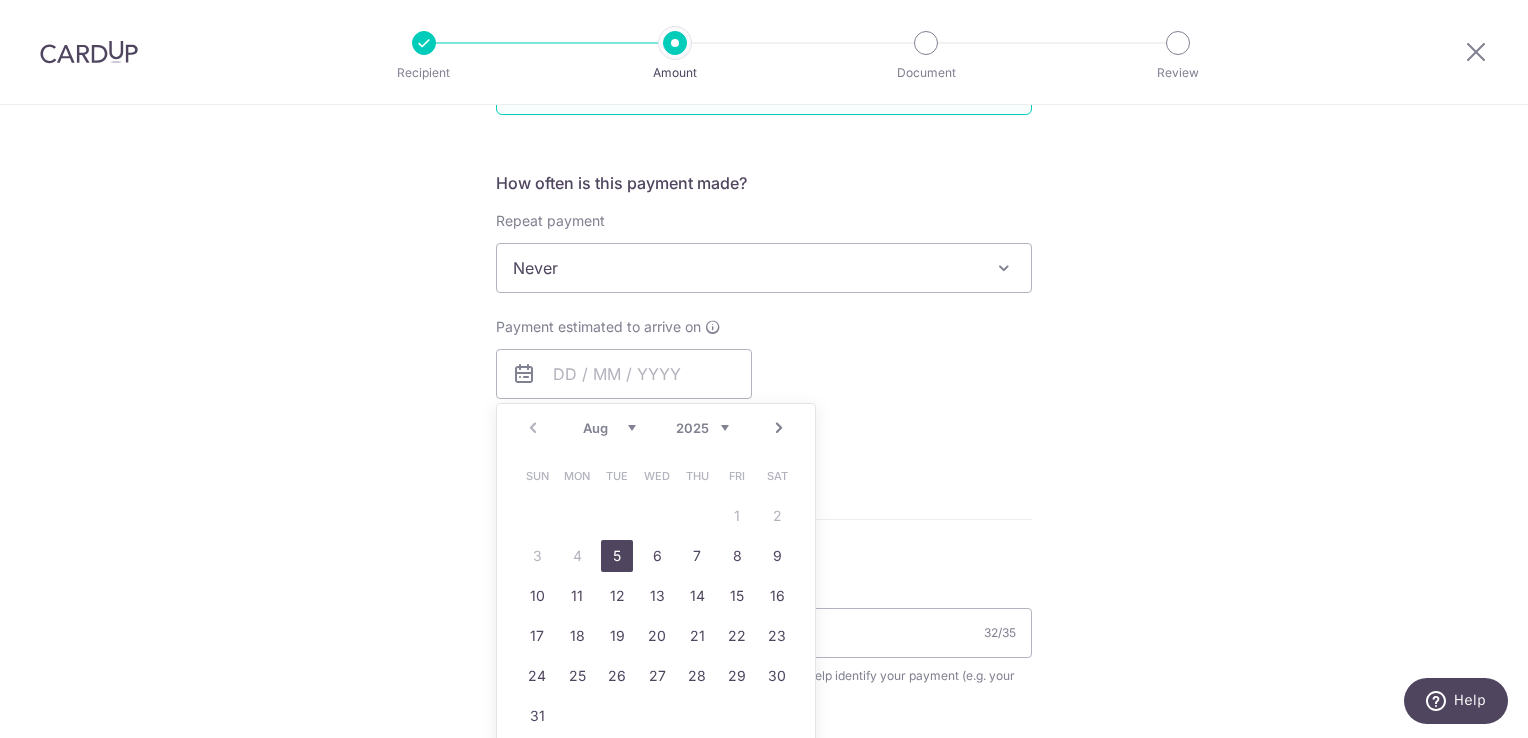 click on "5" at bounding box center [617, 556] 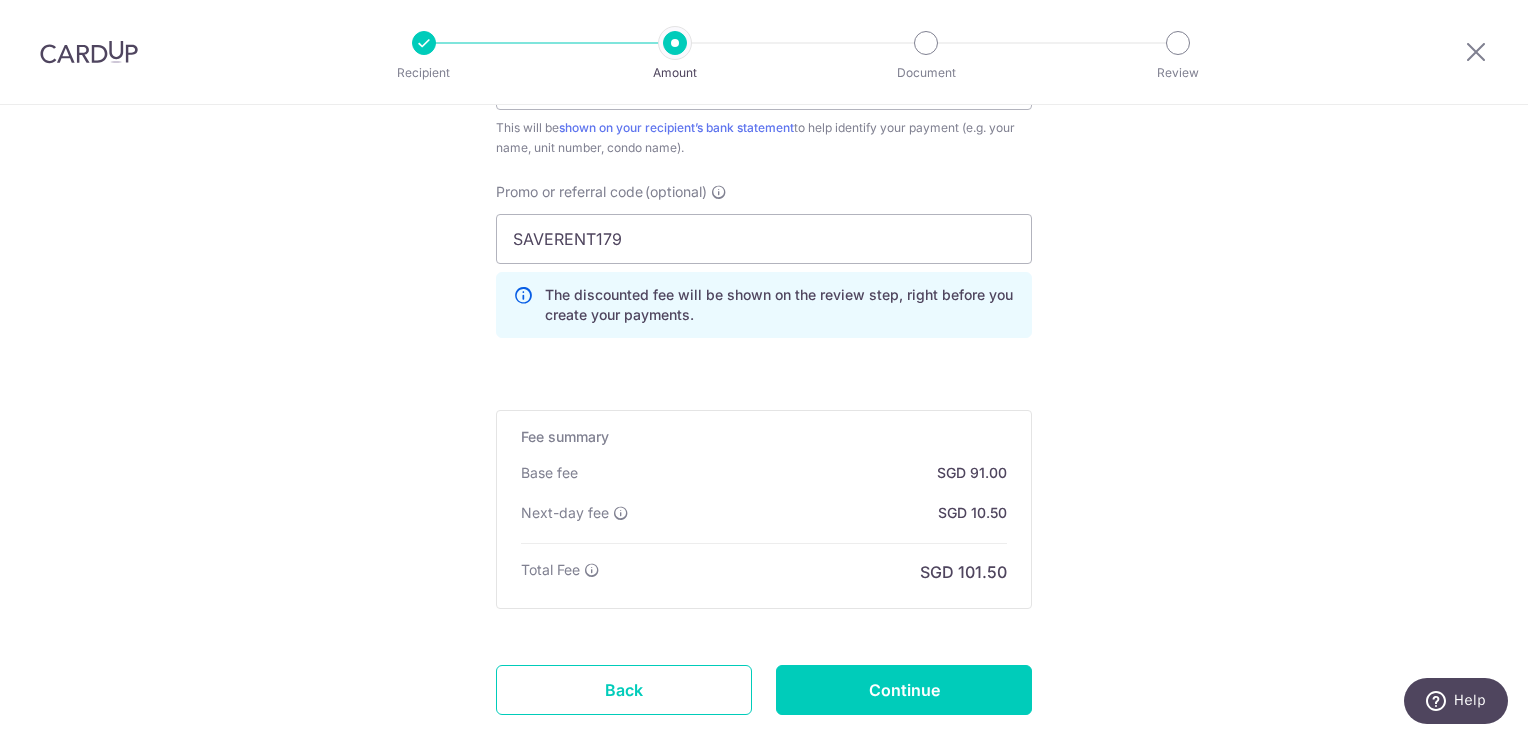 scroll, scrollTop: 1341, scrollLeft: 0, axis: vertical 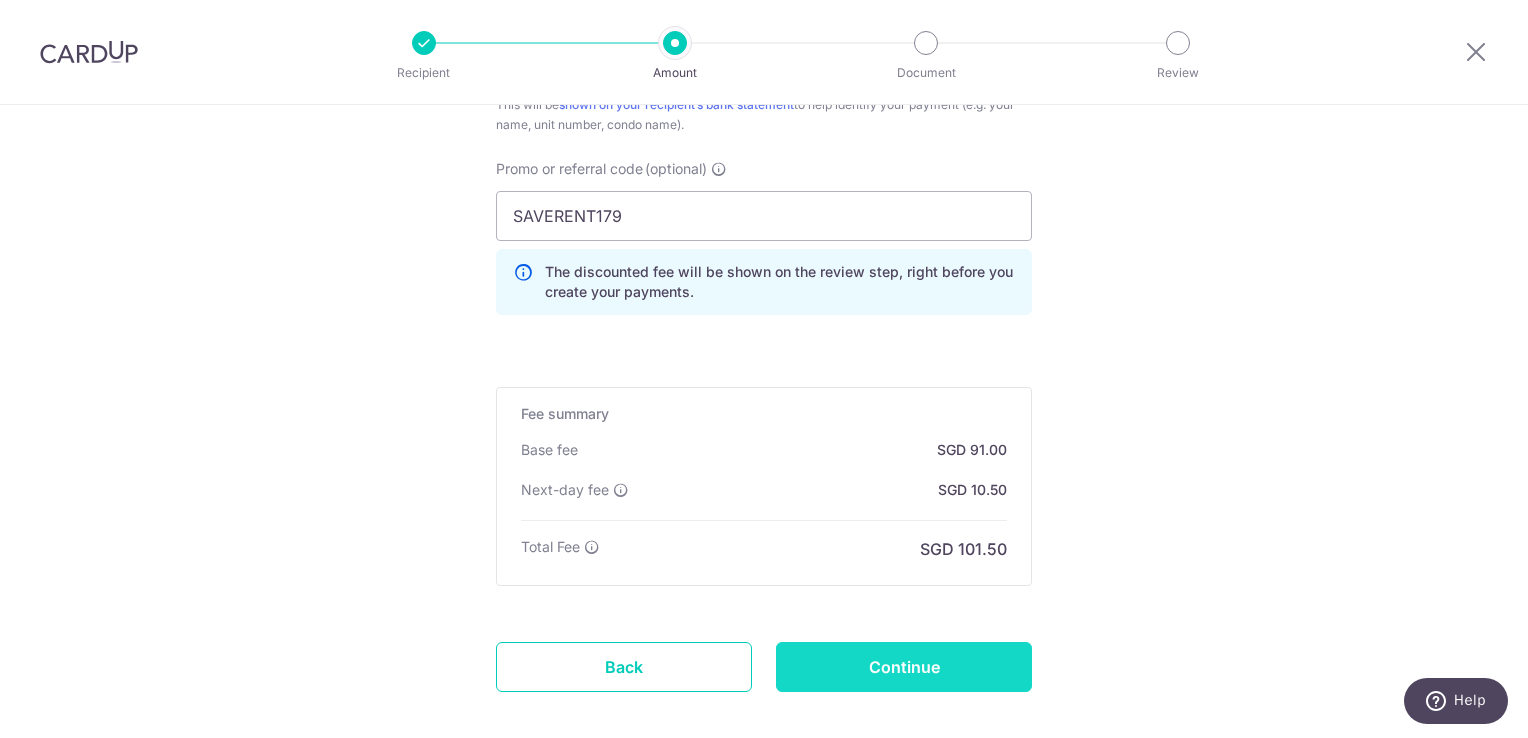 click on "Continue" at bounding box center [904, 667] 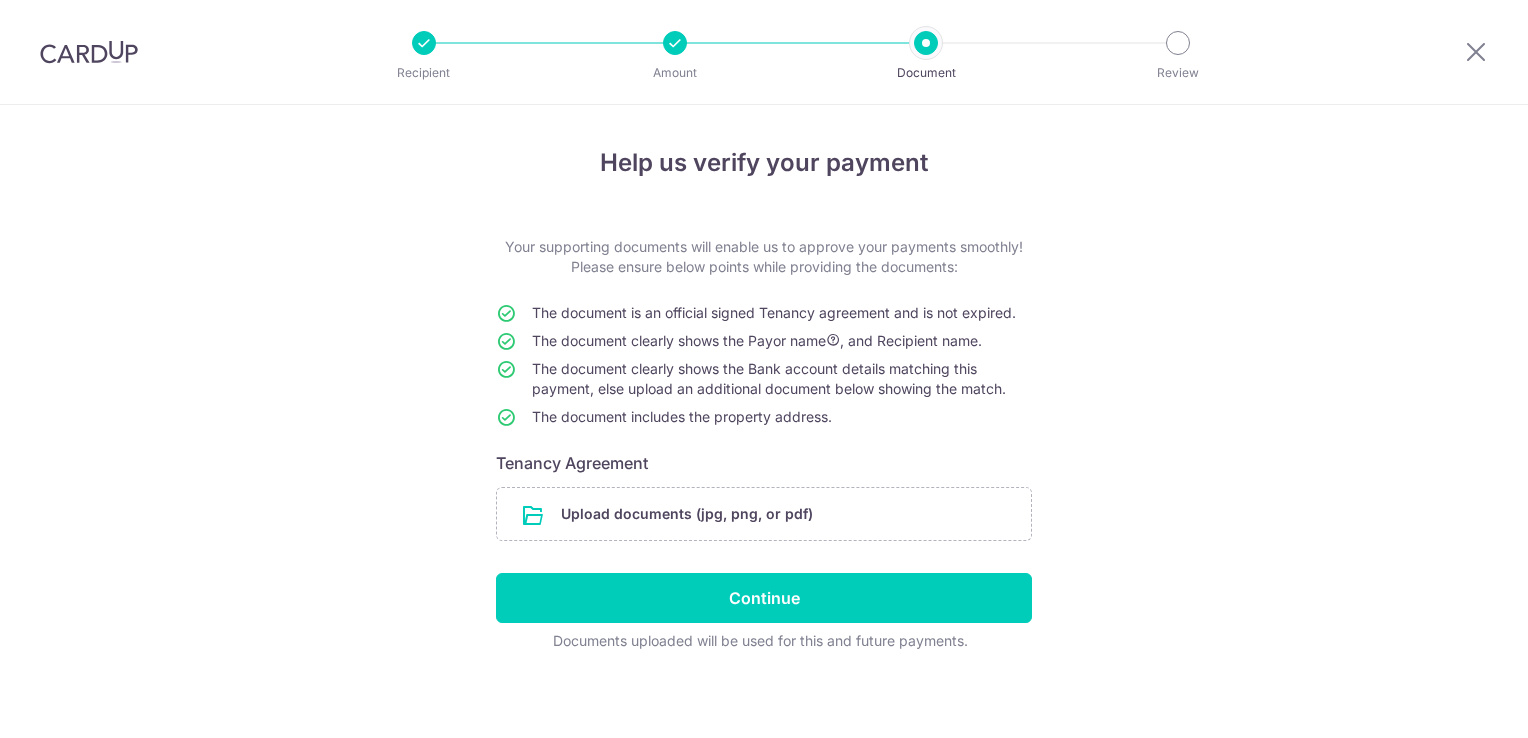 scroll, scrollTop: 0, scrollLeft: 0, axis: both 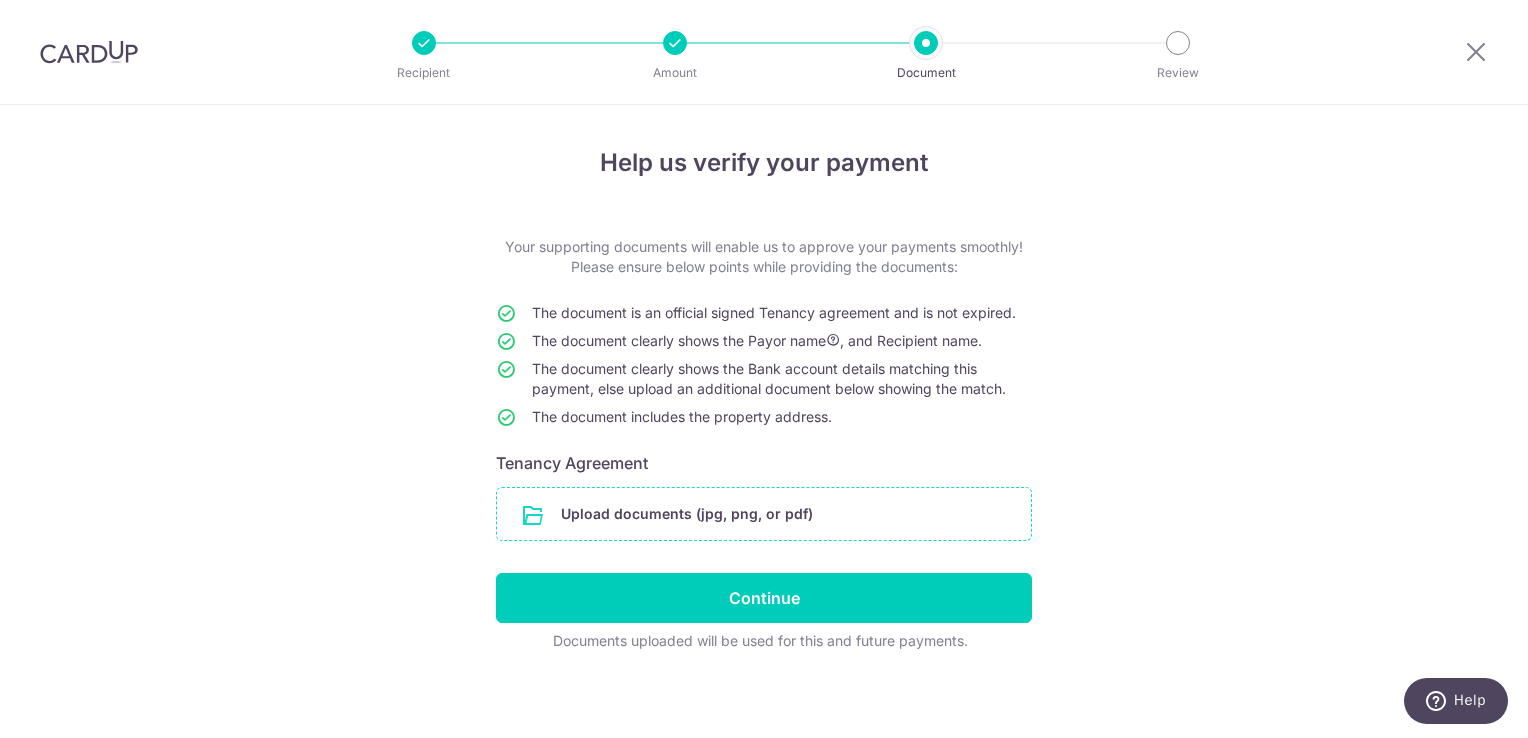 click at bounding box center [764, 514] 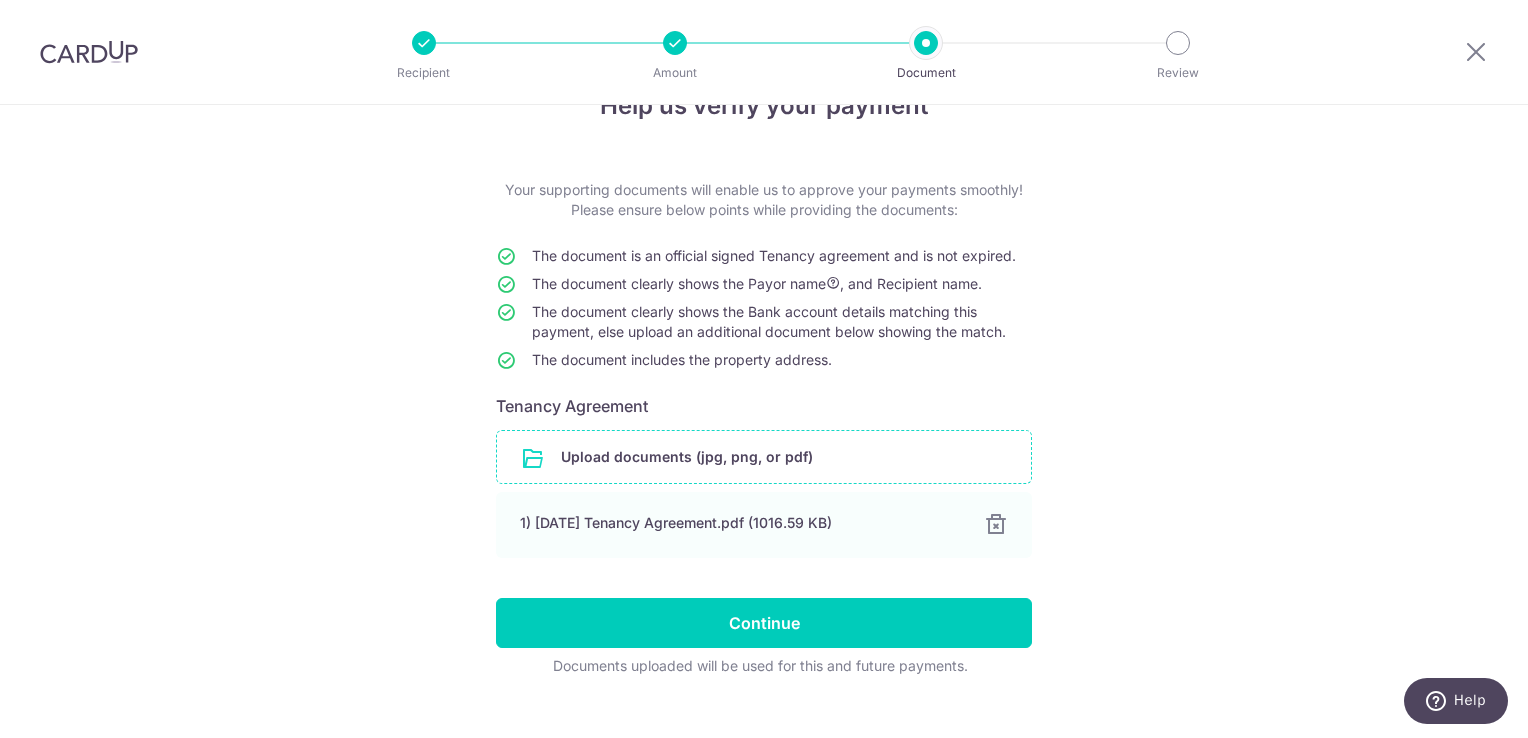 scroll, scrollTop: 88, scrollLeft: 0, axis: vertical 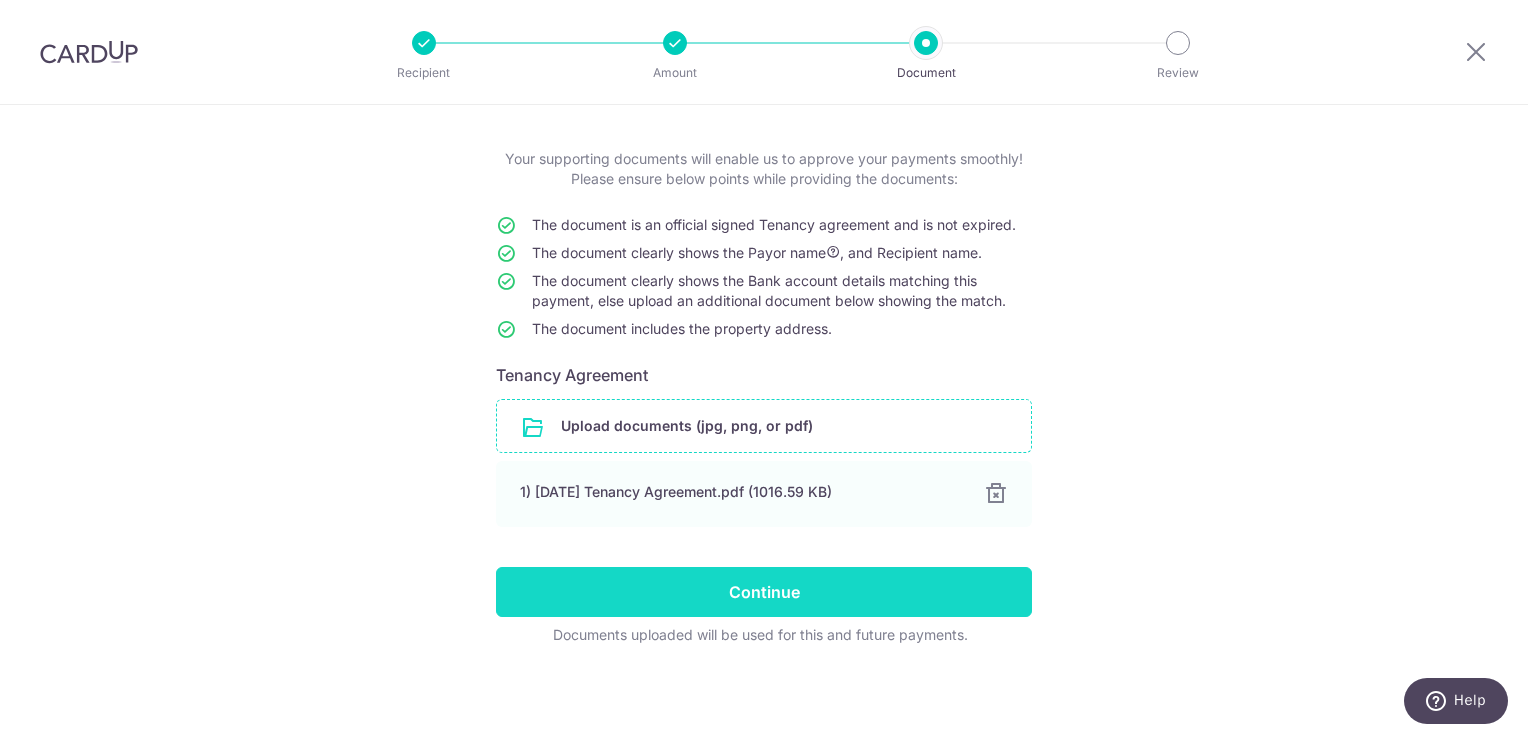 click on "Continue" at bounding box center (764, 592) 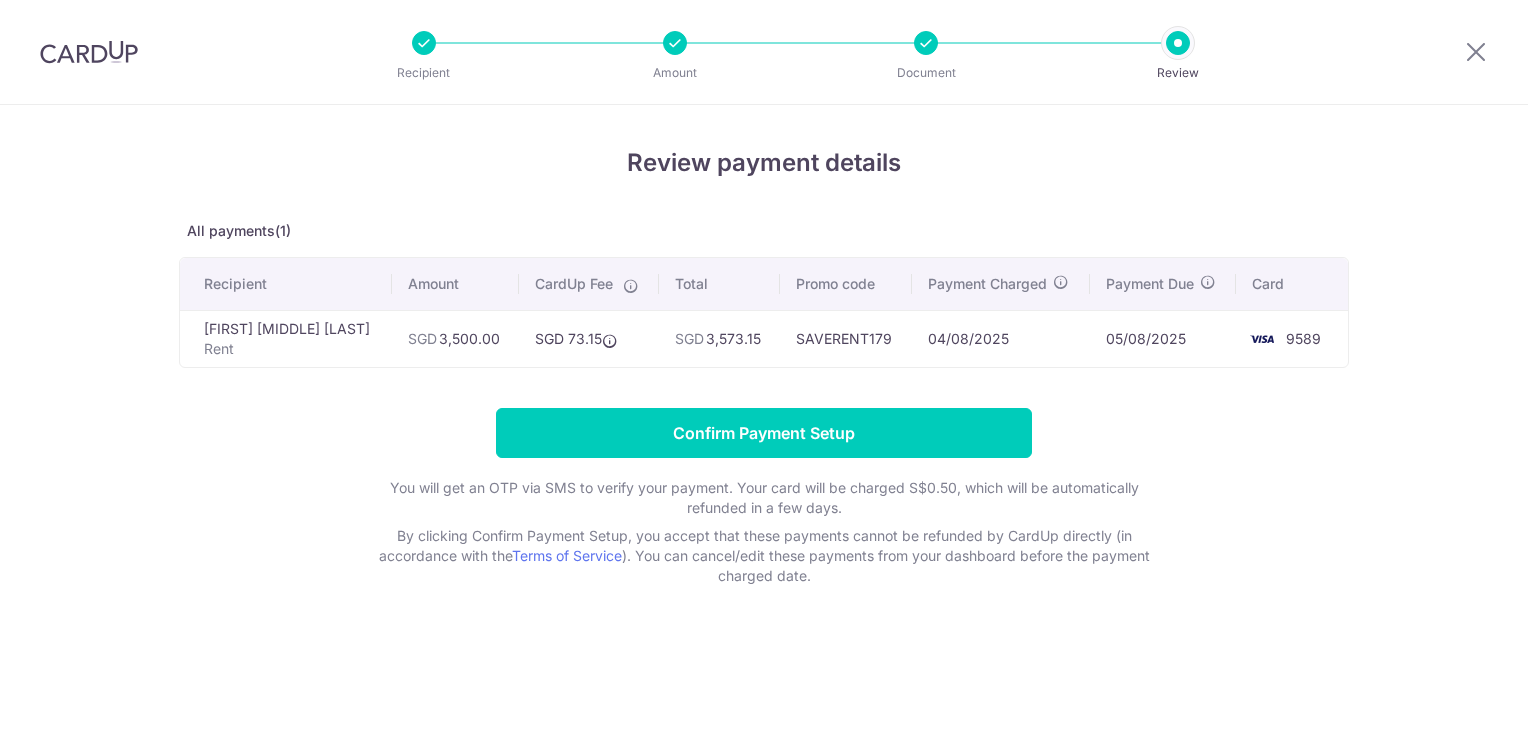 scroll, scrollTop: 0, scrollLeft: 0, axis: both 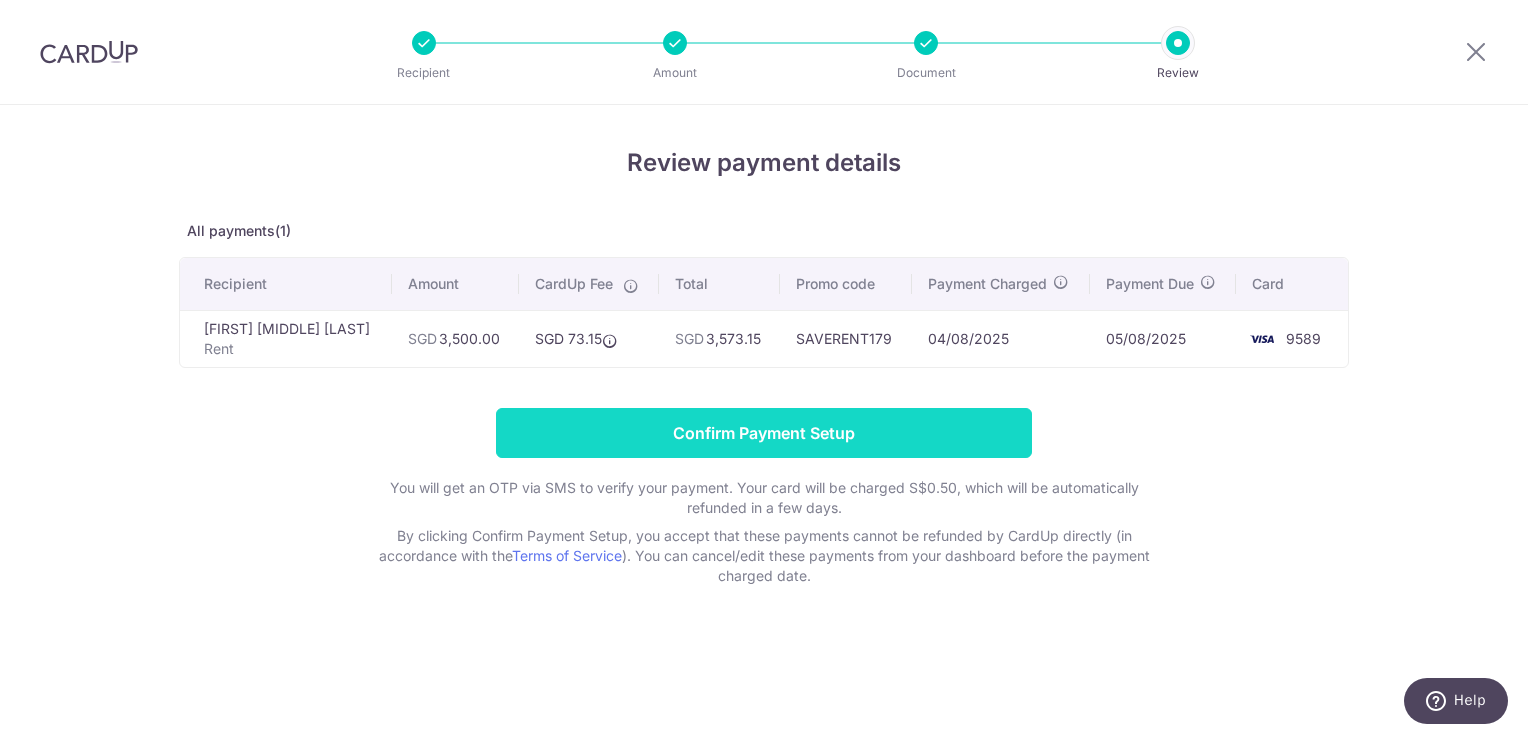 click on "Confirm Payment Setup" at bounding box center (764, 433) 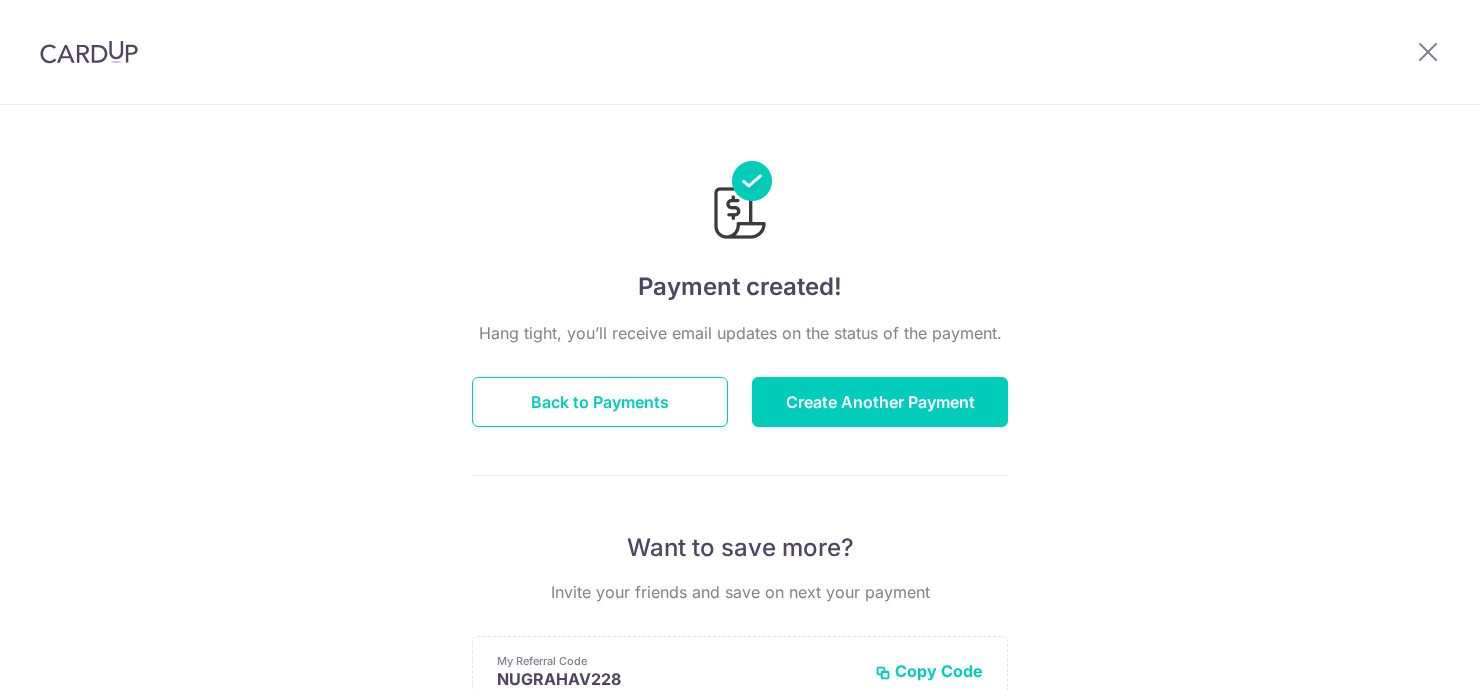 scroll, scrollTop: 0, scrollLeft: 0, axis: both 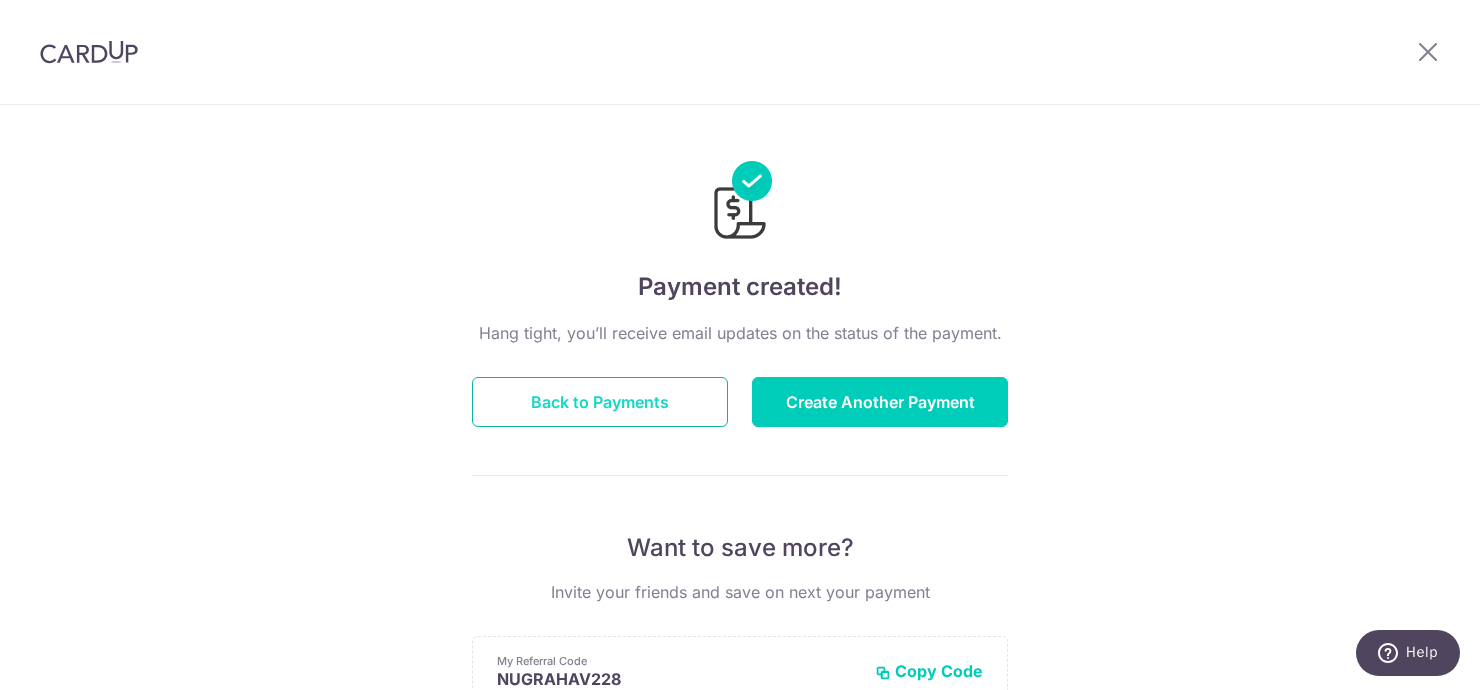 click on "Back to Payments" at bounding box center [600, 402] 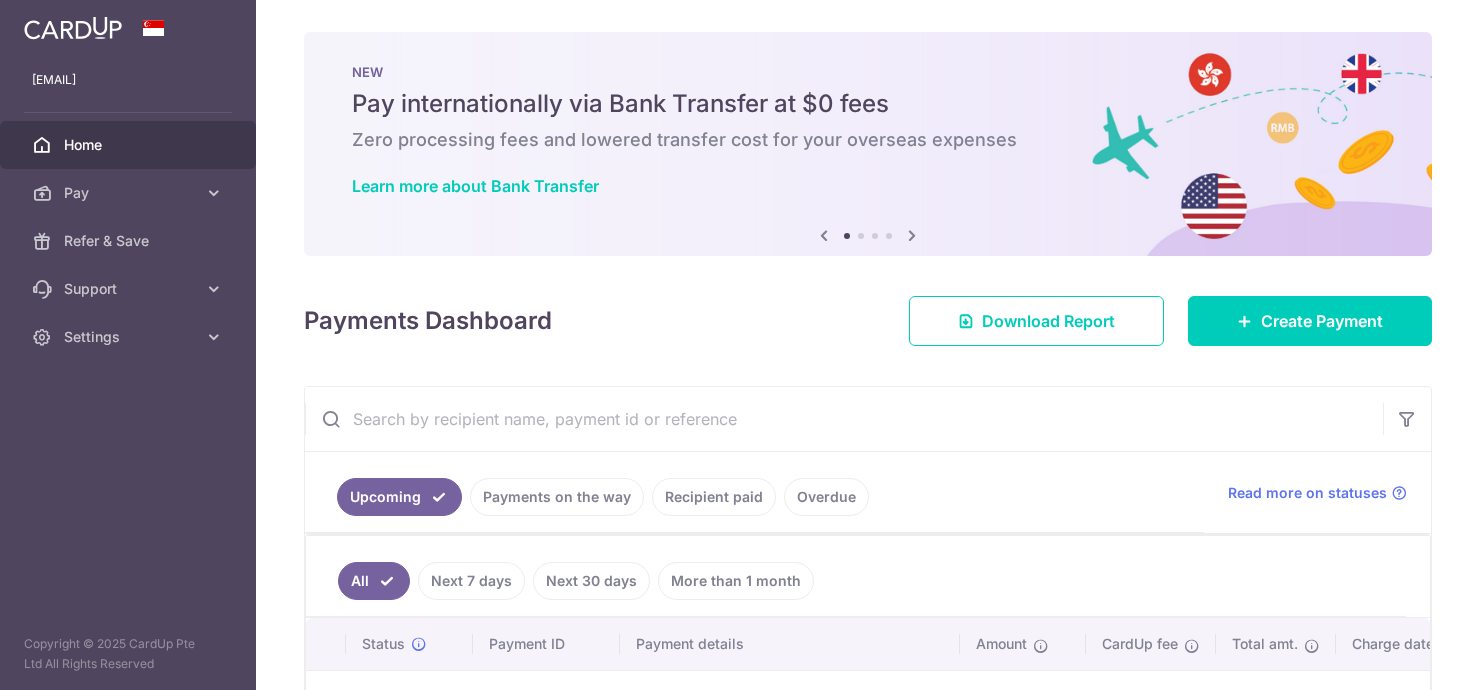 scroll, scrollTop: 0, scrollLeft: 0, axis: both 